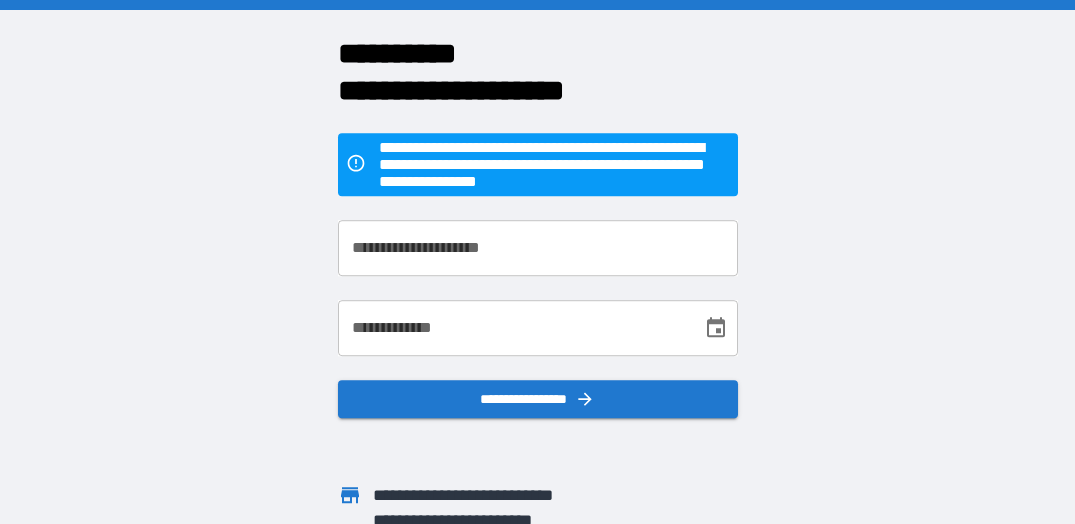 scroll, scrollTop: 0, scrollLeft: 0, axis: both 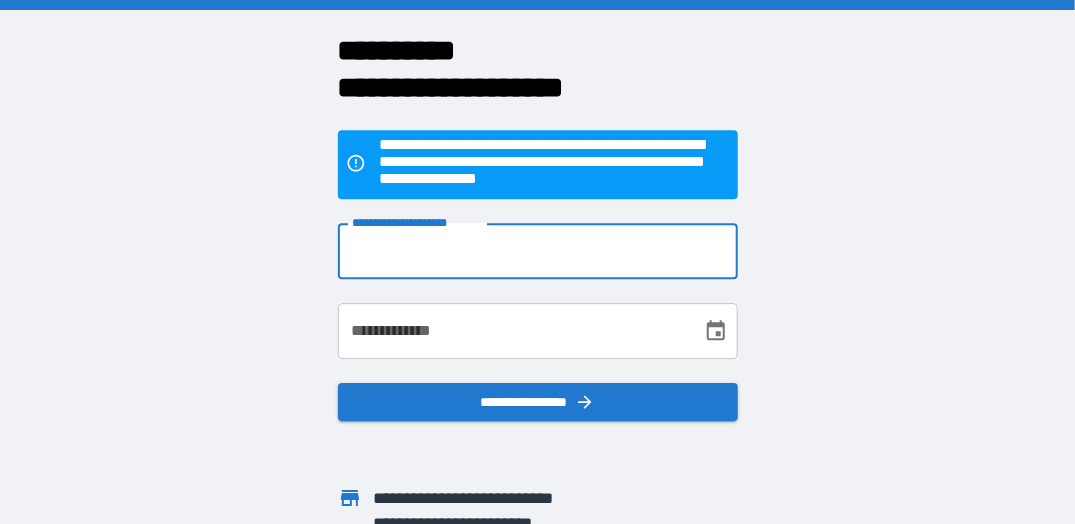 click on "**********" at bounding box center (538, 251) 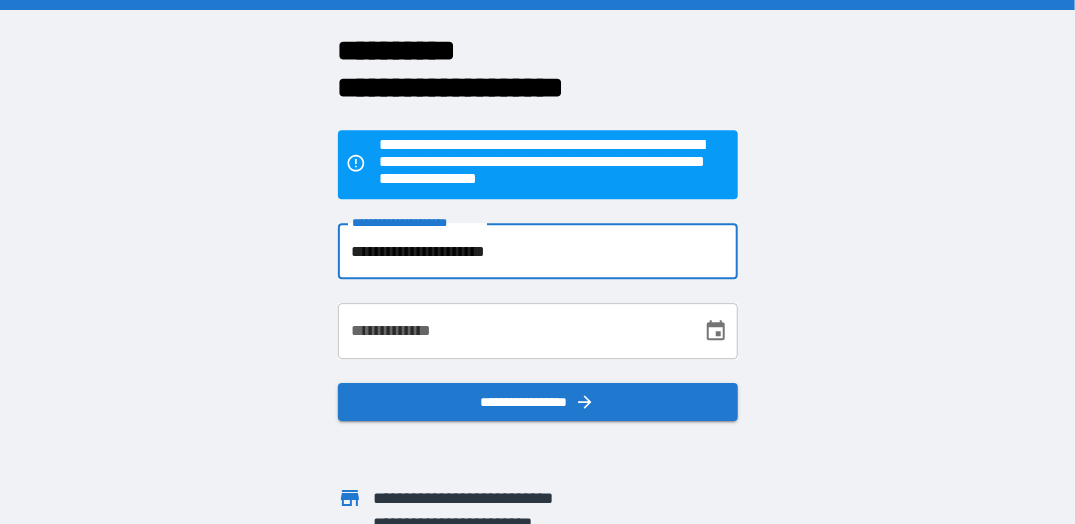 click on "**********" at bounding box center (513, 331) 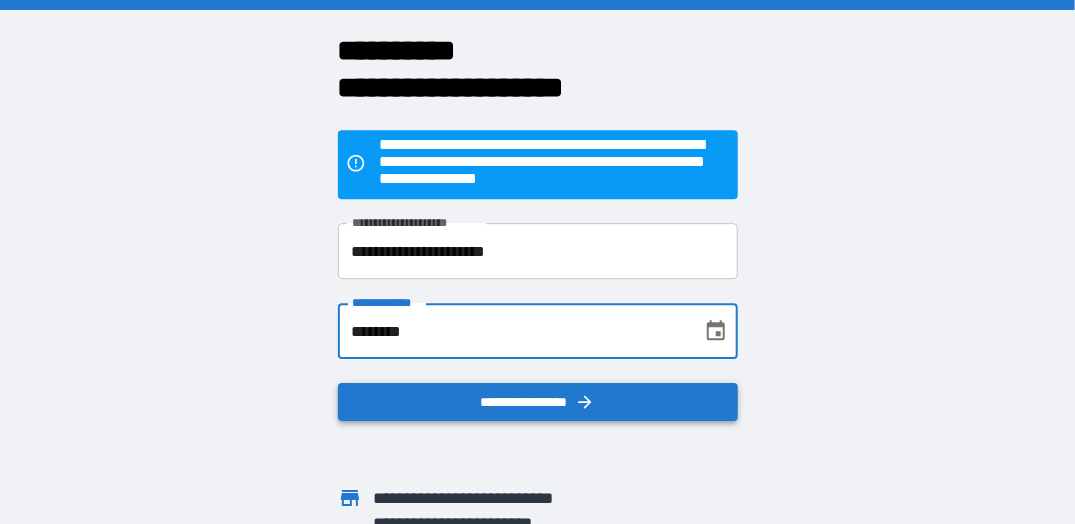 click on "**********" at bounding box center (538, 401) 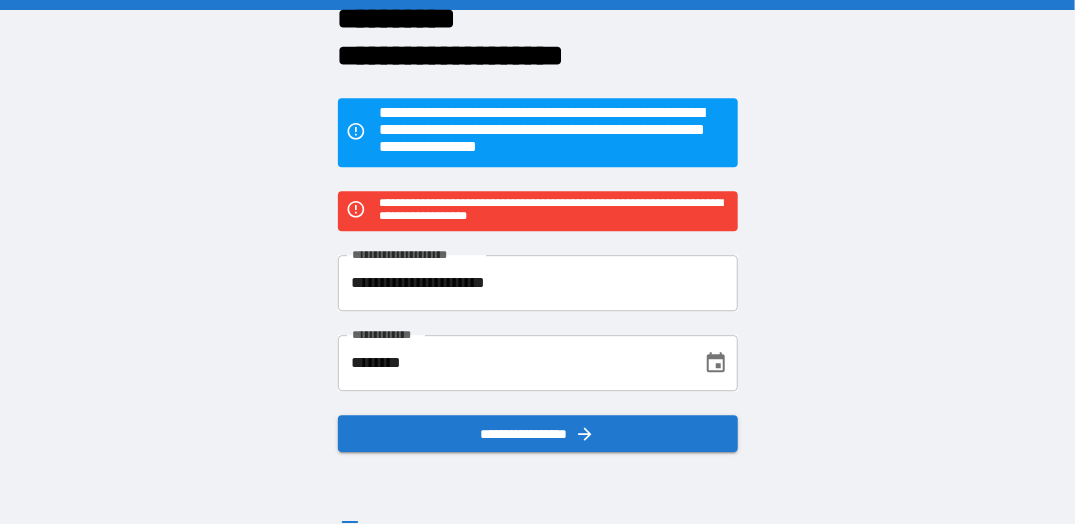 click on "********" at bounding box center (513, 363) 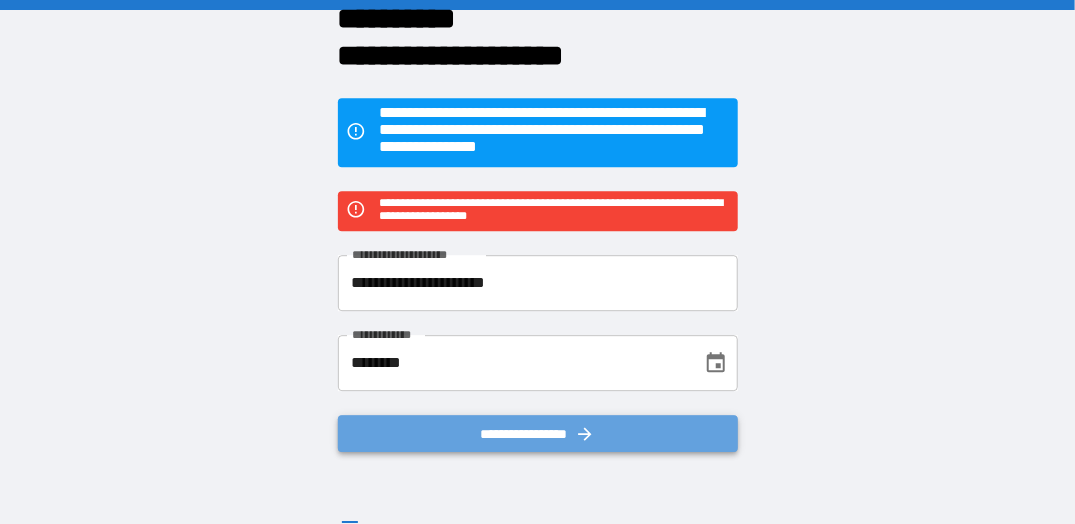 click on "**********" at bounding box center [538, 433] 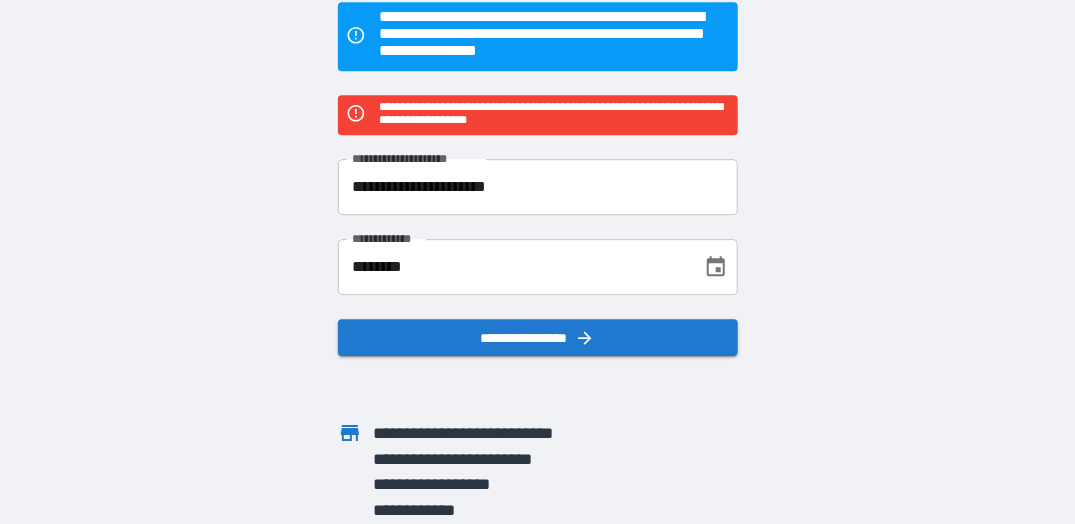 scroll, scrollTop: 0, scrollLeft: 0, axis: both 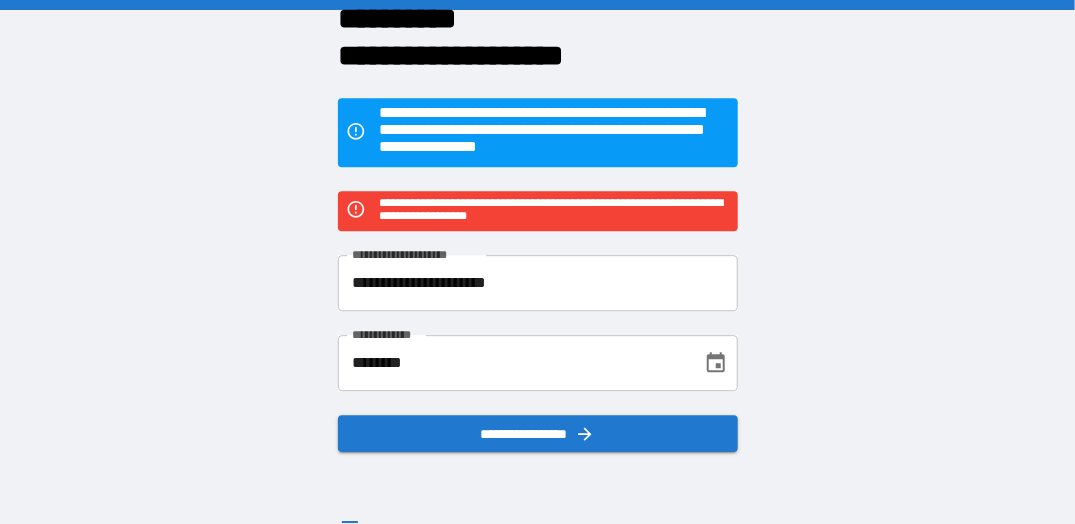 click on "********" at bounding box center (513, 363) 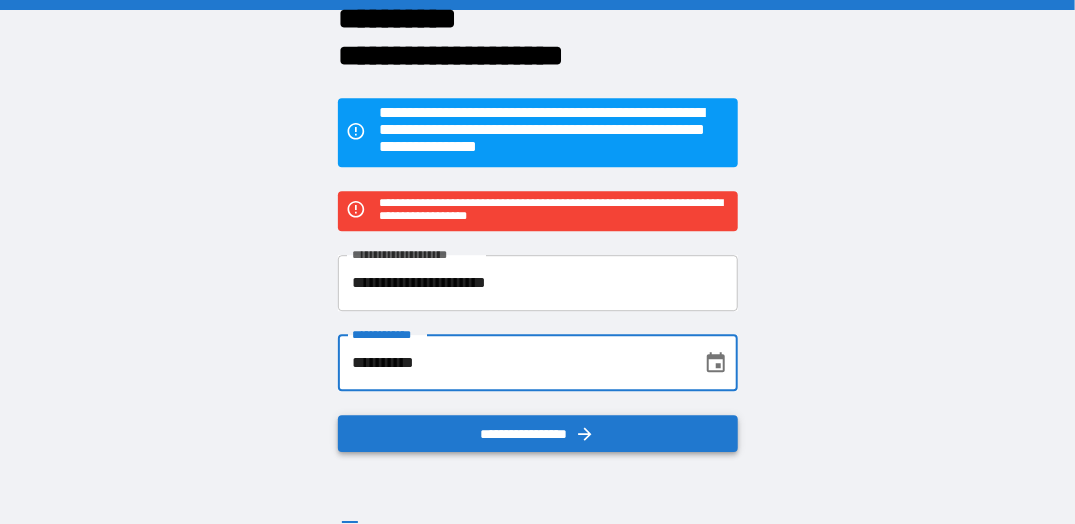 type on "**********" 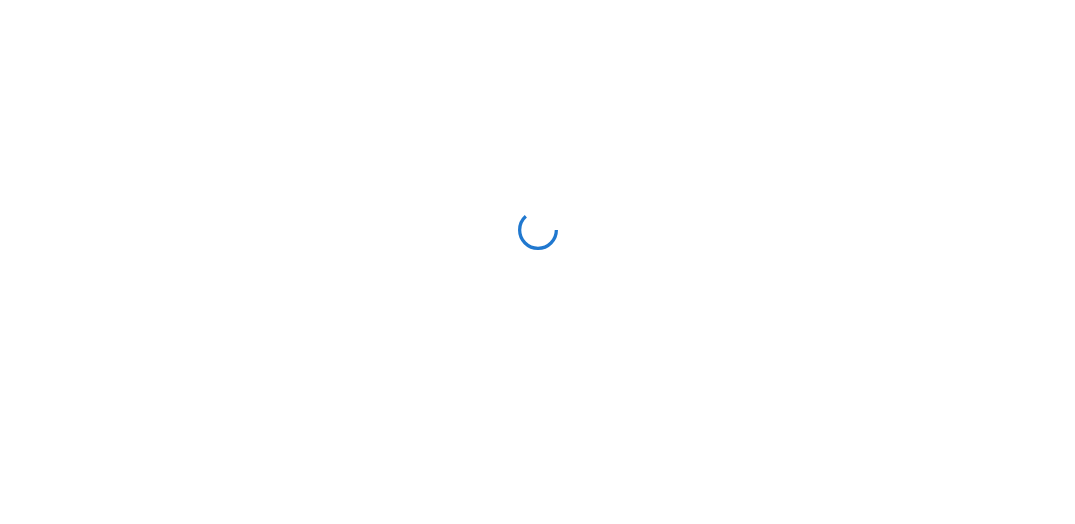 scroll, scrollTop: 0, scrollLeft: 0, axis: both 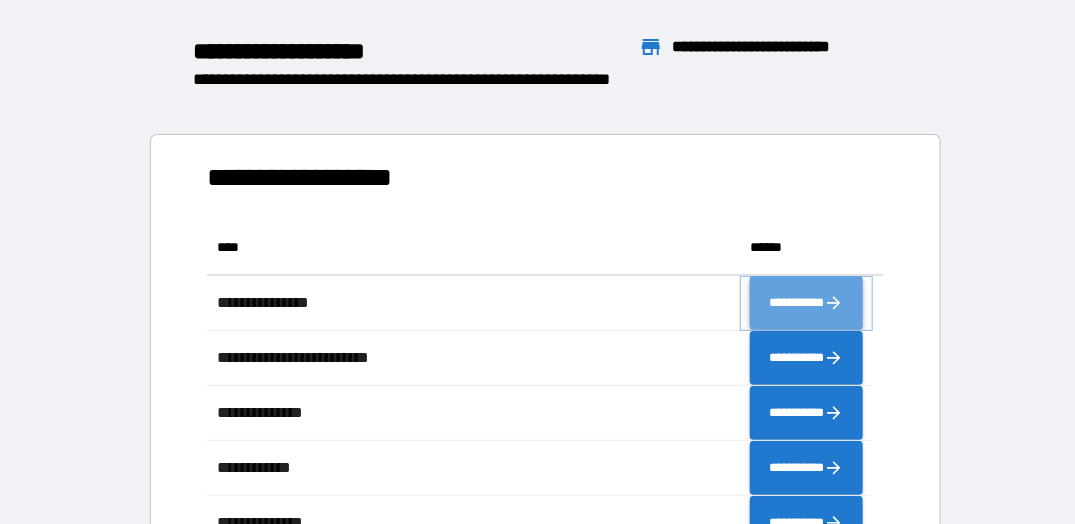 click on "**********" at bounding box center (806, 302) 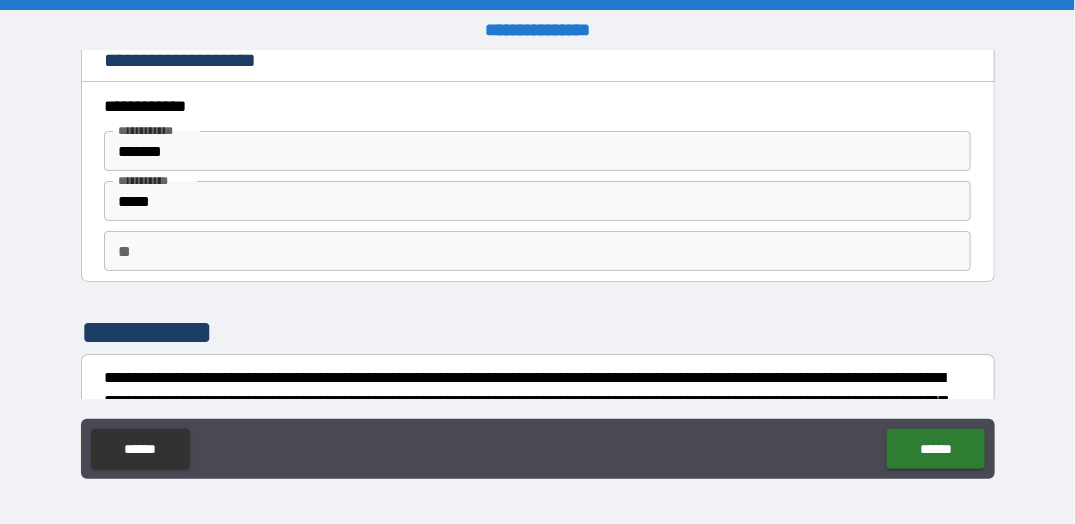 scroll, scrollTop: 0, scrollLeft: 0, axis: both 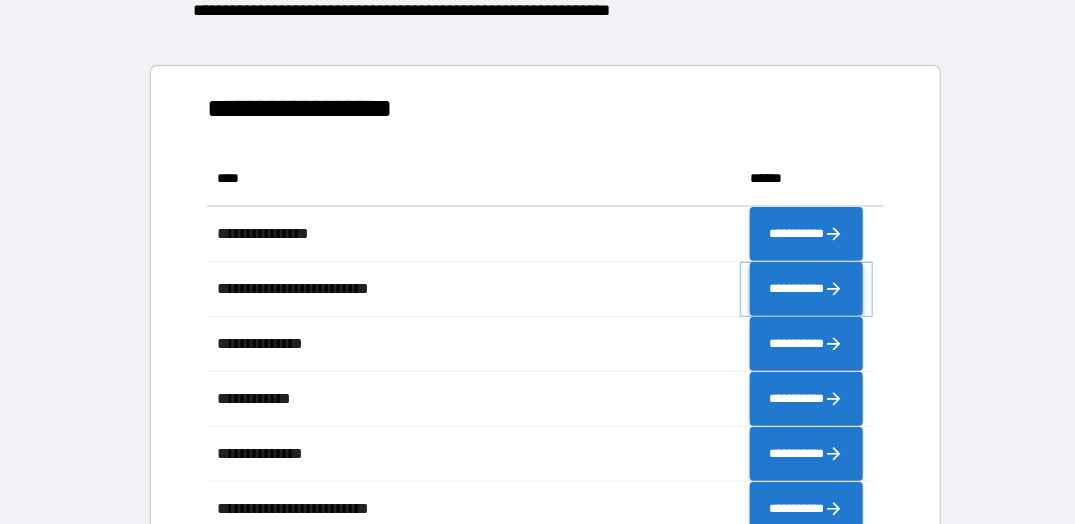 click on "**********" at bounding box center (806, 288) 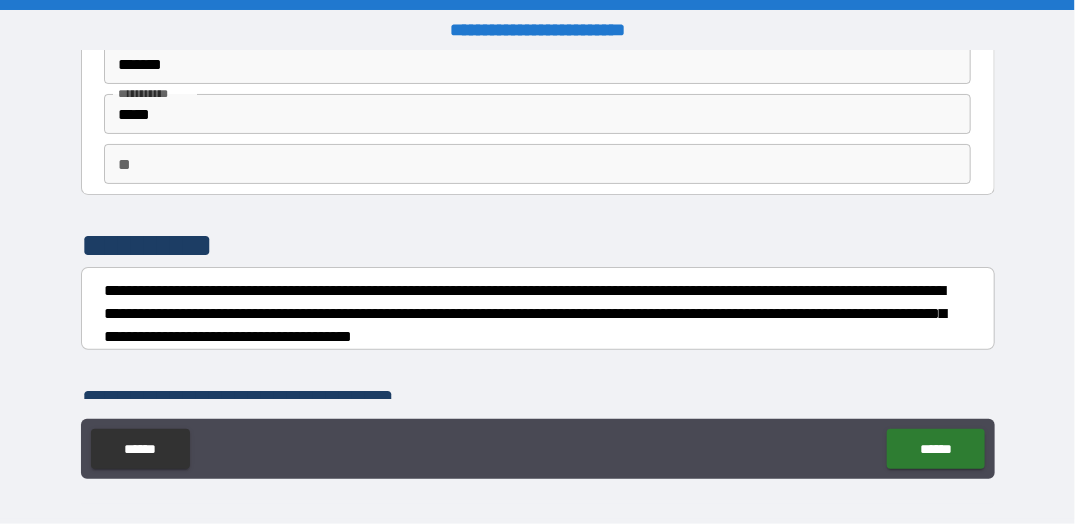 scroll, scrollTop: 0, scrollLeft: 0, axis: both 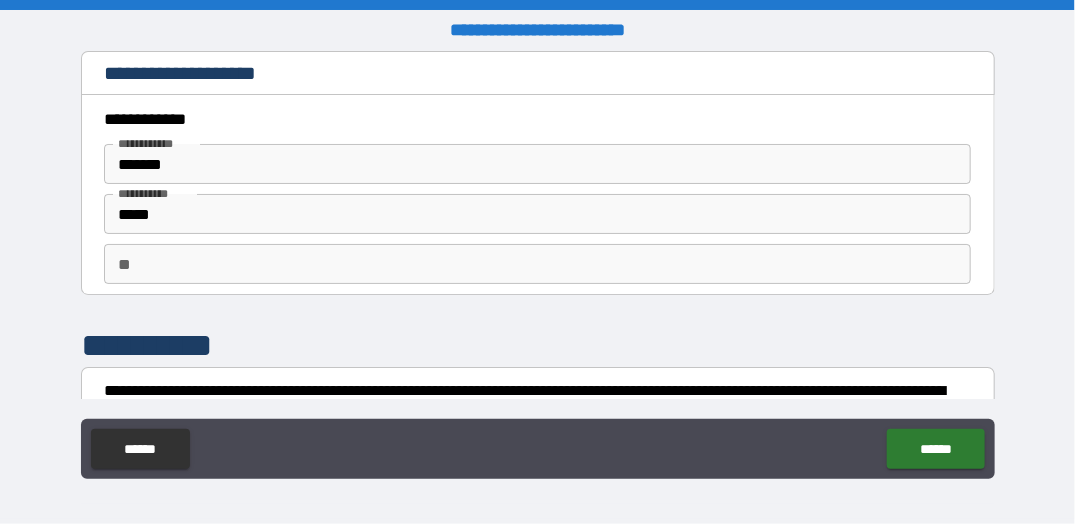 click on "**" at bounding box center [537, 264] 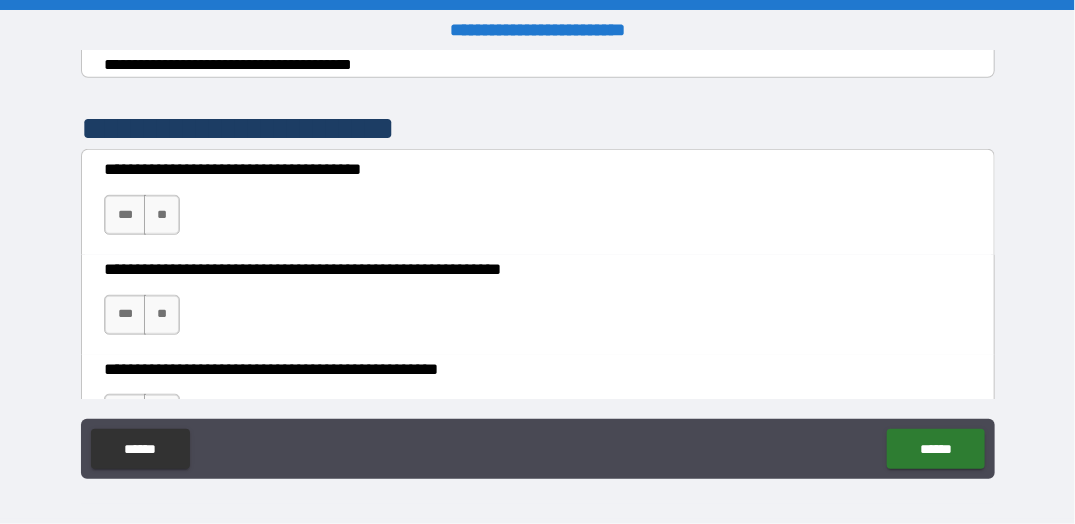 scroll, scrollTop: 400, scrollLeft: 0, axis: vertical 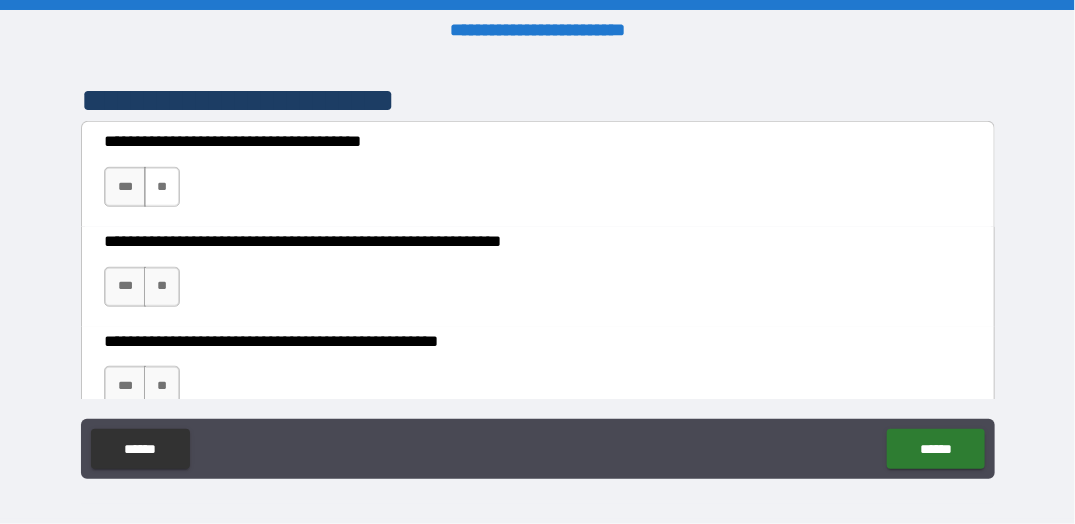 type on "*" 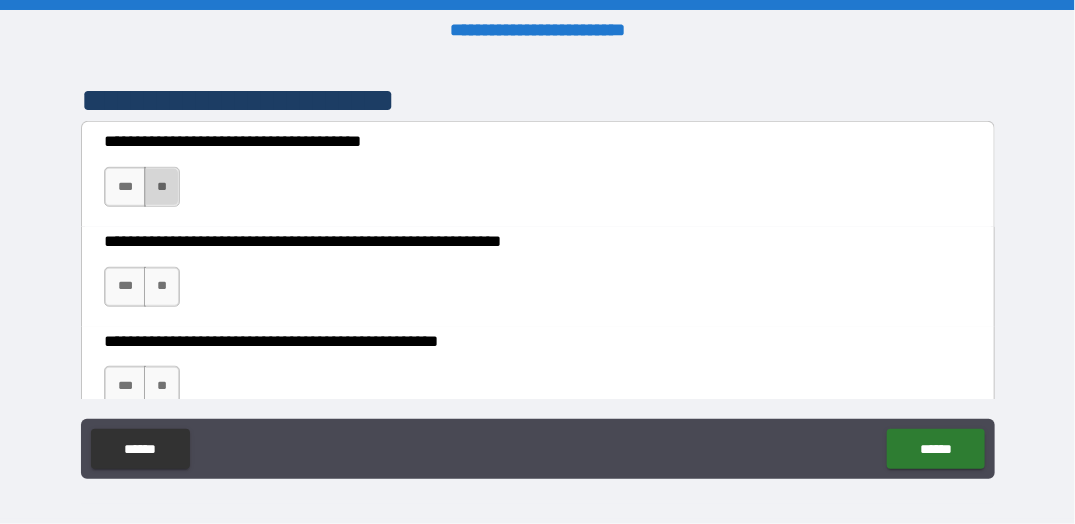 click on "**" at bounding box center (162, 187) 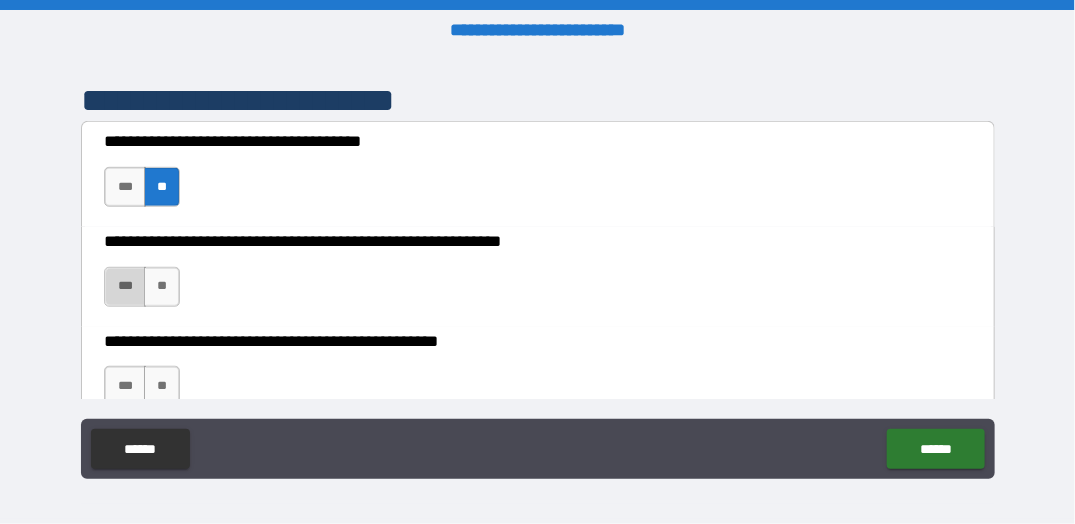 click on "***" at bounding box center [124, 287] 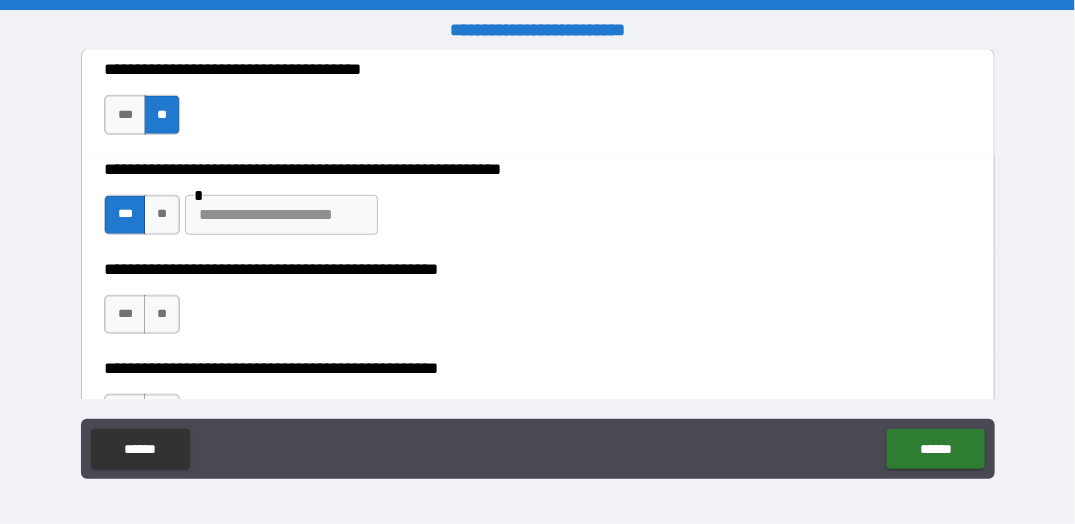 scroll, scrollTop: 500, scrollLeft: 0, axis: vertical 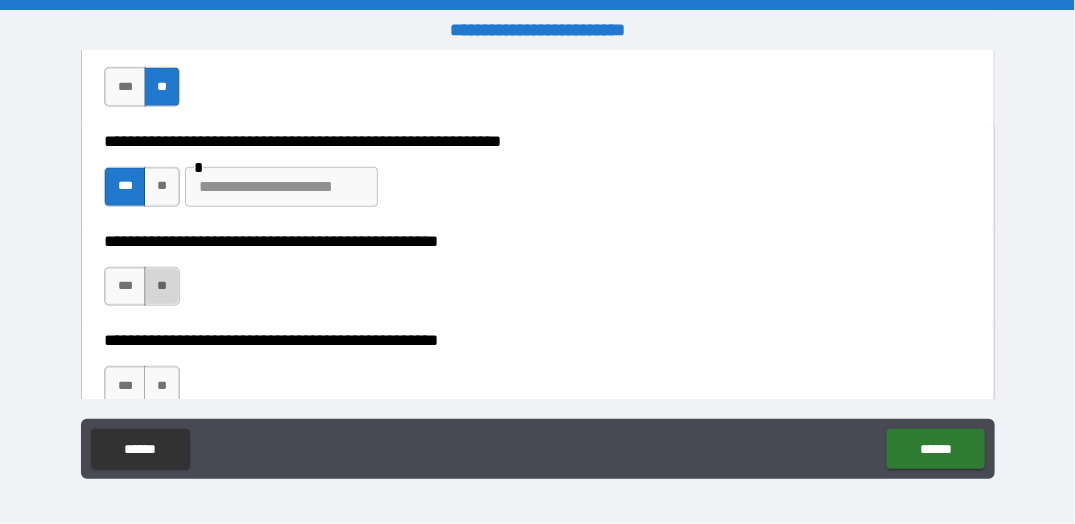 click on "**" at bounding box center [162, 287] 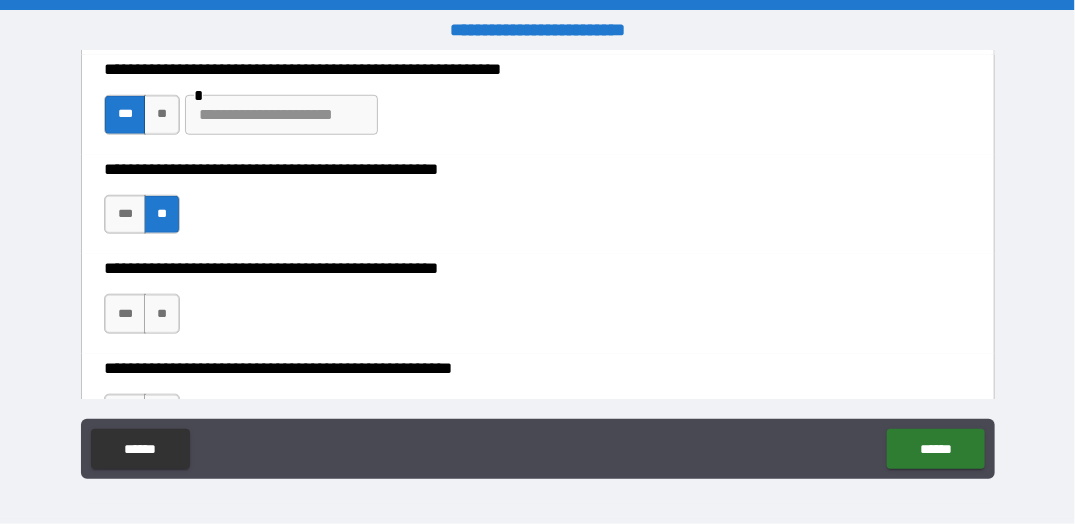 scroll, scrollTop: 600, scrollLeft: 0, axis: vertical 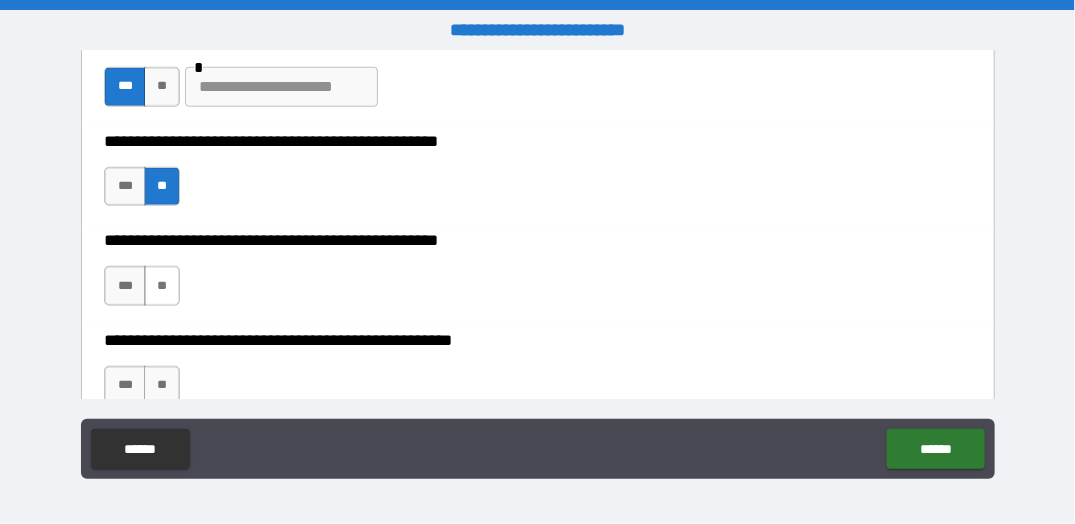 click on "**" at bounding box center (162, 286) 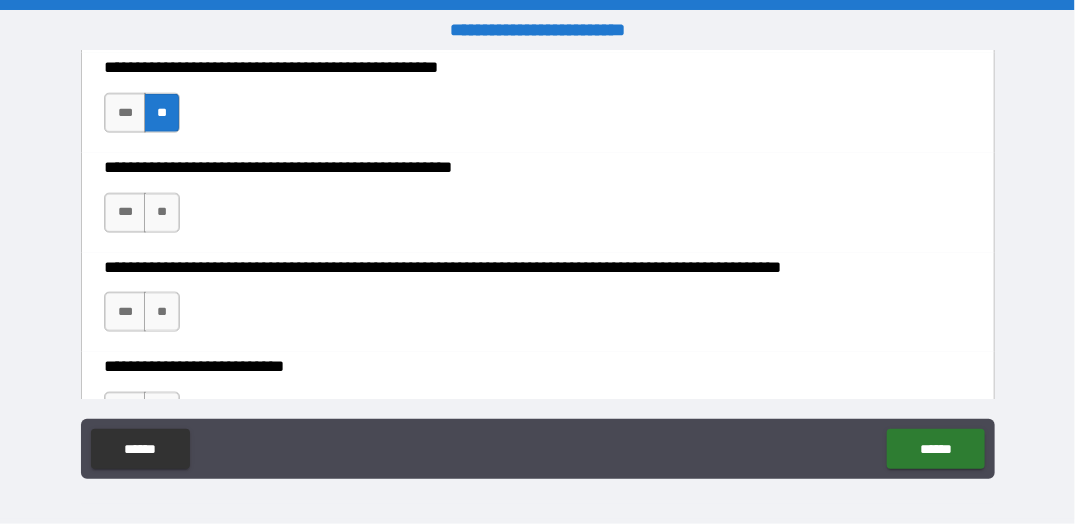 scroll, scrollTop: 800, scrollLeft: 0, axis: vertical 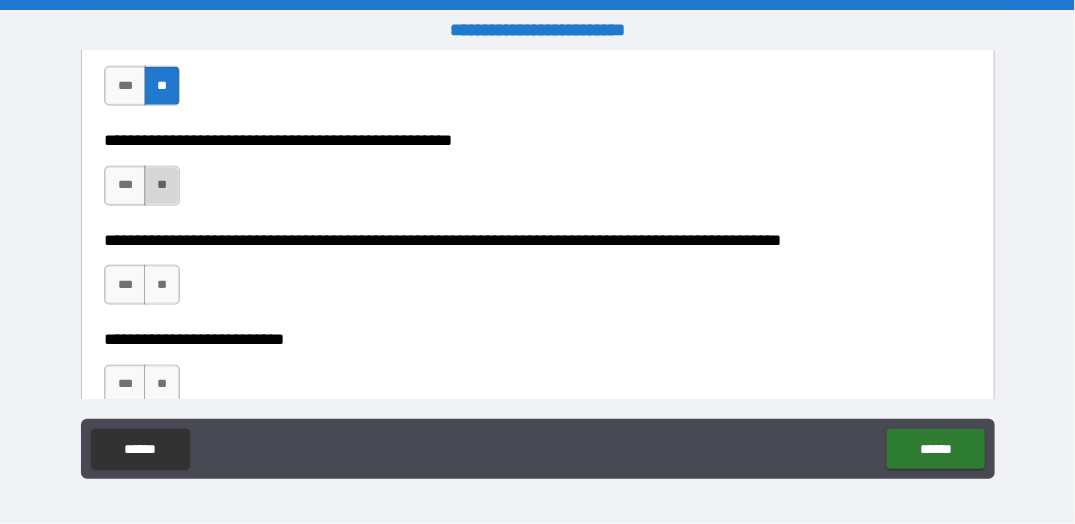 click on "**" at bounding box center (162, 186) 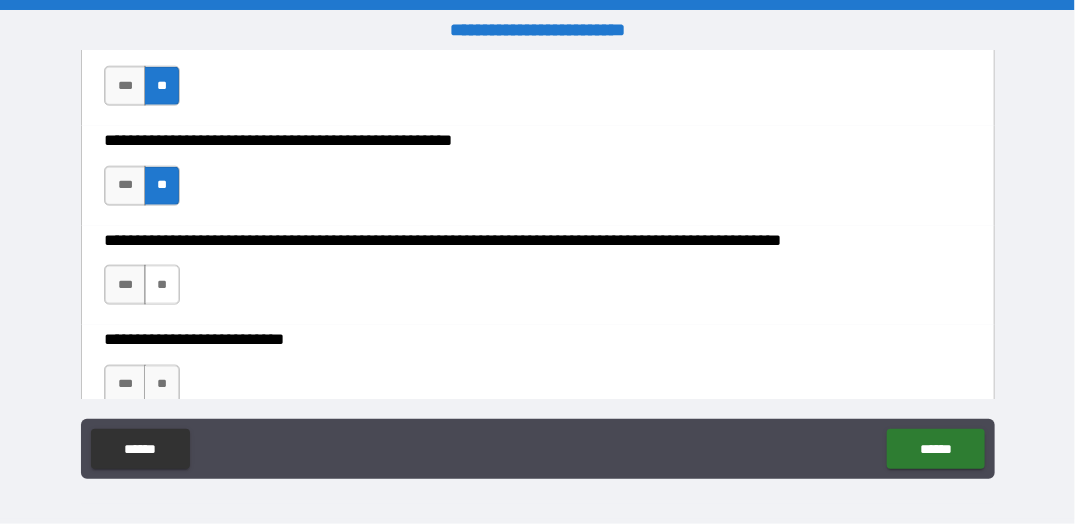 click on "**" at bounding box center (162, 285) 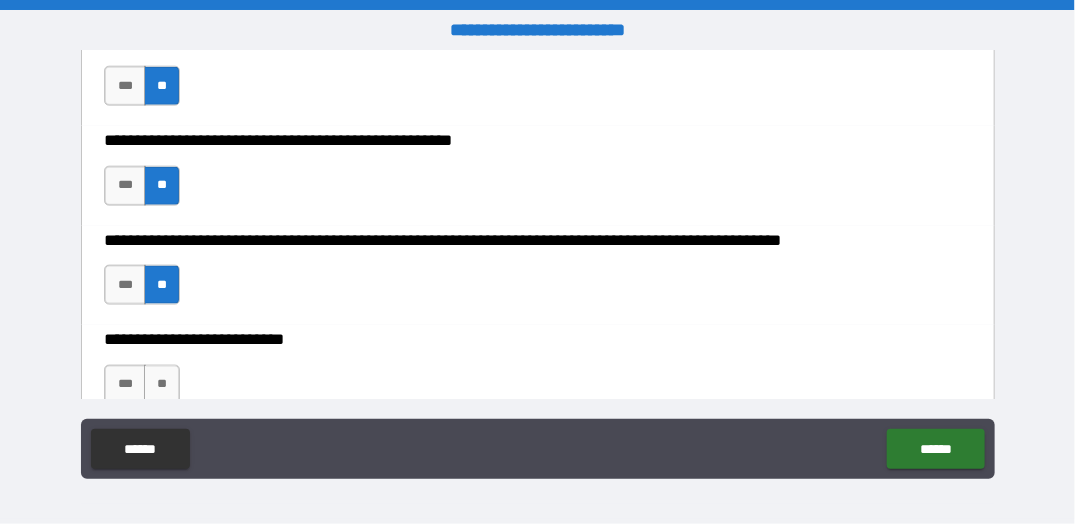 scroll, scrollTop: 900, scrollLeft: 0, axis: vertical 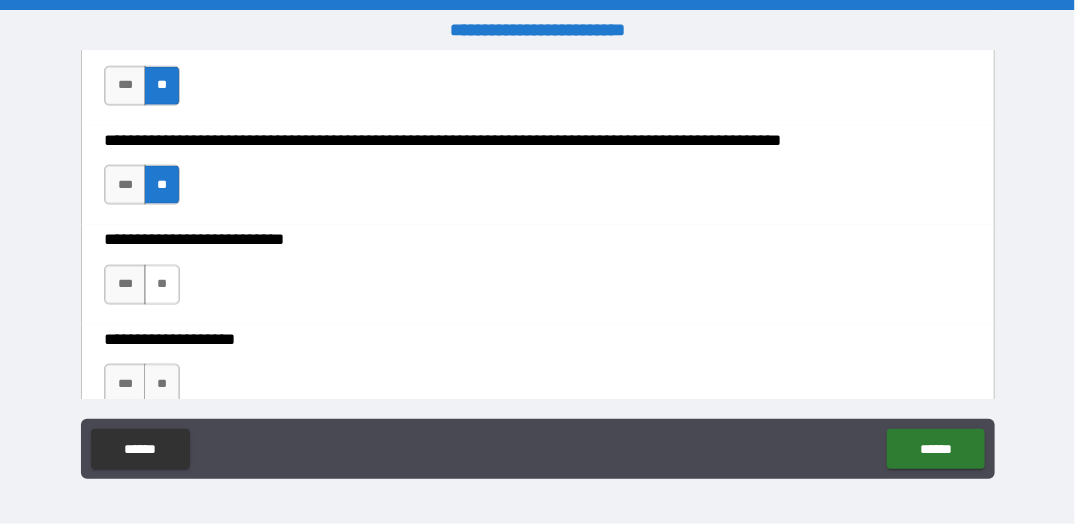 click on "**" at bounding box center (162, 285) 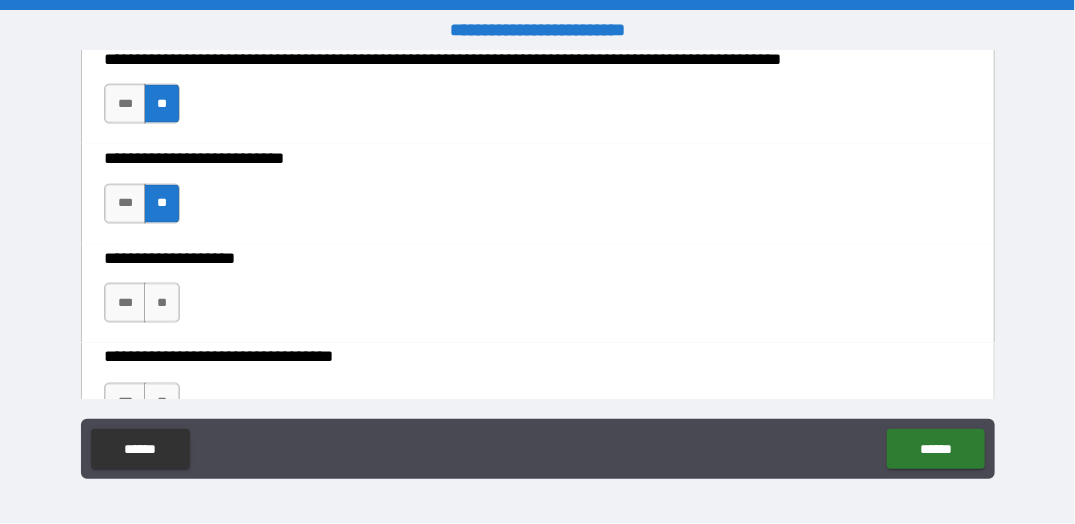 scroll, scrollTop: 1100, scrollLeft: 0, axis: vertical 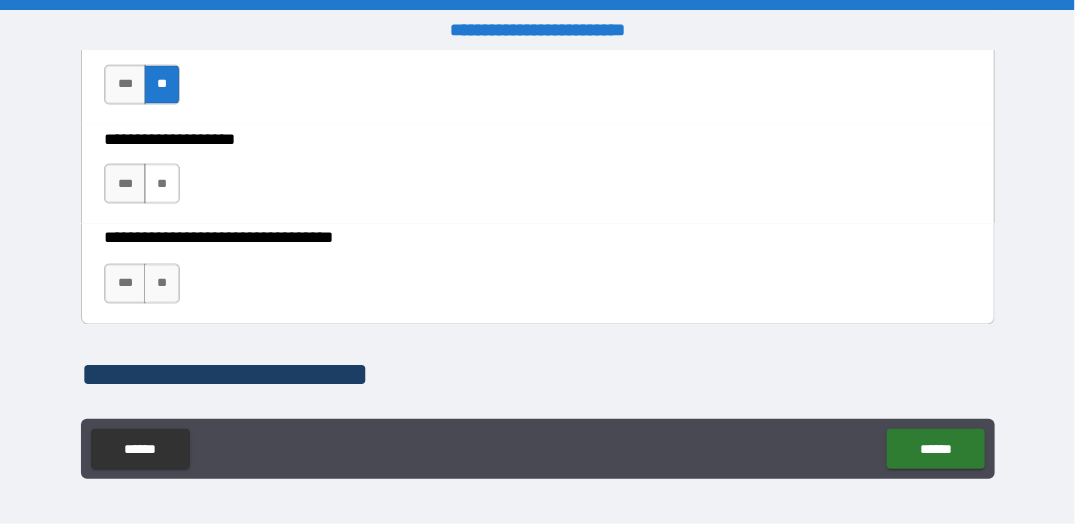click on "**" at bounding box center [162, 184] 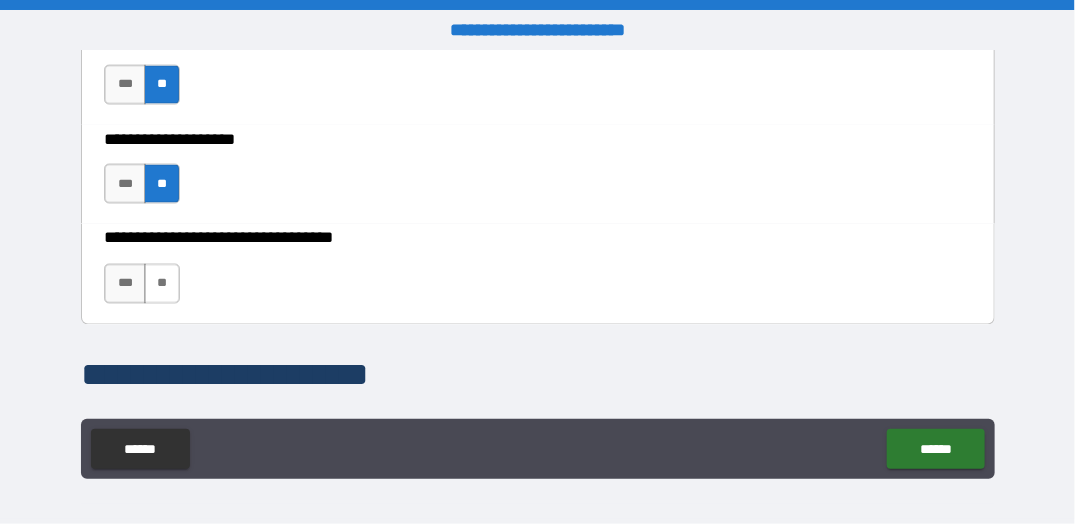click on "**" at bounding box center (162, 284) 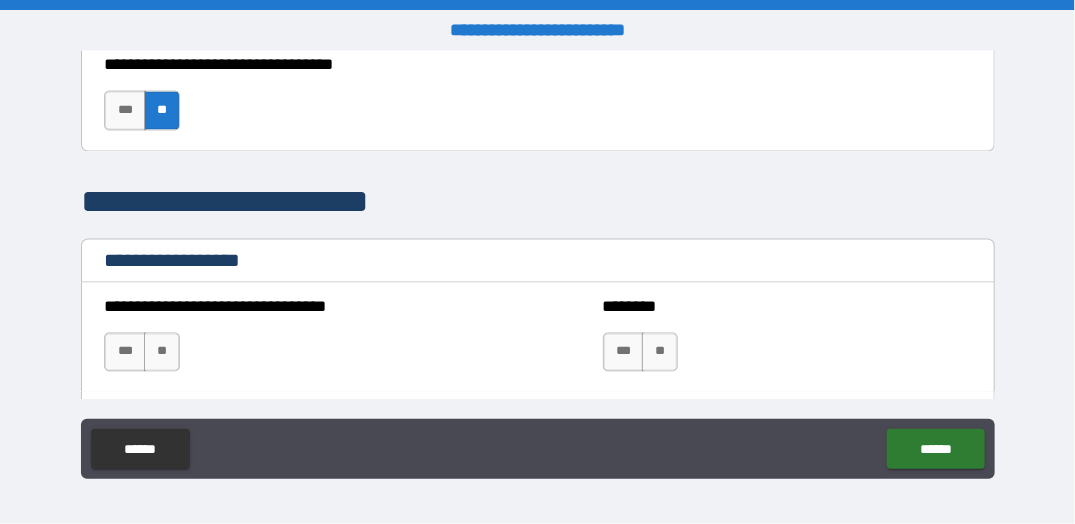 scroll, scrollTop: 1300, scrollLeft: 0, axis: vertical 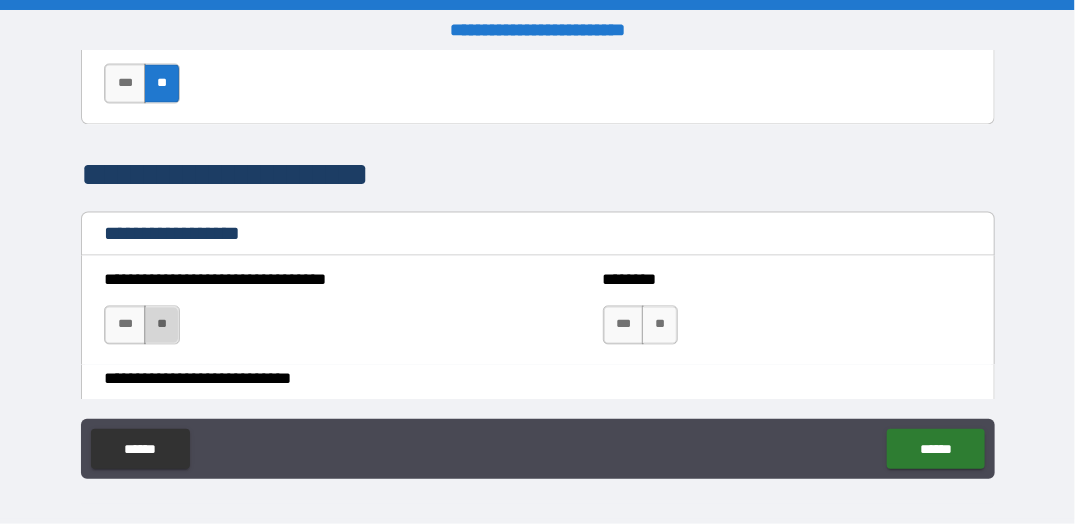 click on "**" at bounding box center [162, 326] 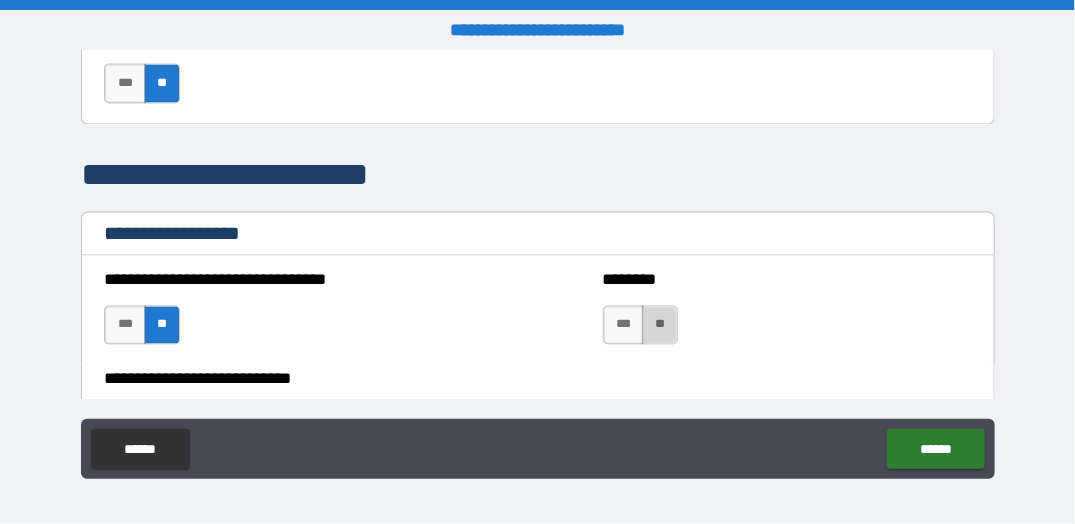 click on "**" at bounding box center [660, 326] 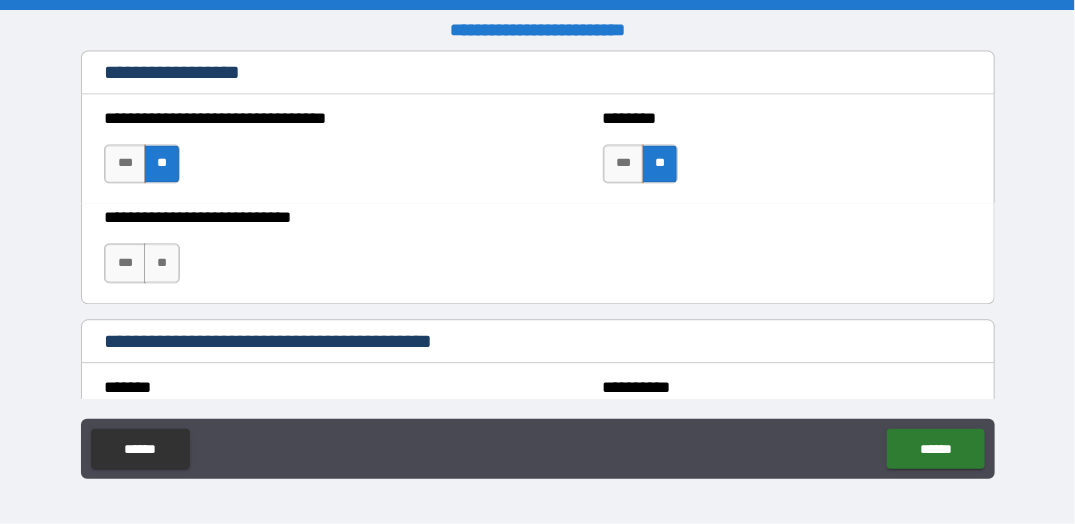 scroll, scrollTop: 1500, scrollLeft: 0, axis: vertical 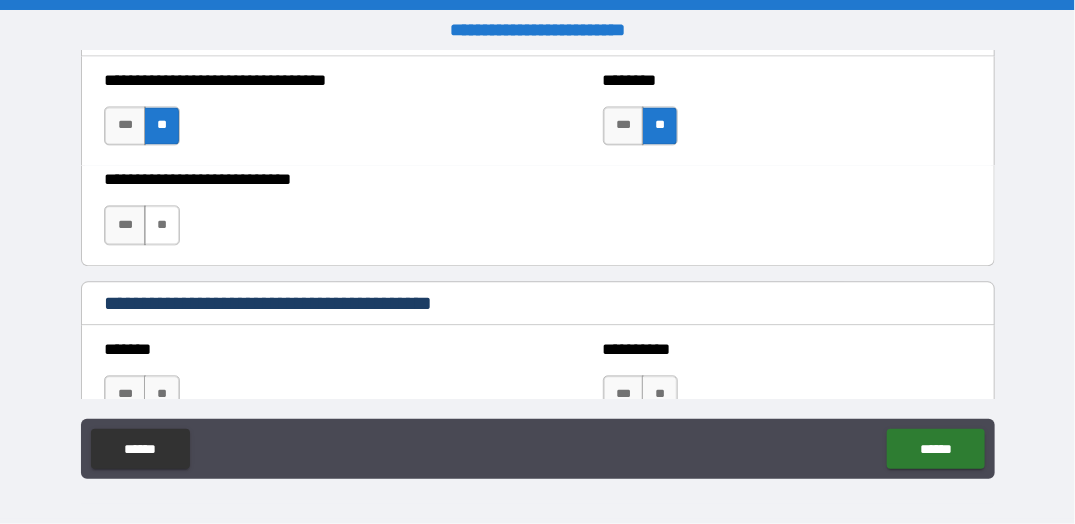 click on "**" at bounding box center (162, 225) 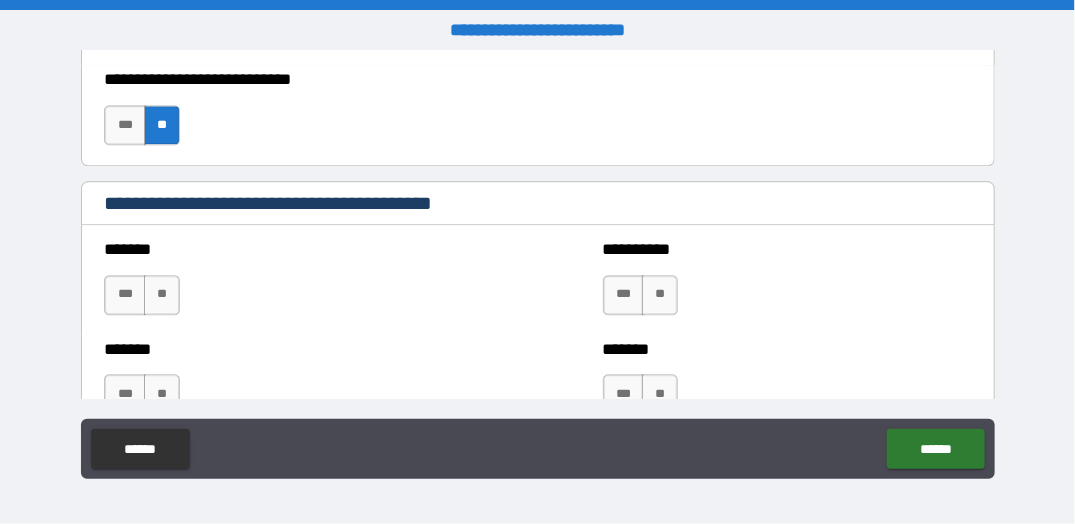 scroll, scrollTop: 1700, scrollLeft: 0, axis: vertical 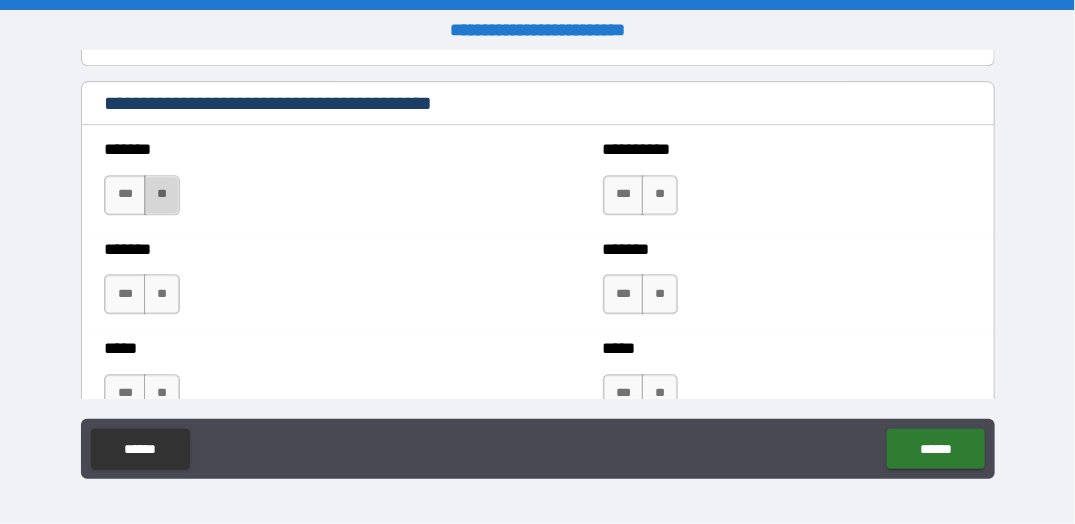click on "**" at bounding box center (162, 195) 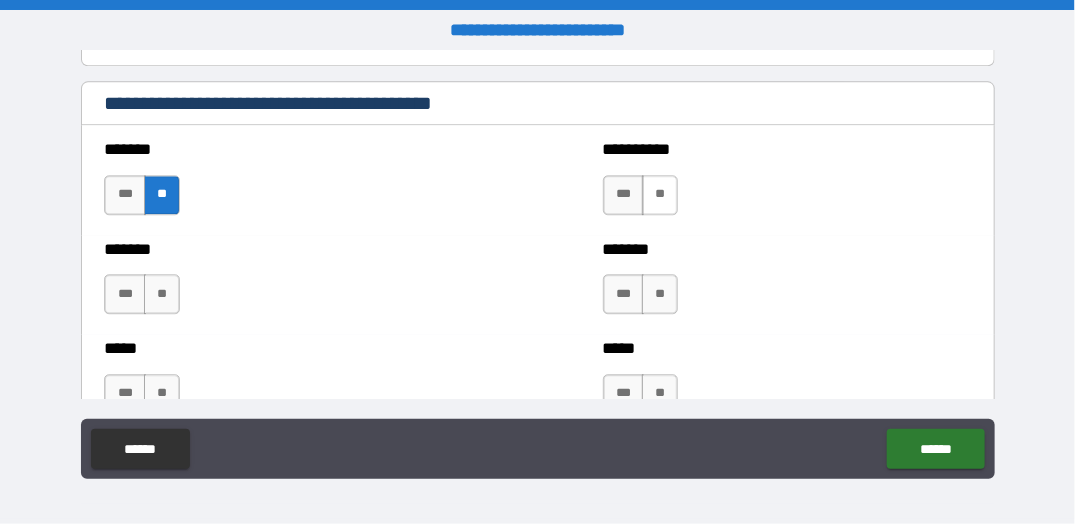 click on "**" at bounding box center (660, 195) 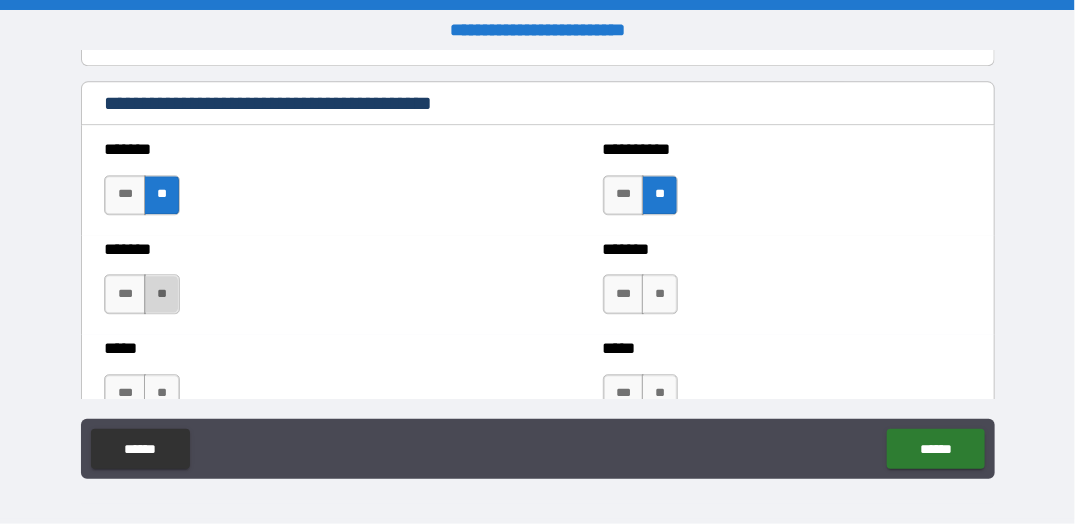 click on "**" at bounding box center [162, 294] 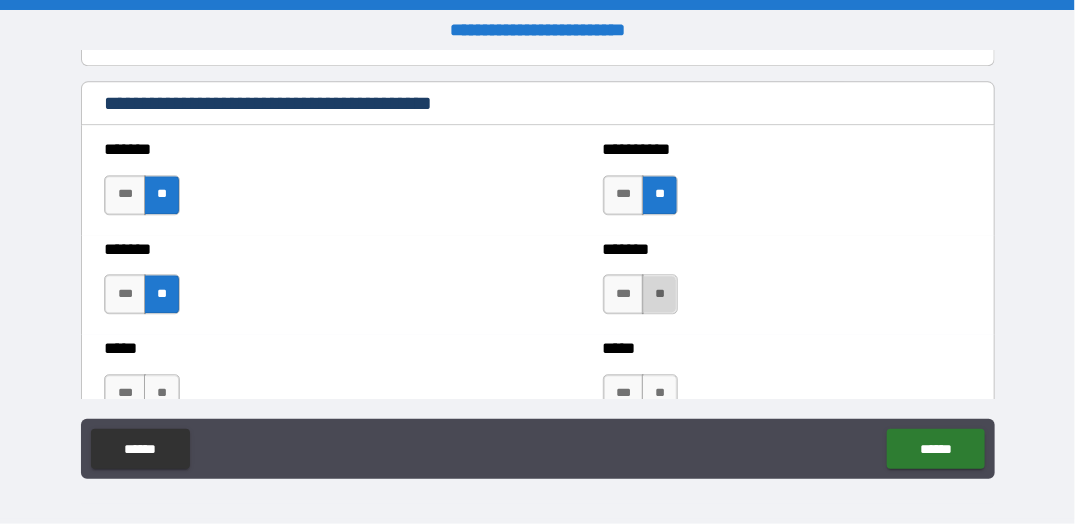 click on "**" at bounding box center (660, 294) 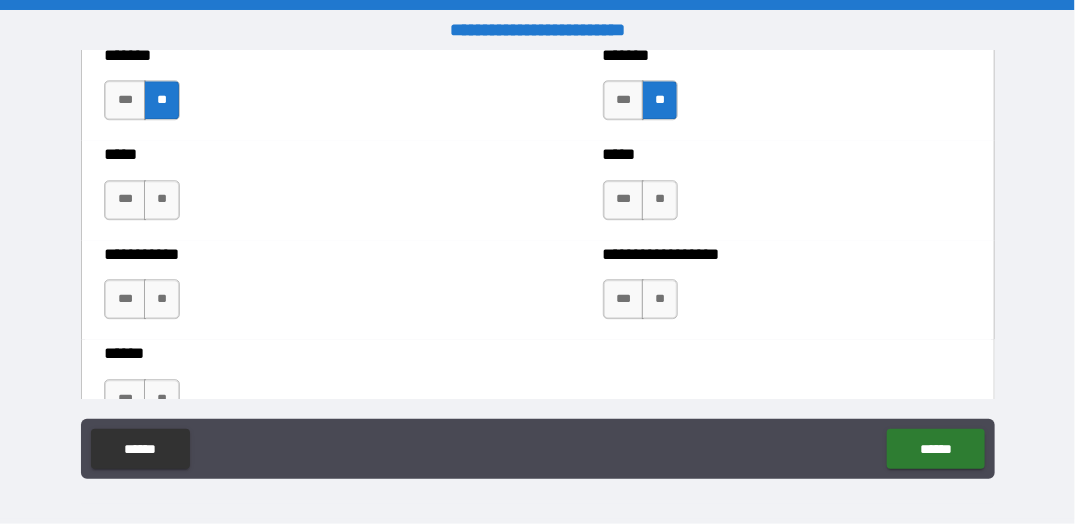 scroll, scrollTop: 1900, scrollLeft: 0, axis: vertical 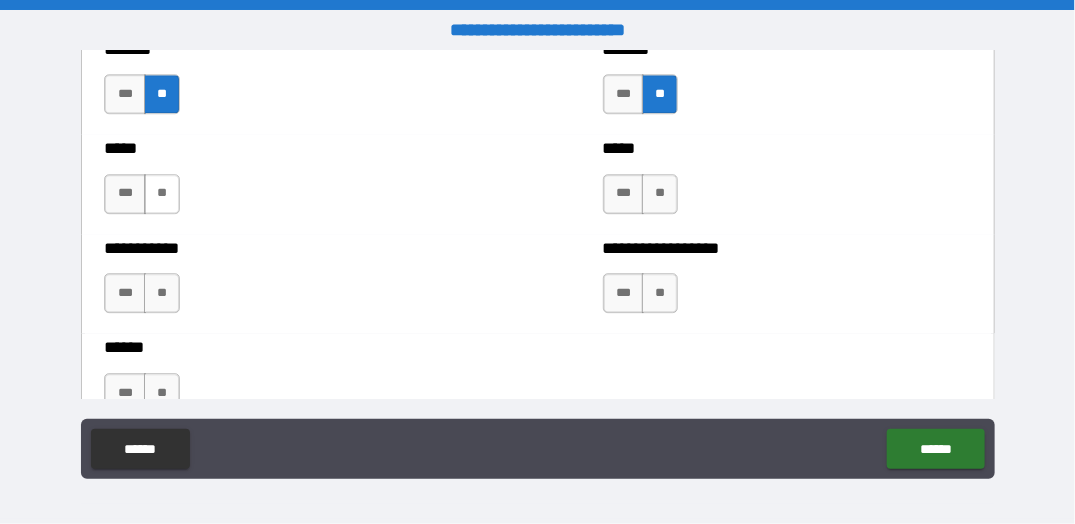 click on "**" at bounding box center [162, 194] 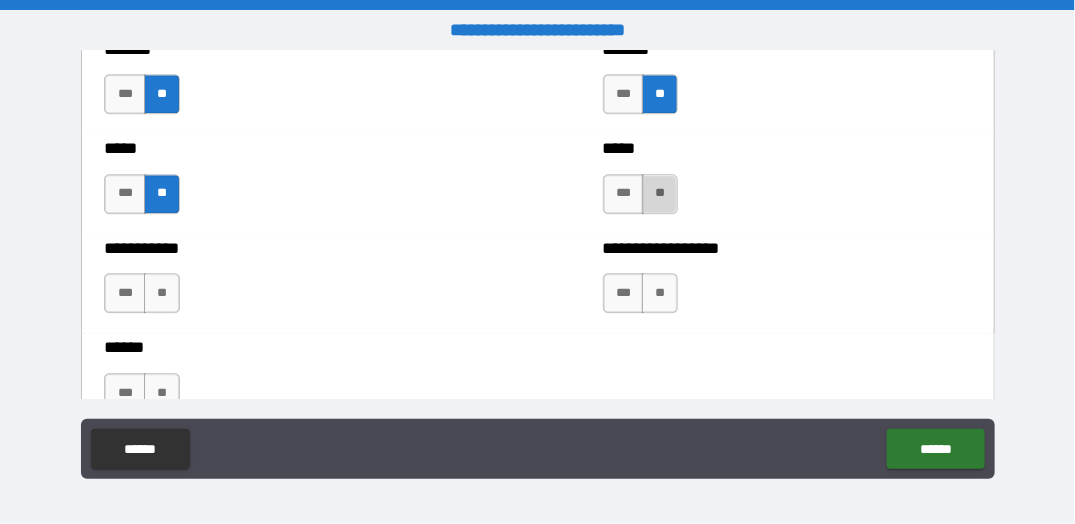 click on "**" at bounding box center (660, 194) 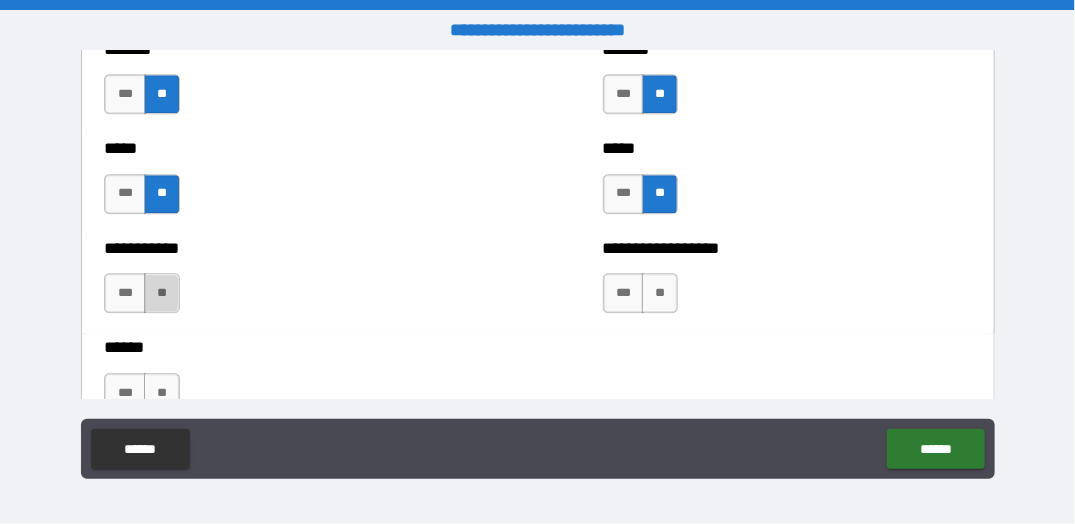 click on "**" at bounding box center [162, 293] 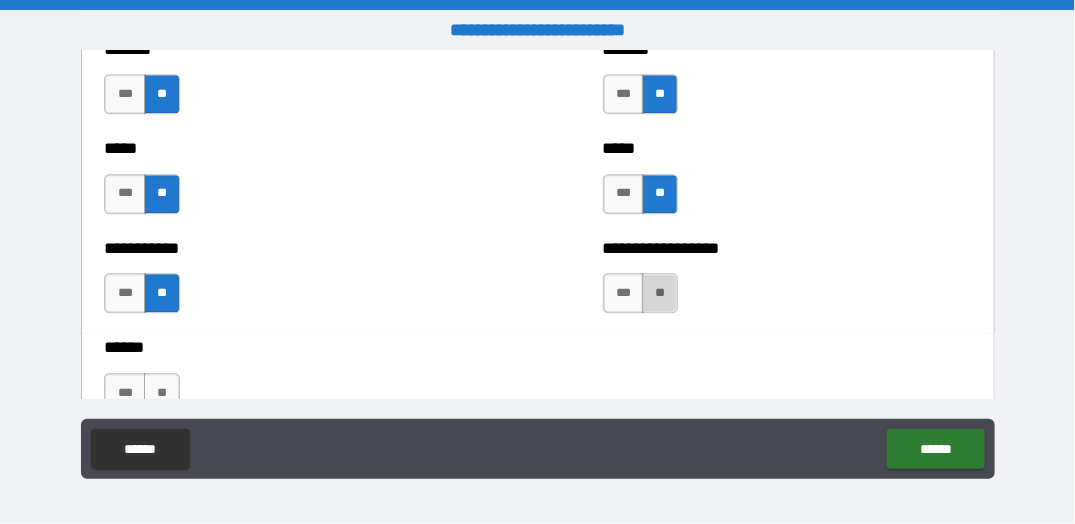 click on "**" at bounding box center (660, 293) 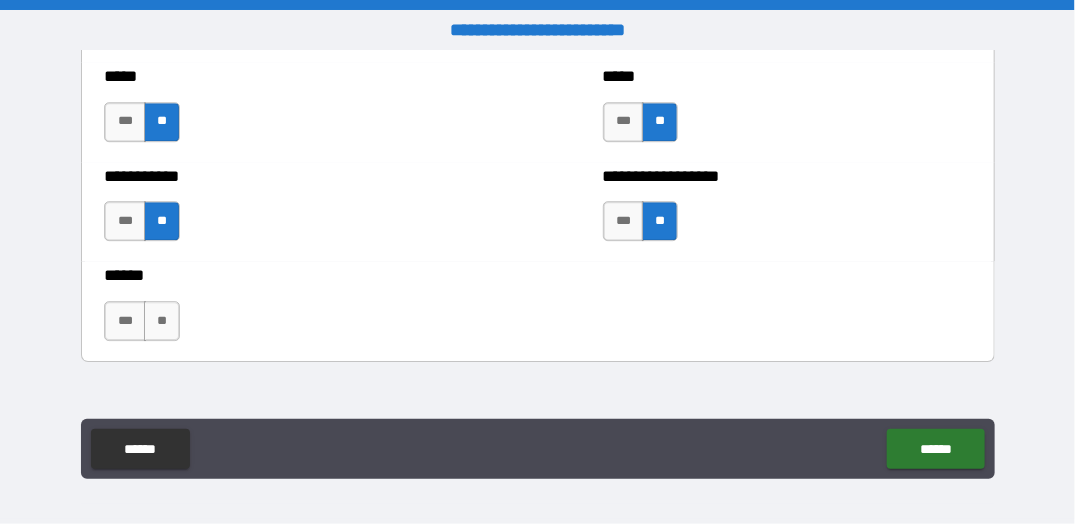 scroll, scrollTop: 2000, scrollLeft: 0, axis: vertical 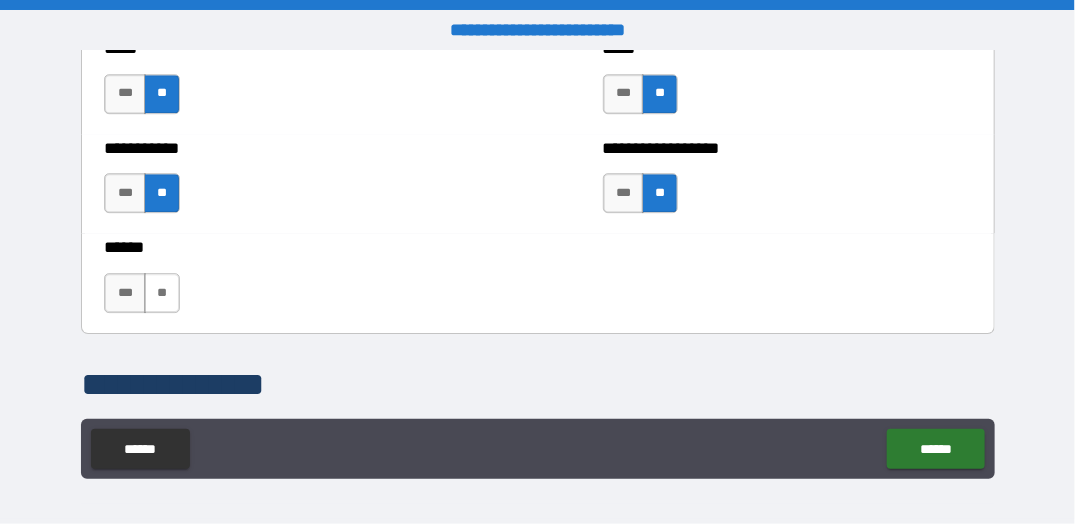 click on "**" at bounding box center [162, 293] 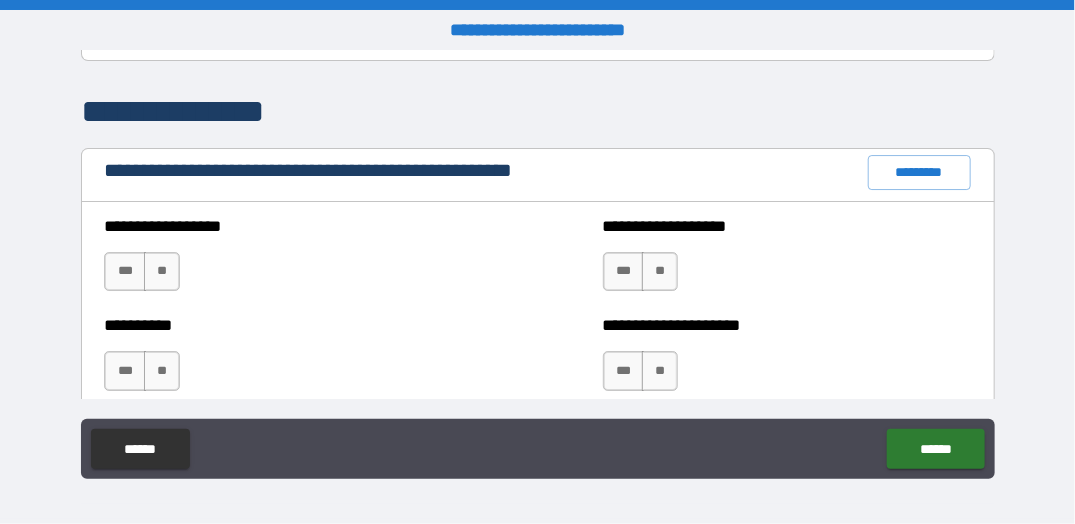 scroll, scrollTop: 2300, scrollLeft: 0, axis: vertical 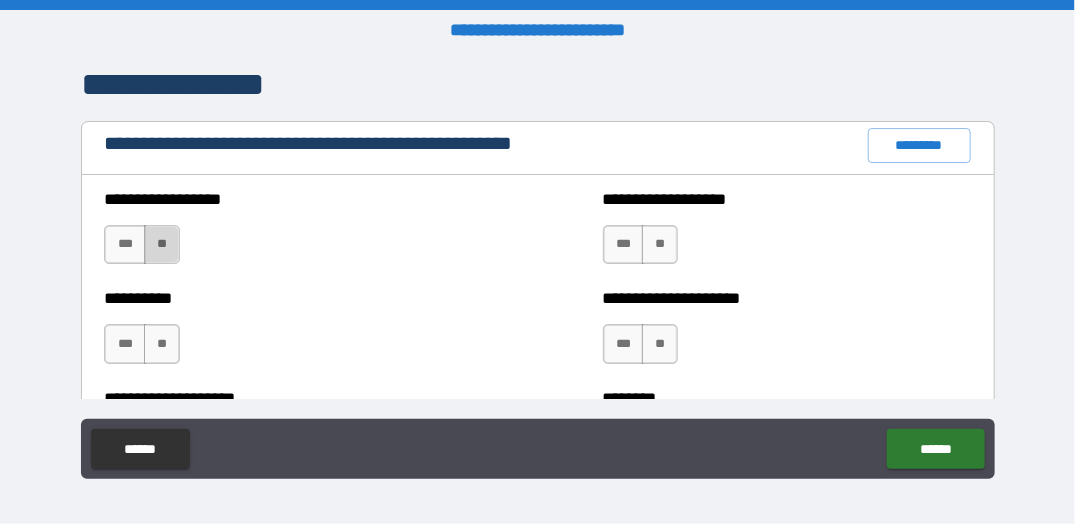 click on "**" at bounding box center [162, 245] 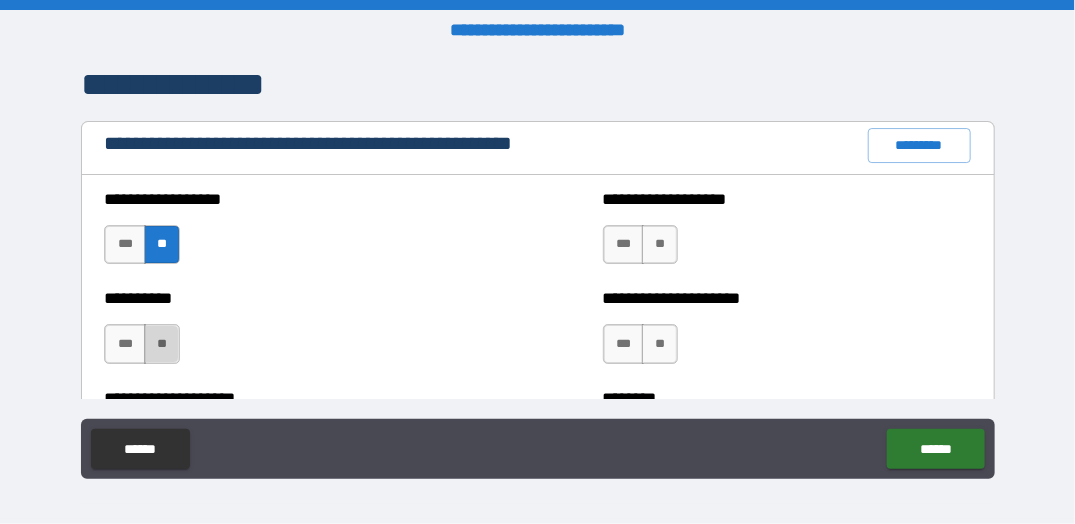 click on "**" at bounding box center [162, 344] 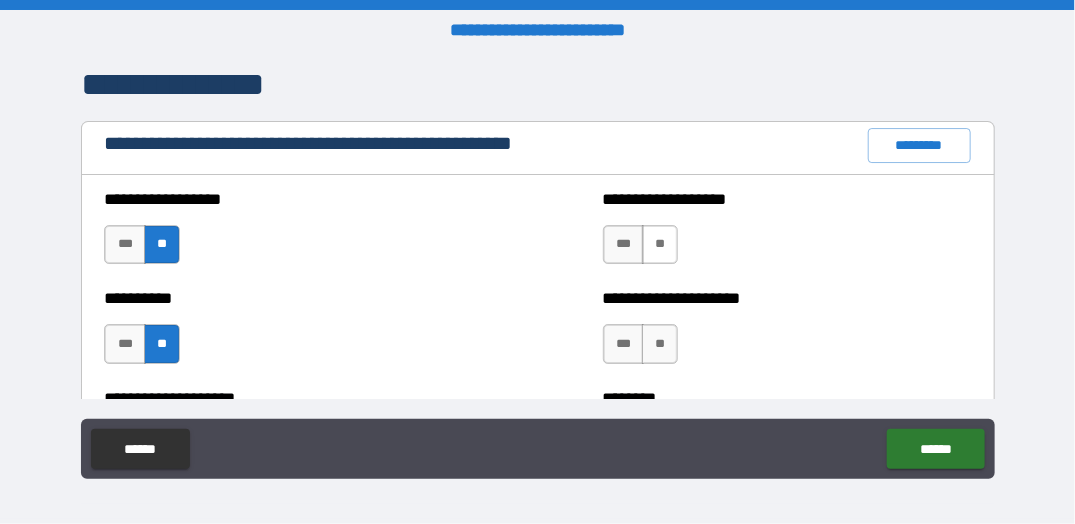 click on "**" at bounding box center [660, 245] 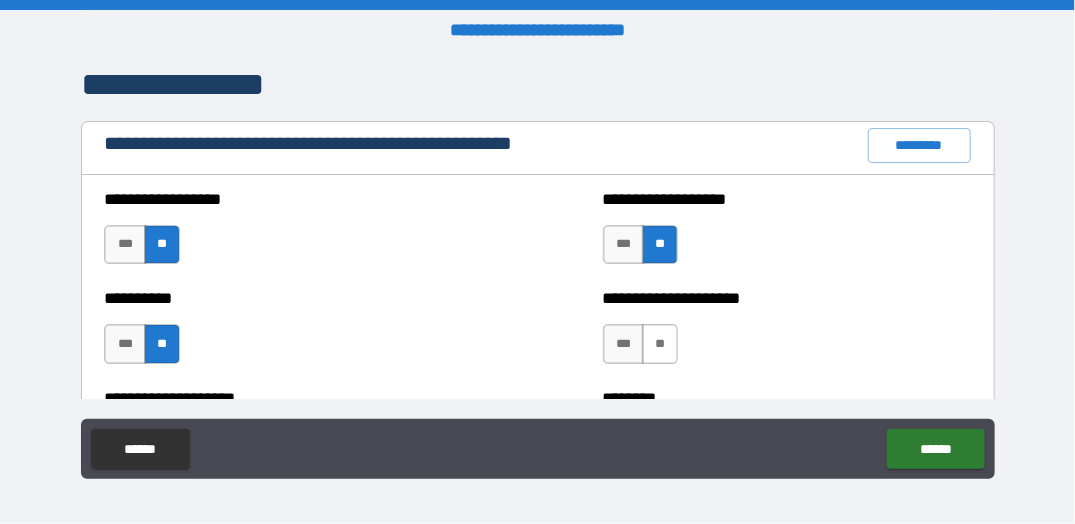 click on "**" at bounding box center [660, 344] 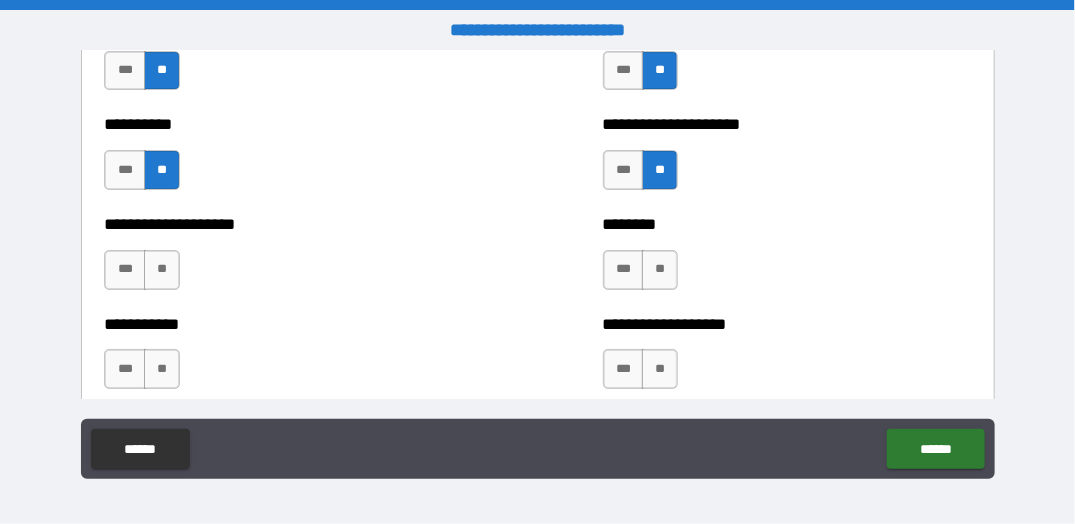 scroll, scrollTop: 2500, scrollLeft: 0, axis: vertical 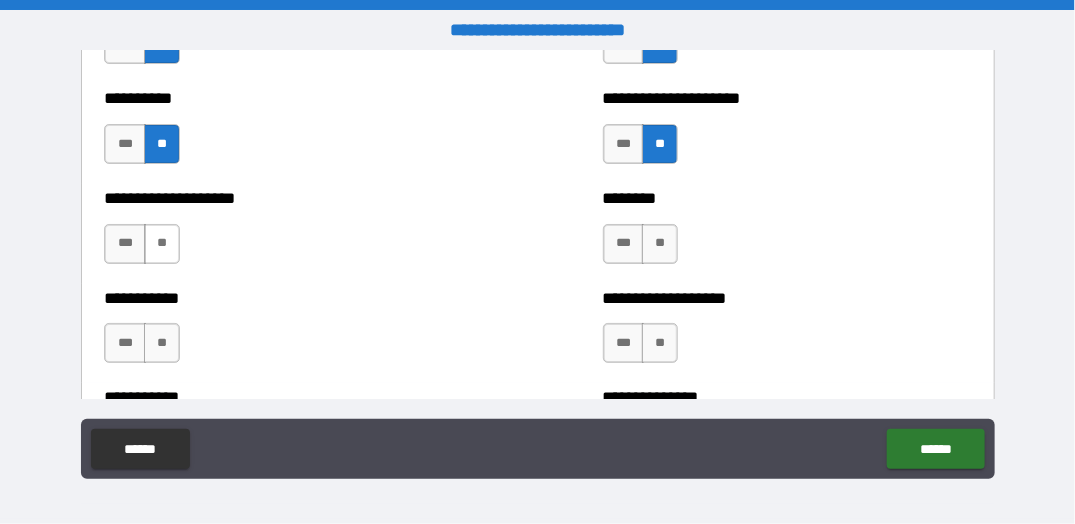 click on "**" at bounding box center [162, 244] 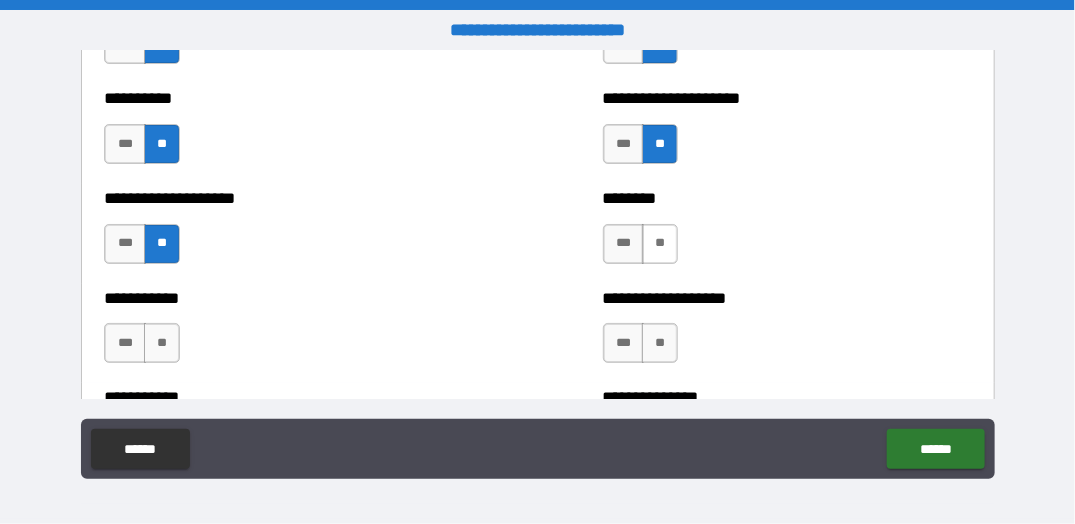 click on "**" at bounding box center [660, 244] 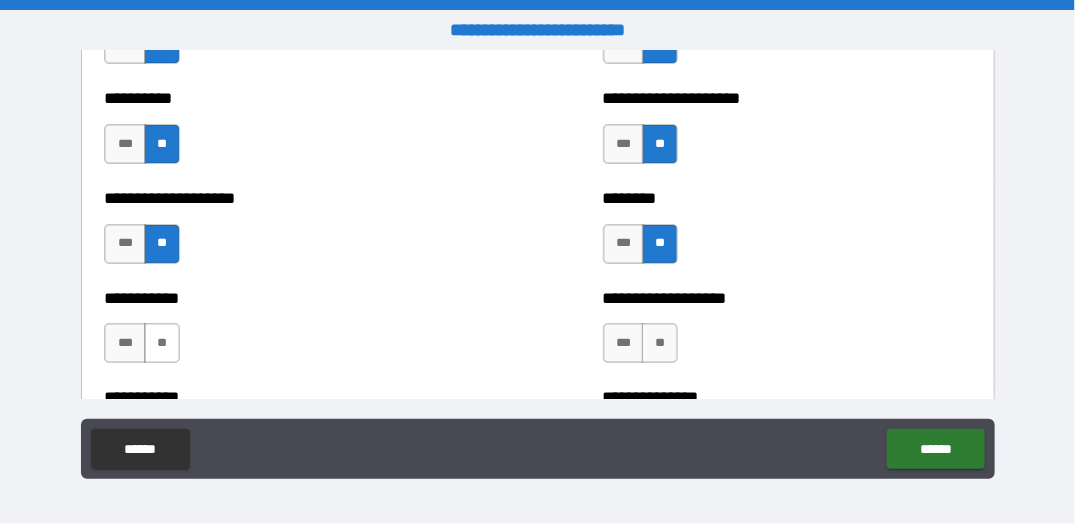 click on "**" at bounding box center [162, 343] 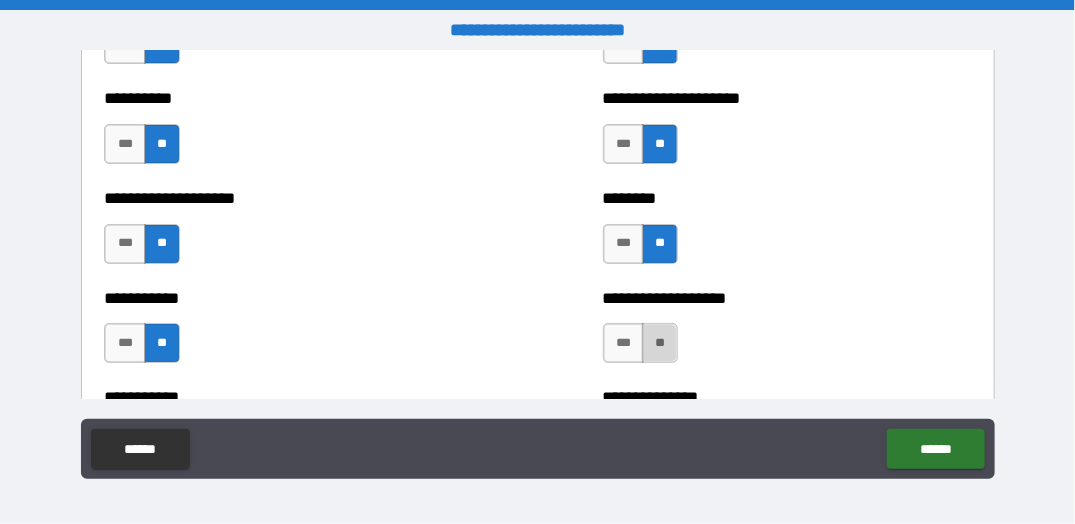 click on "**" at bounding box center (660, 343) 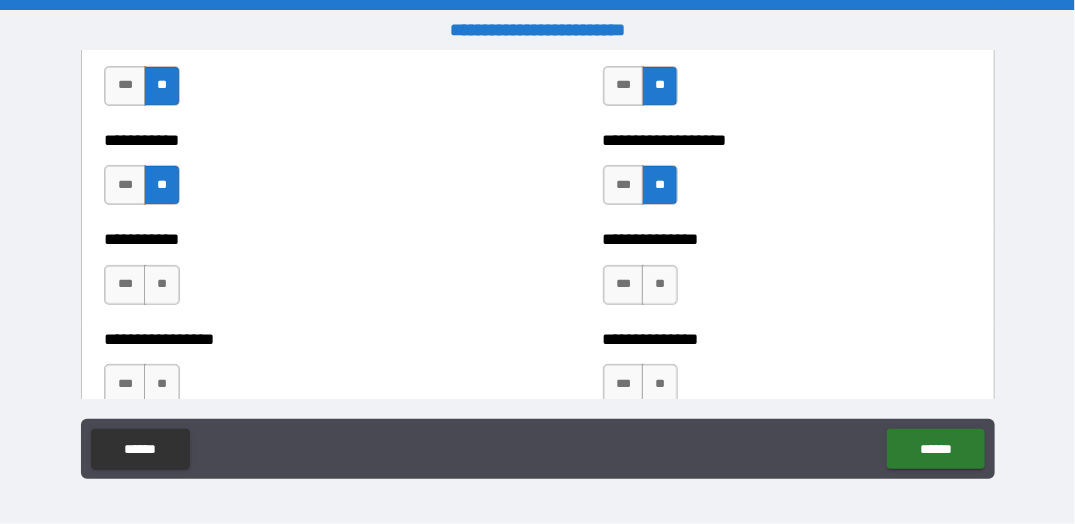 scroll, scrollTop: 2700, scrollLeft: 0, axis: vertical 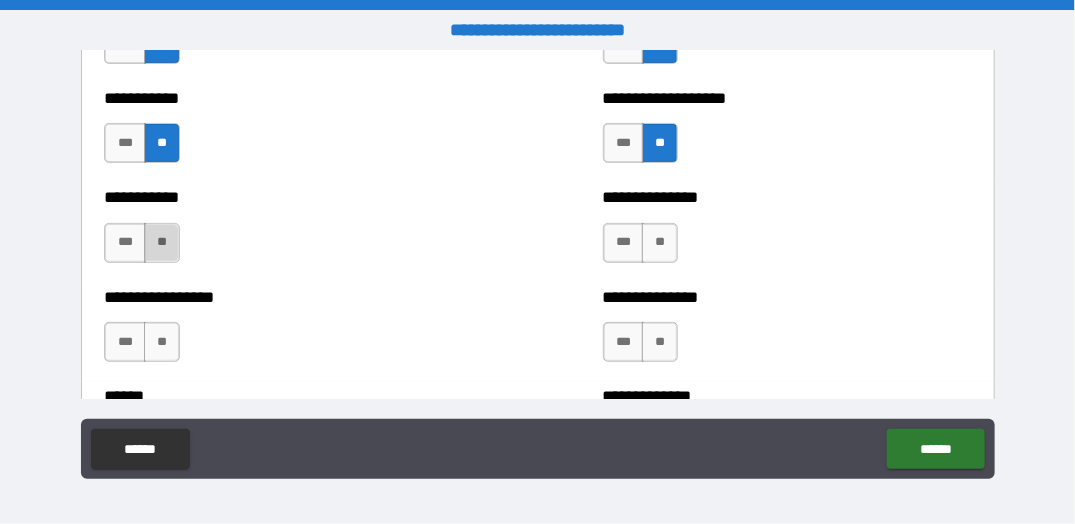 click on "**" at bounding box center (162, 243) 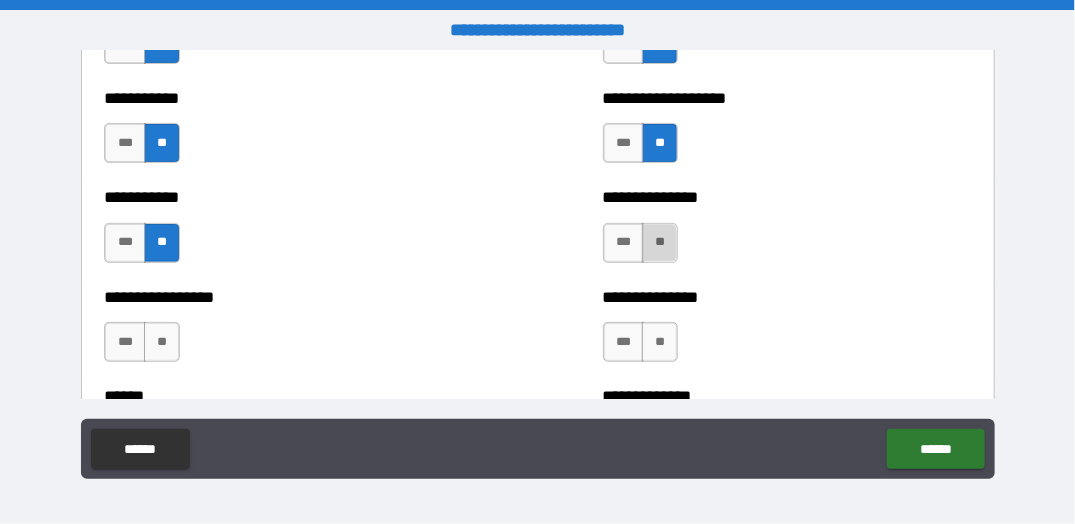 click on "**" at bounding box center (660, 243) 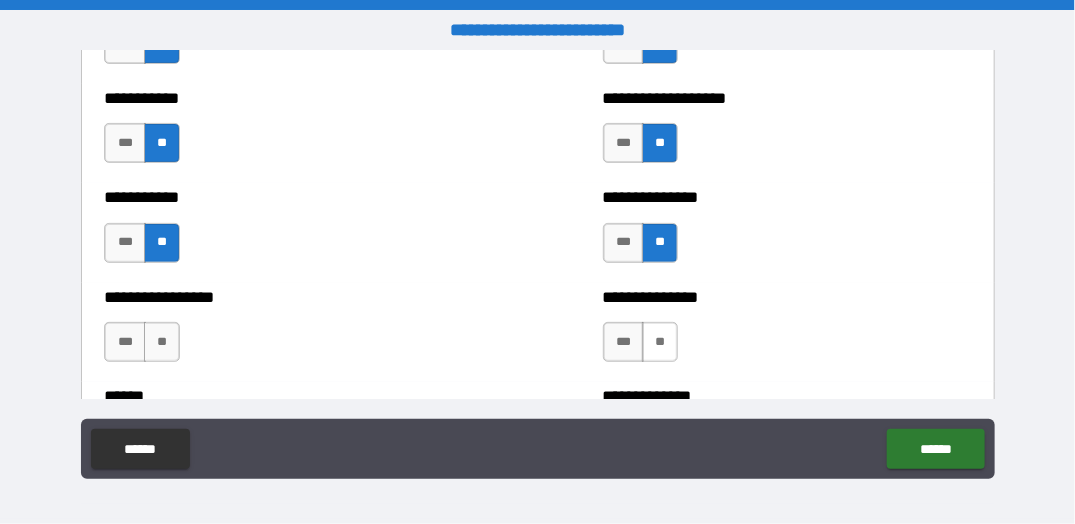 click on "**" at bounding box center (660, 342) 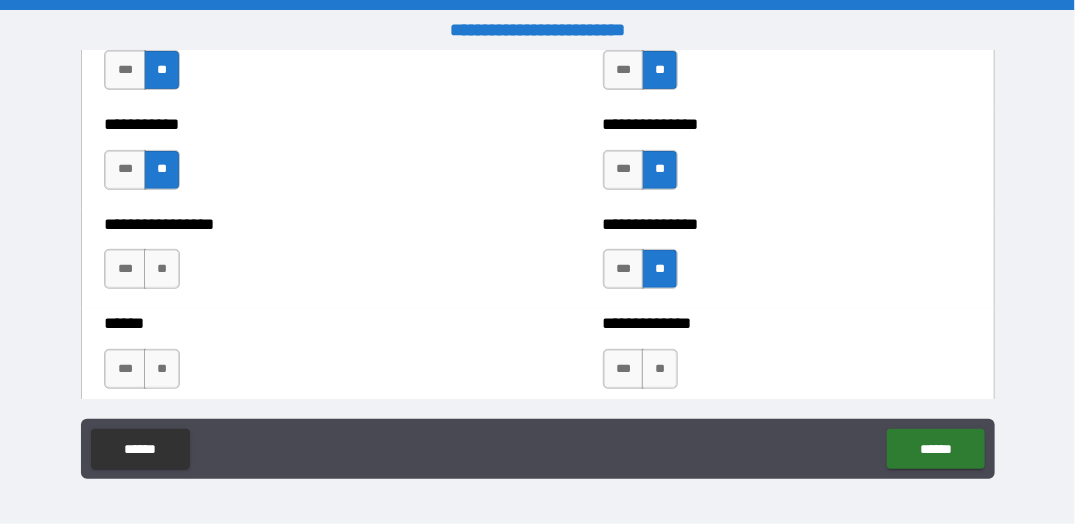 scroll, scrollTop: 2800, scrollLeft: 0, axis: vertical 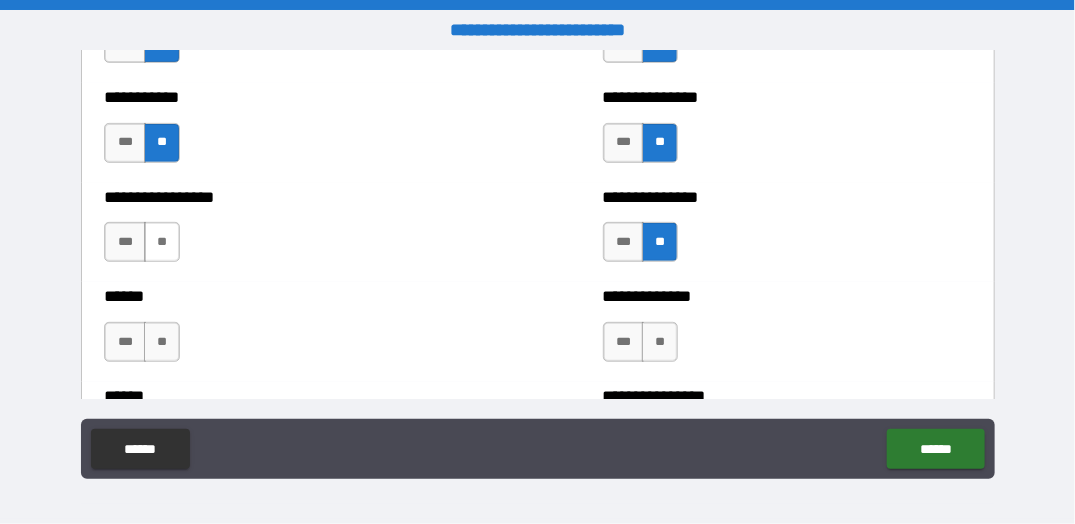 click on "**" at bounding box center (162, 242) 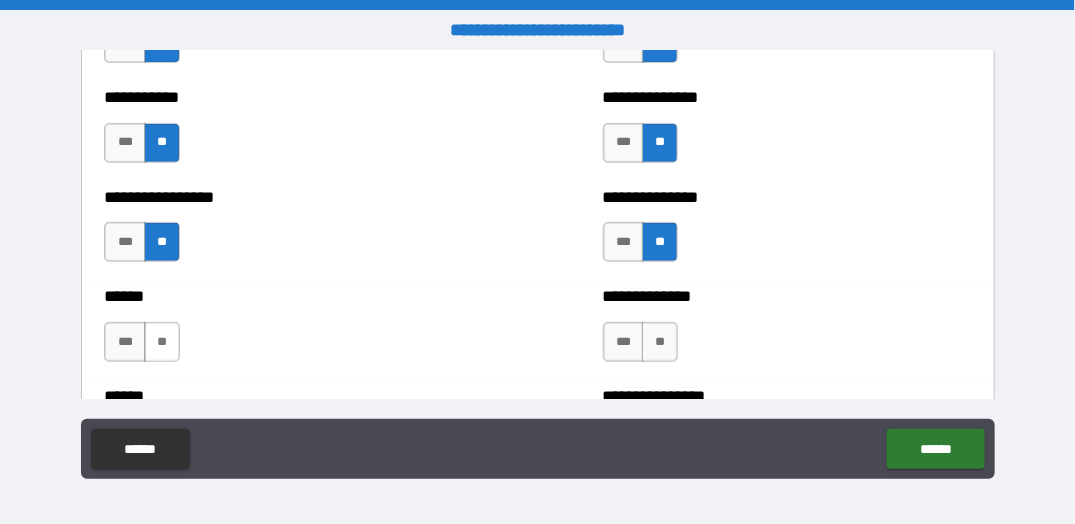 click on "**" at bounding box center (162, 342) 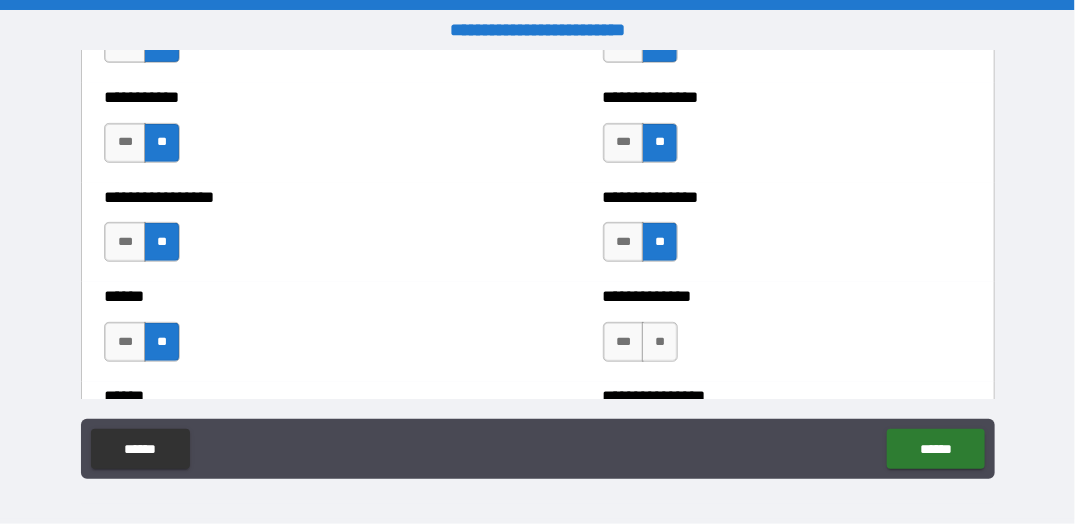 scroll, scrollTop: 2900, scrollLeft: 0, axis: vertical 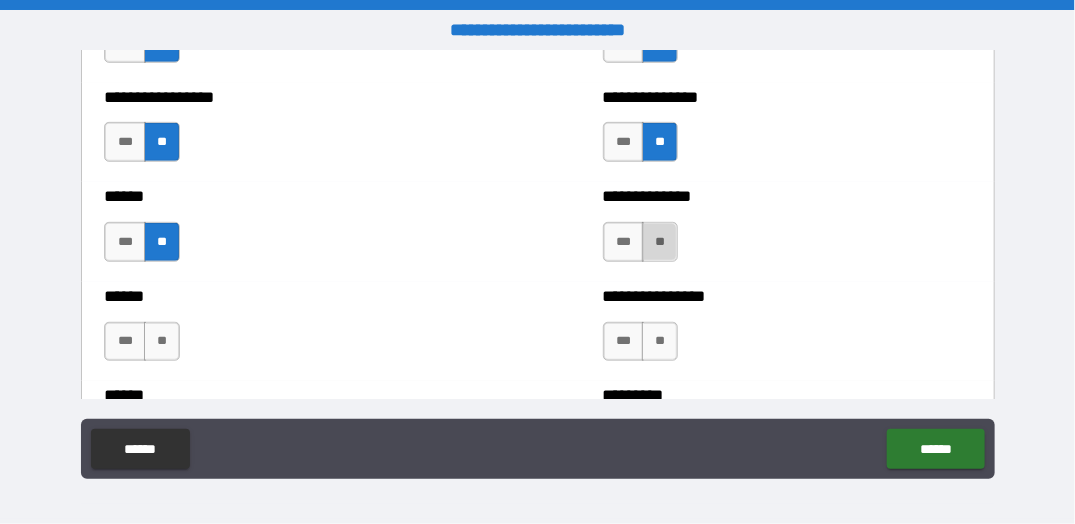 click on "**" at bounding box center (660, 242) 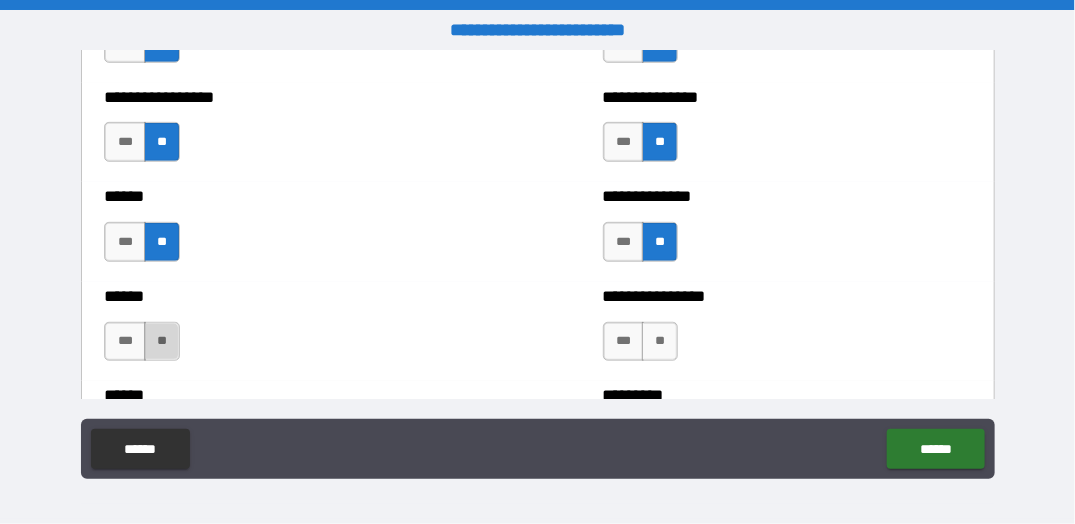 click on "**" at bounding box center [162, 342] 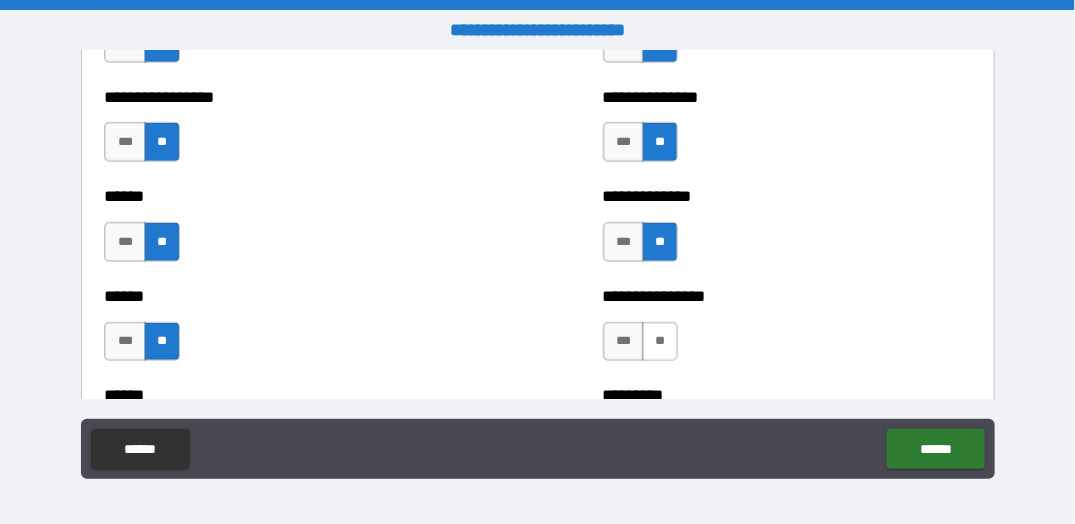 click on "**" at bounding box center [660, 342] 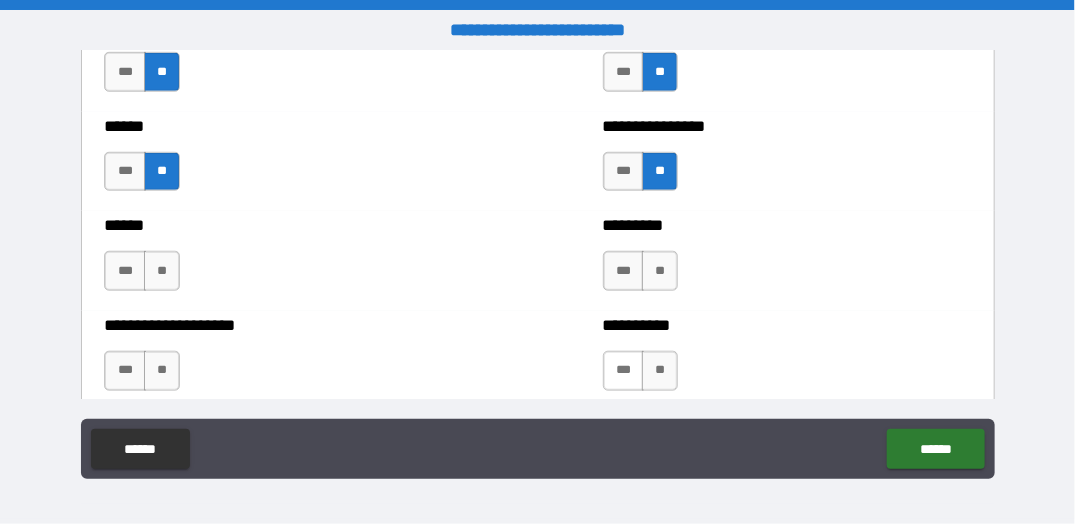 scroll, scrollTop: 3100, scrollLeft: 0, axis: vertical 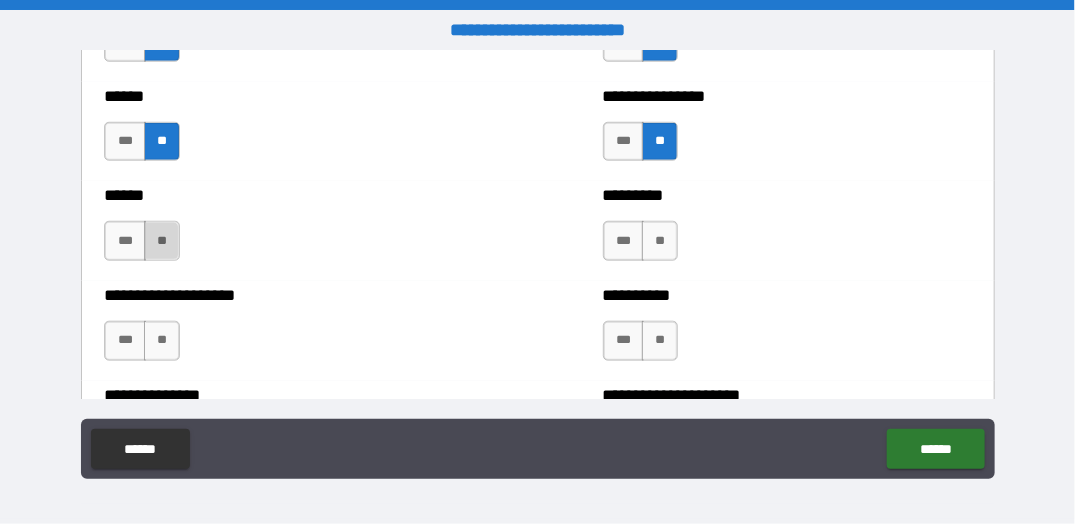 click on "**" at bounding box center (162, 241) 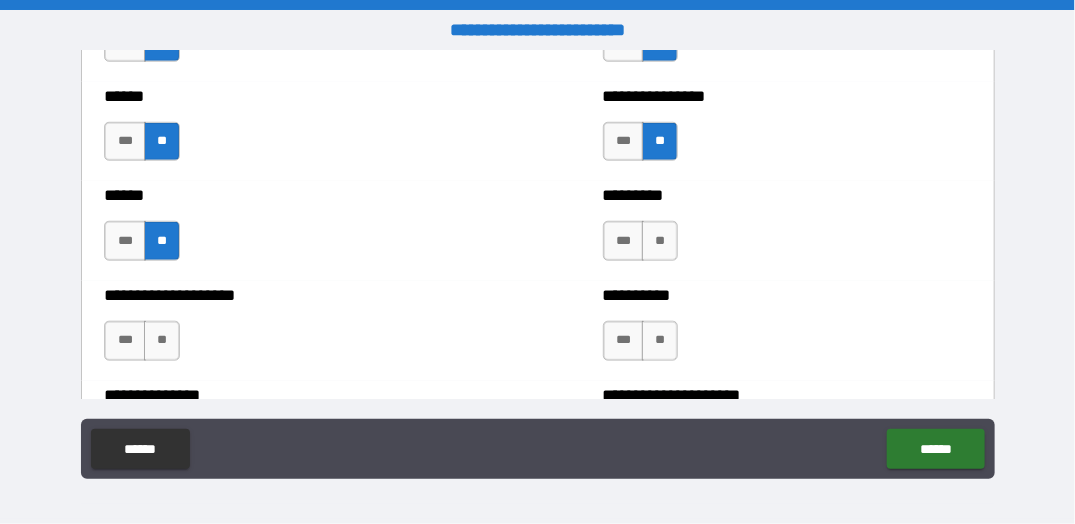 click on "*** **" at bounding box center [643, 246] 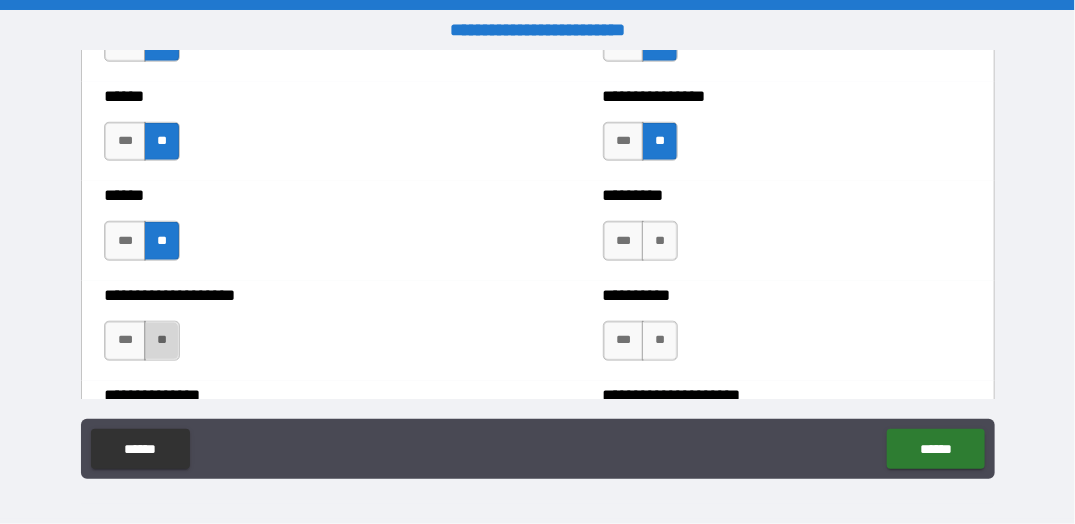 click on "**" at bounding box center (162, 341) 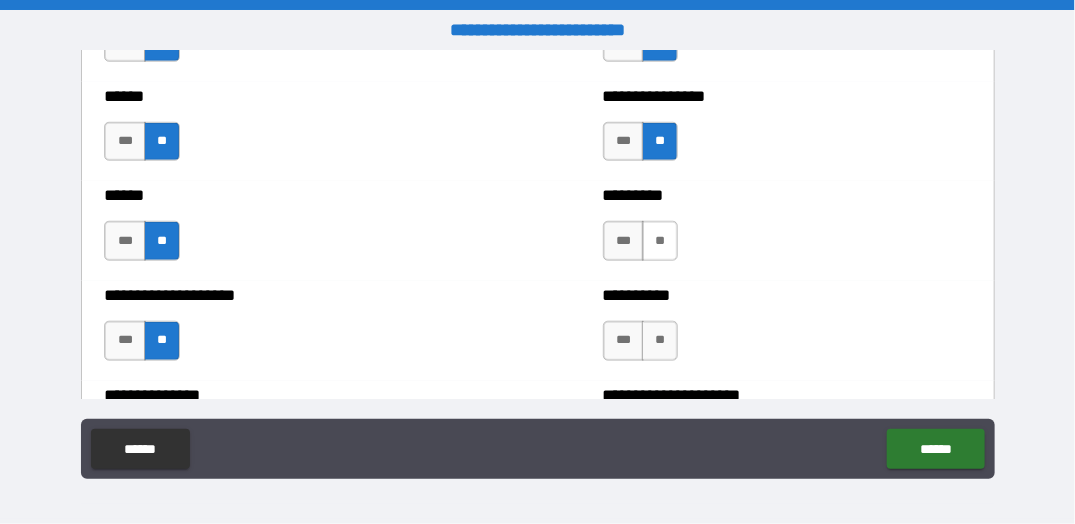 click on "**" at bounding box center (660, 241) 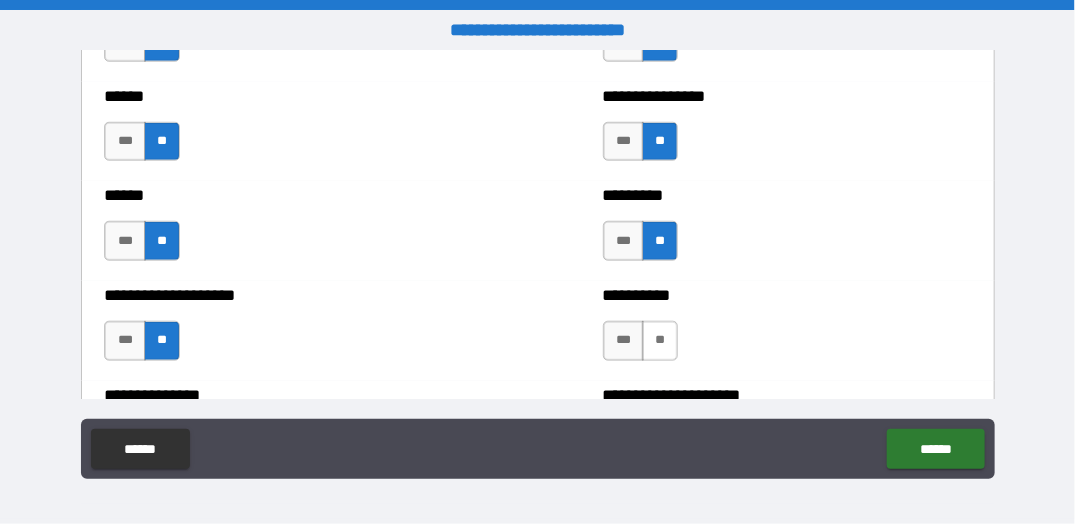 click on "**" at bounding box center [660, 341] 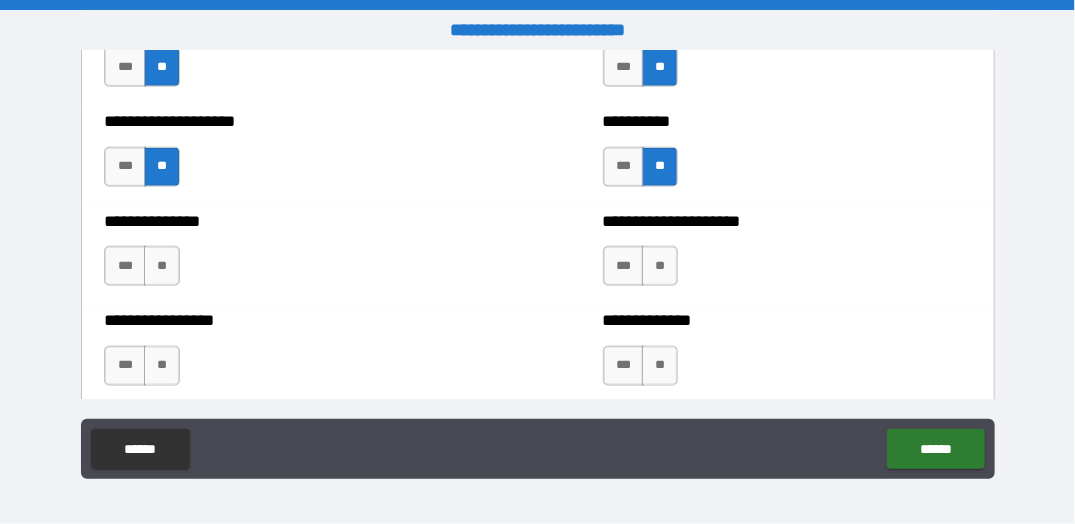 scroll, scrollTop: 3300, scrollLeft: 0, axis: vertical 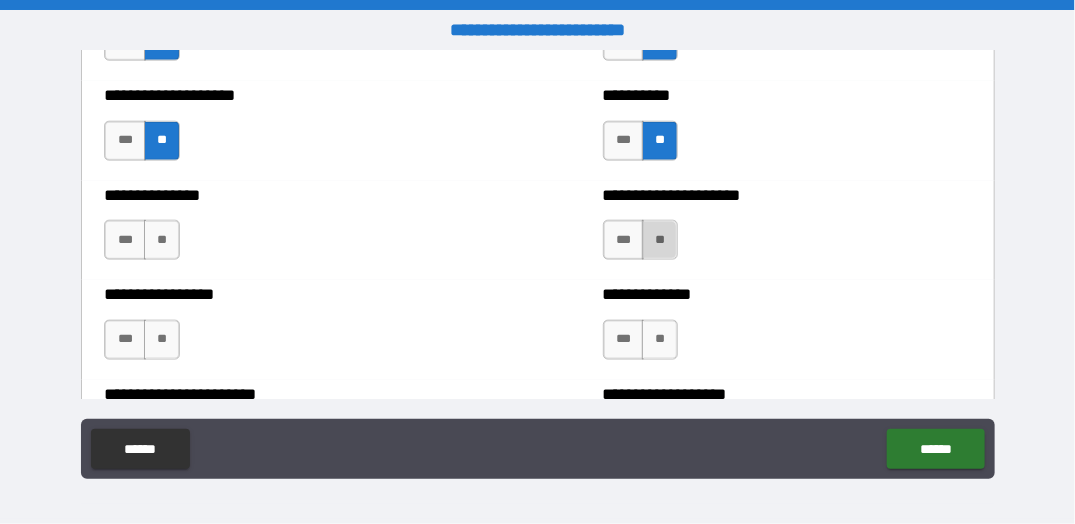 click on "**" at bounding box center [660, 240] 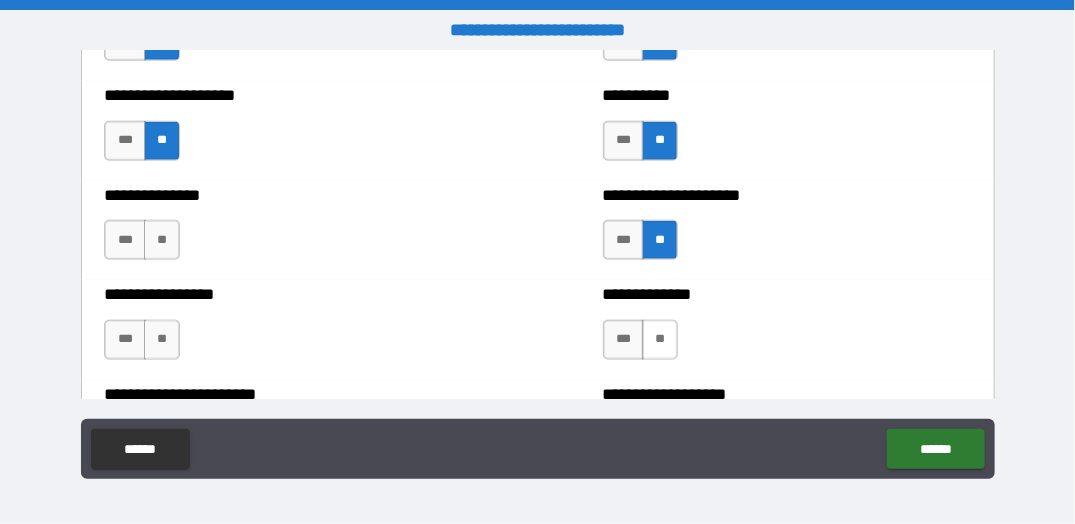 click on "**" at bounding box center (660, 340) 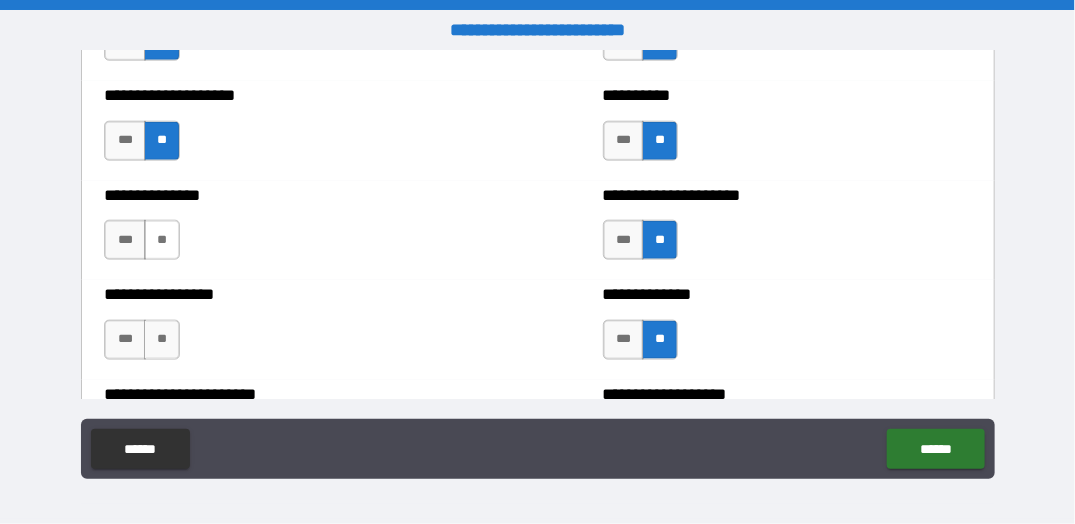 click on "**" at bounding box center [162, 240] 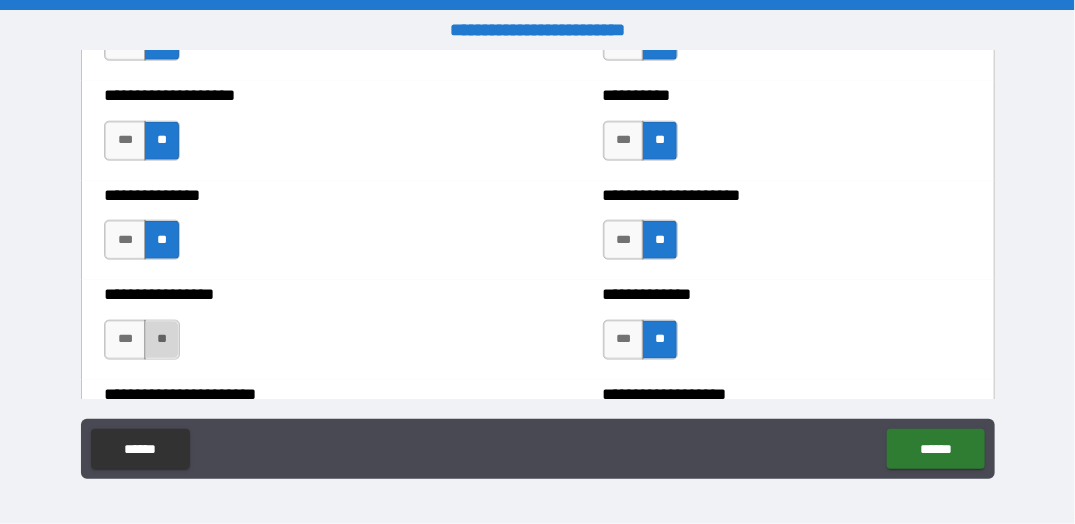 click on "**" at bounding box center (162, 340) 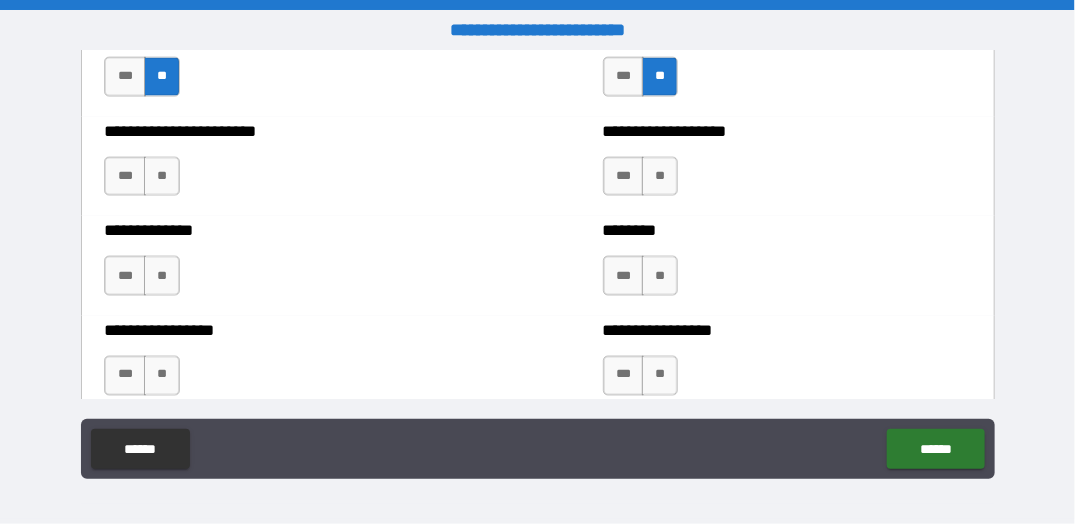 scroll, scrollTop: 3600, scrollLeft: 0, axis: vertical 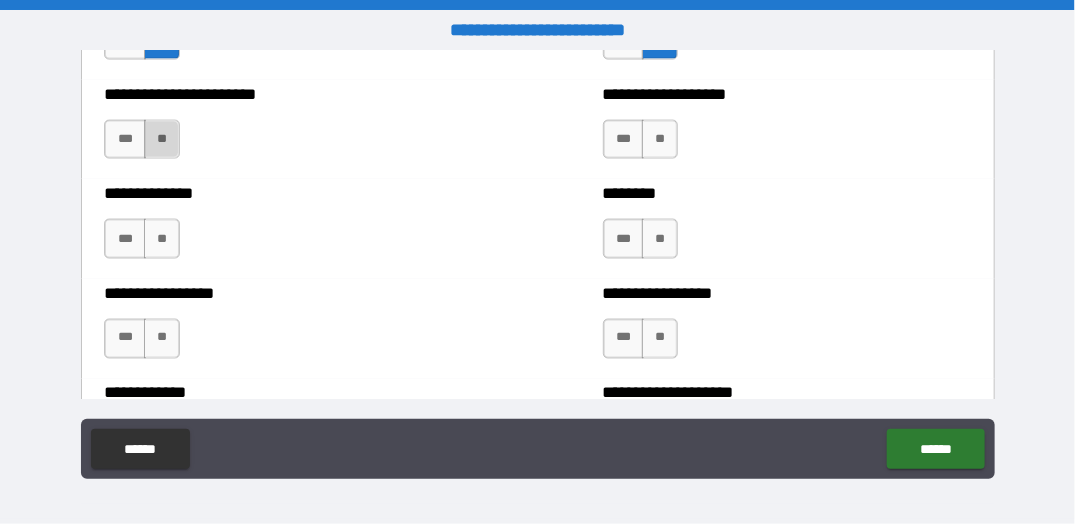 click on "**" at bounding box center [162, 140] 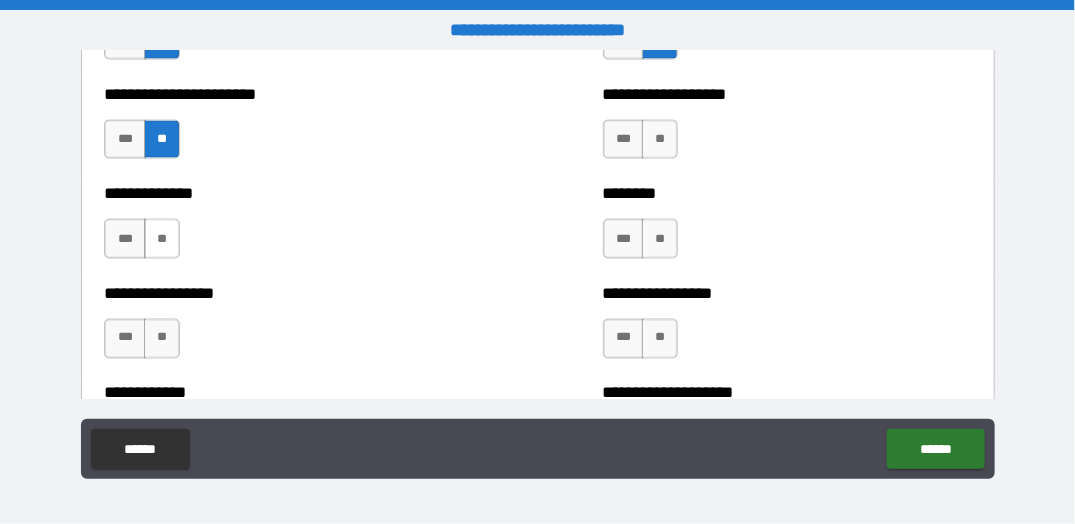 drag, startPoint x: 162, startPoint y: 221, endPoint x: 173, endPoint y: 229, distance: 13.601471 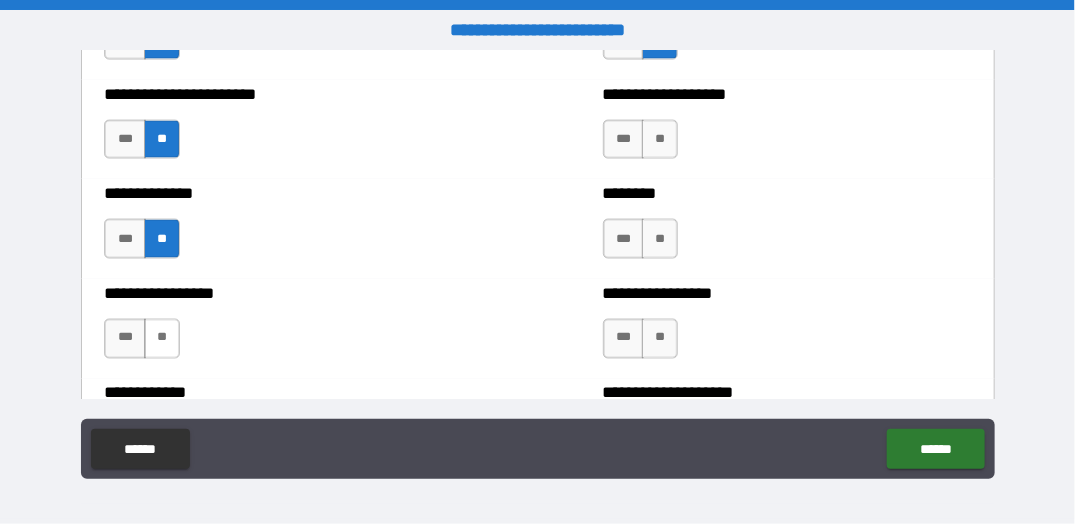 click on "**" at bounding box center (162, 339) 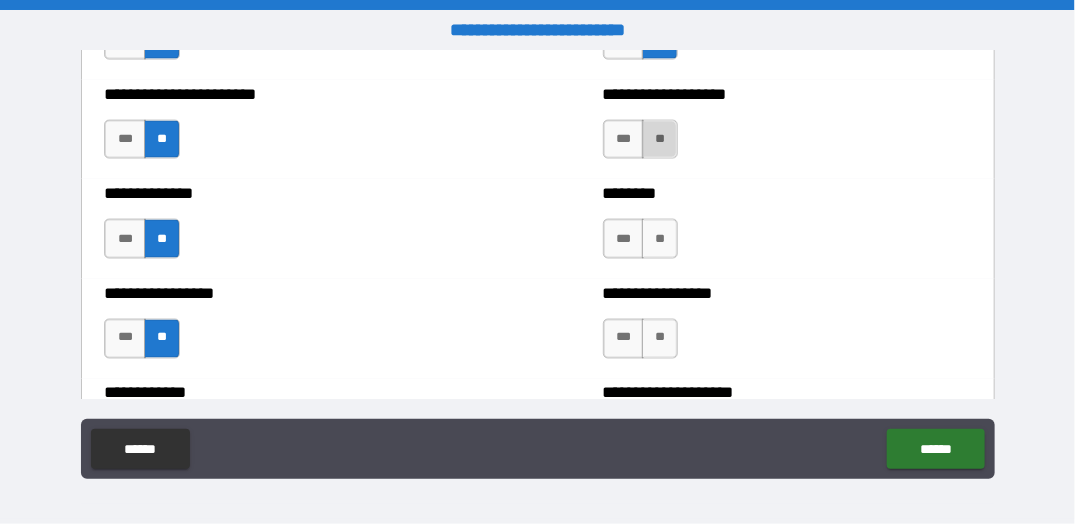 click on "**" at bounding box center (660, 140) 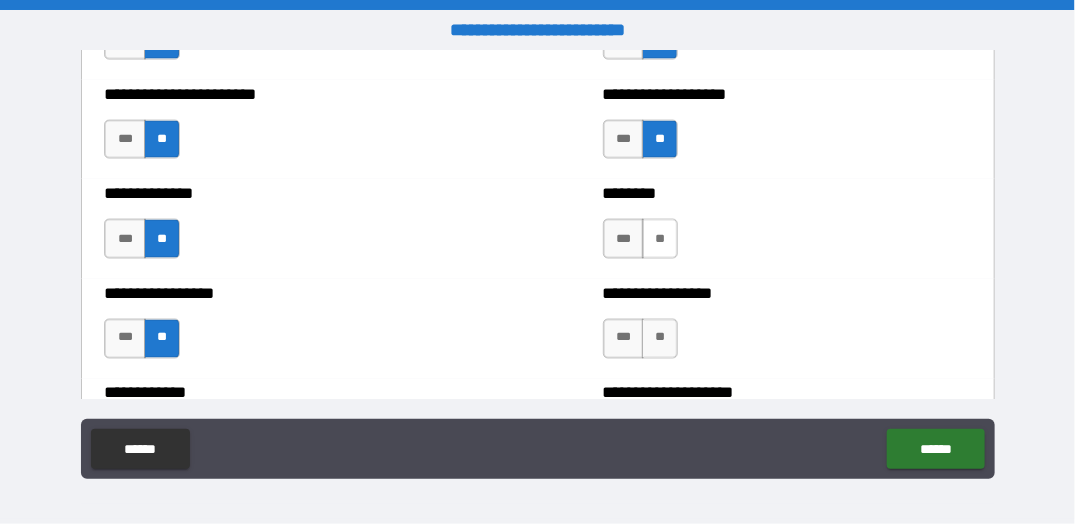 click on "**" at bounding box center (660, 239) 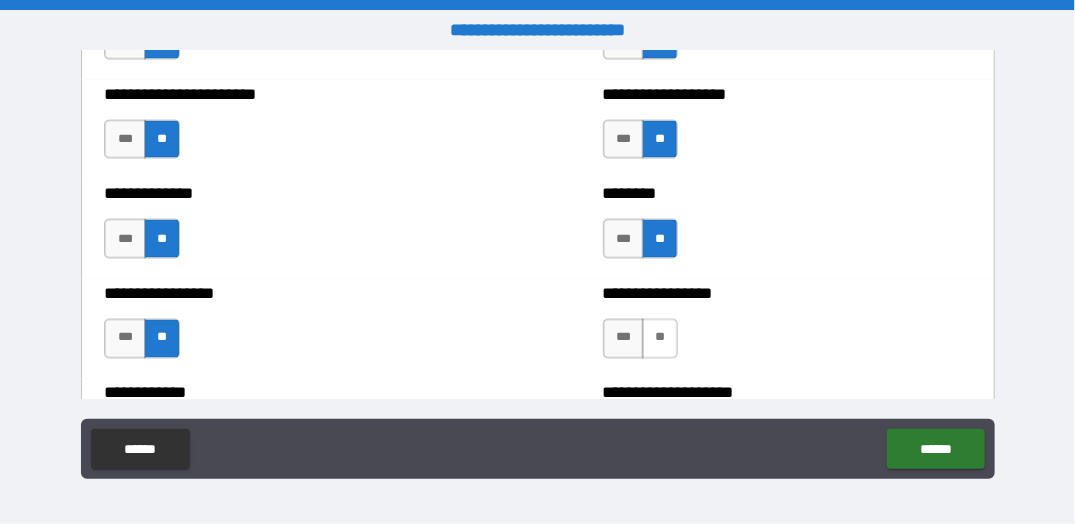click on "**" at bounding box center [660, 339] 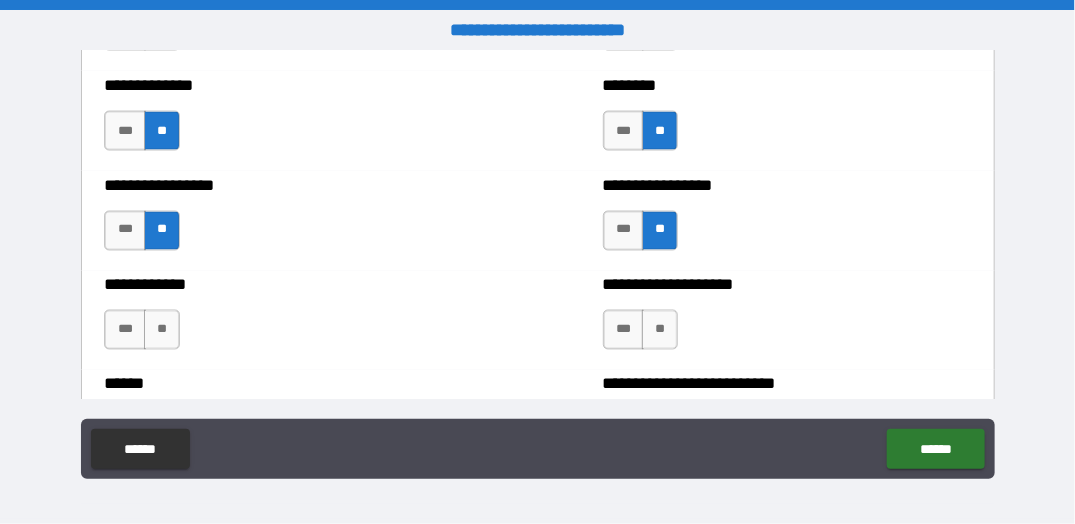 scroll, scrollTop: 3800, scrollLeft: 0, axis: vertical 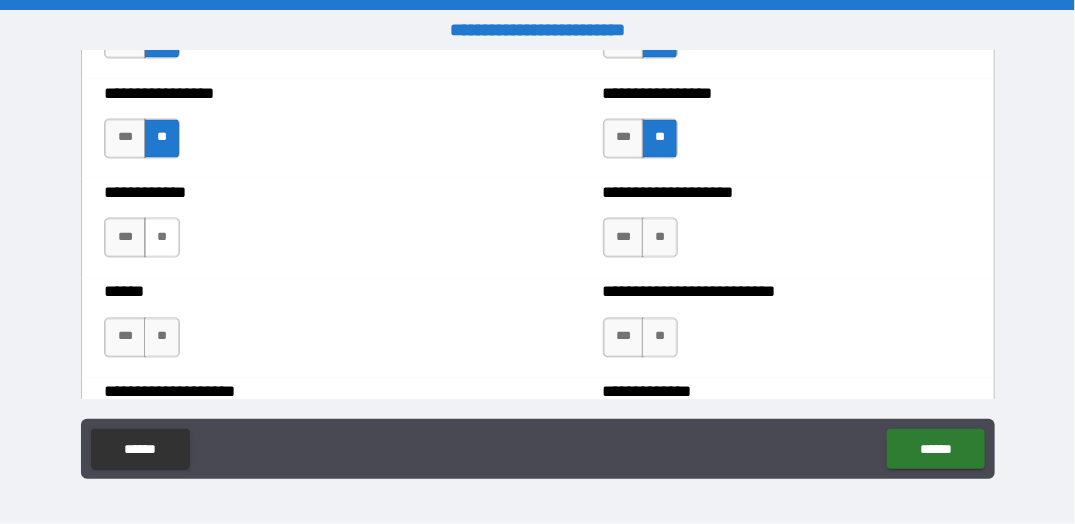 click on "**" at bounding box center [162, 238] 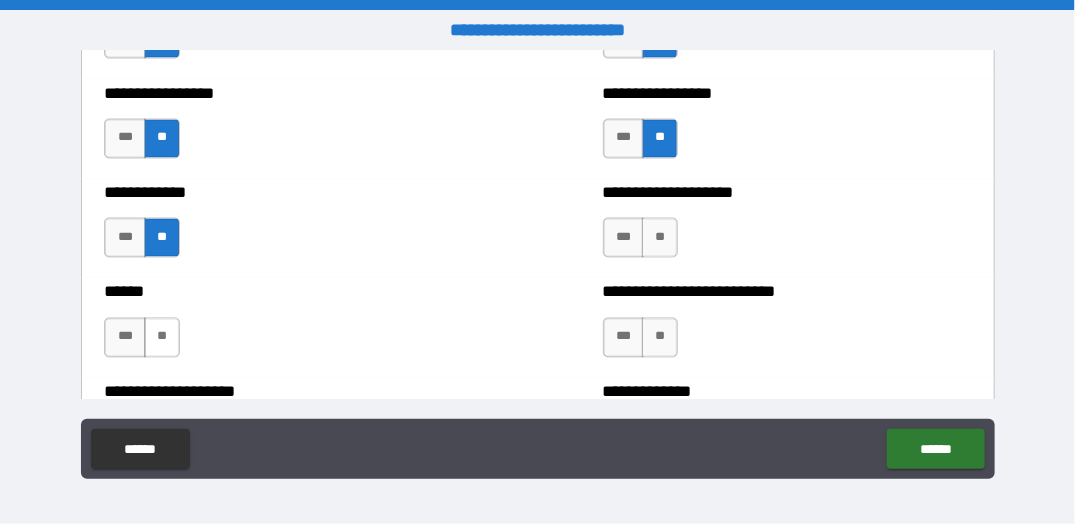 click on "**" at bounding box center [162, 338] 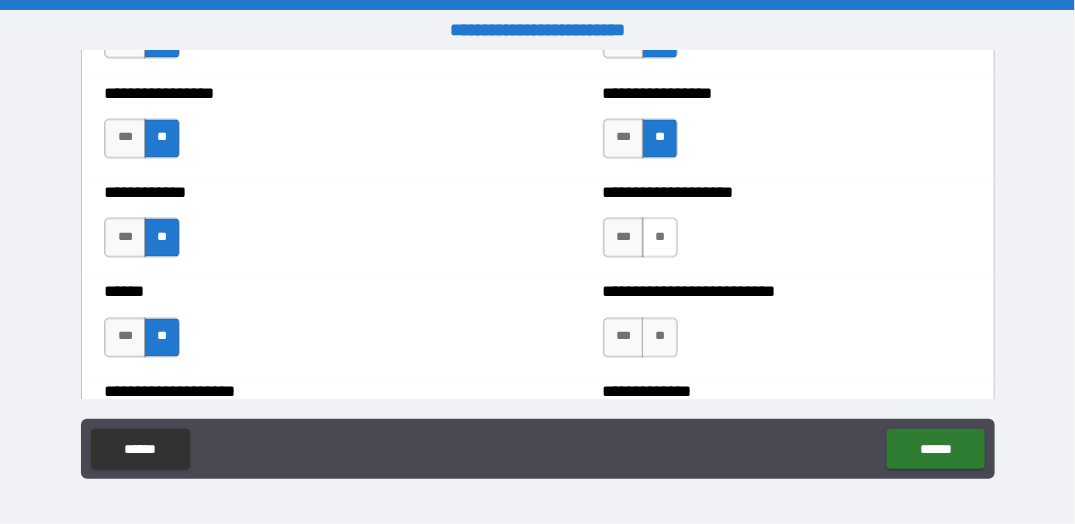 click on "**" at bounding box center [660, 238] 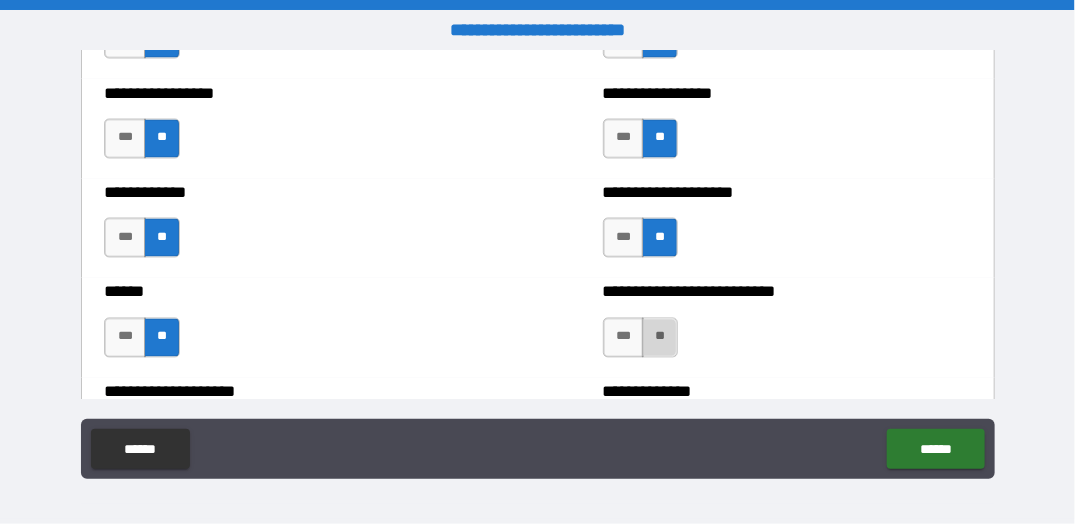 click on "**" at bounding box center (660, 338) 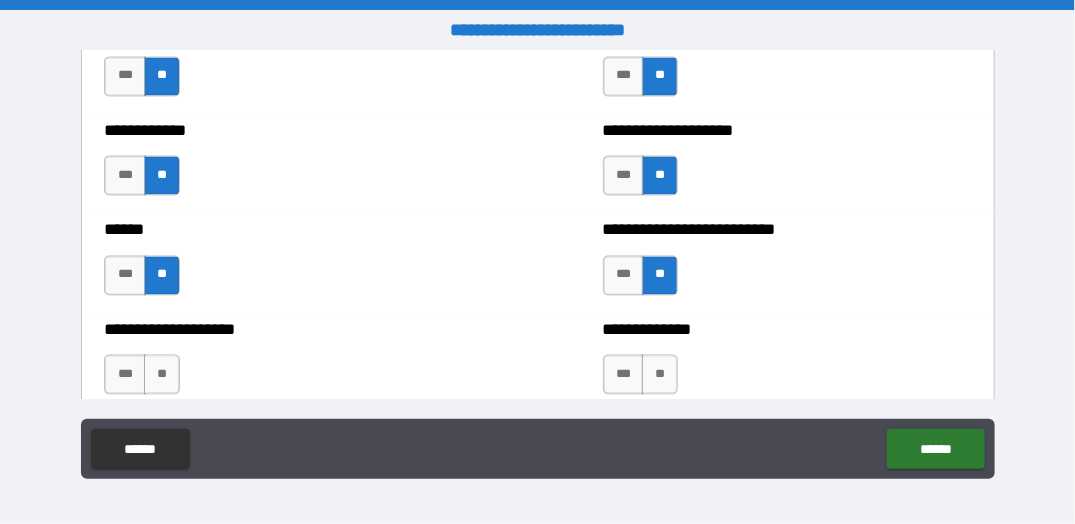 scroll, scrollTop: 3900, scrollLeft: 0, axis: vertical 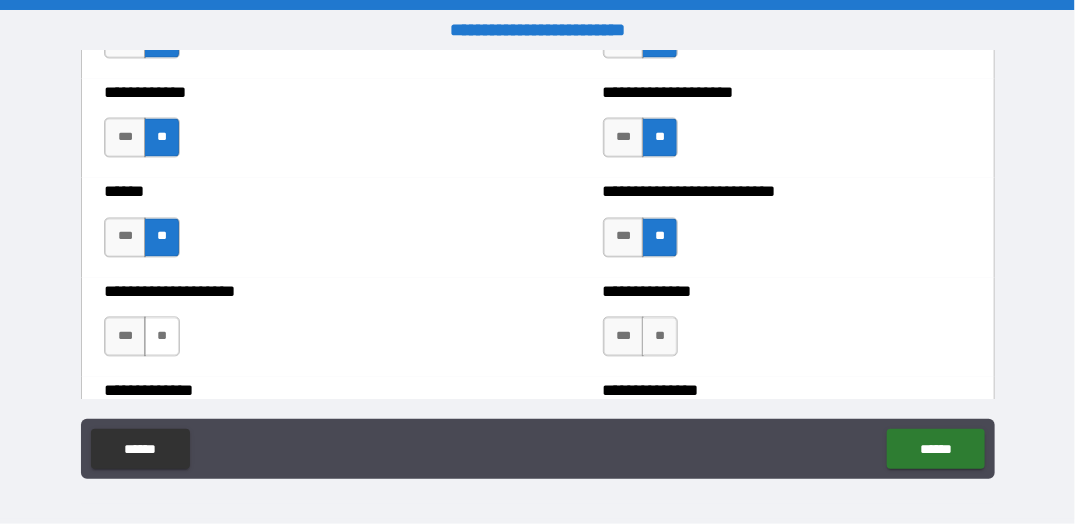click on "**" at bounding box center [162, 337] 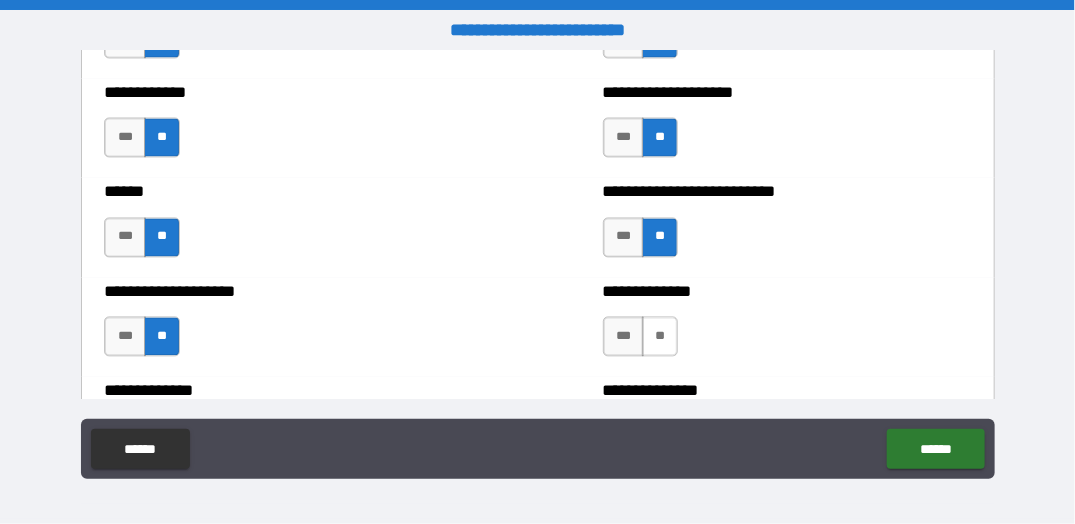click on "**" at bounding box center [660, 337] 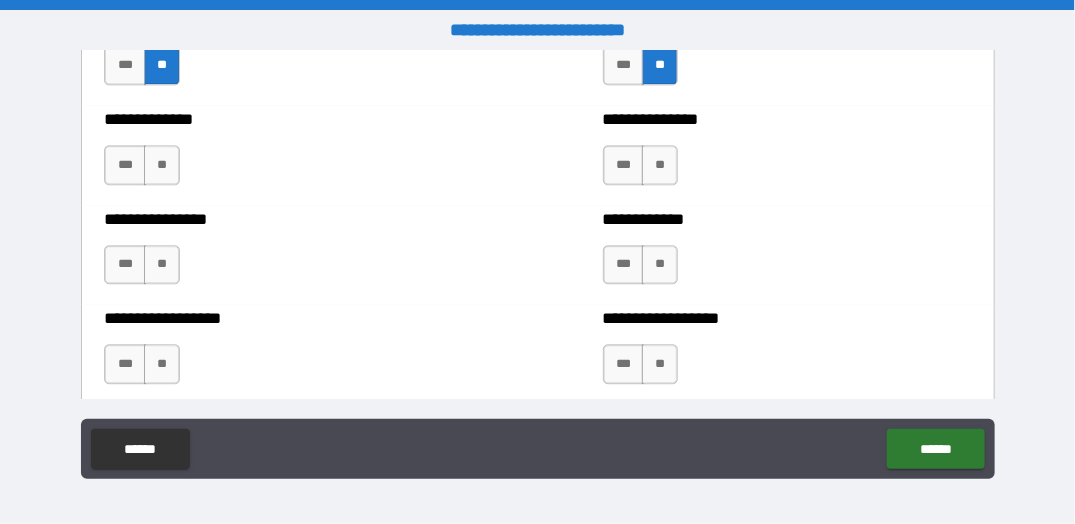 scroll, scrollTop: 4200, scrollLeft: 0, axis: vertical 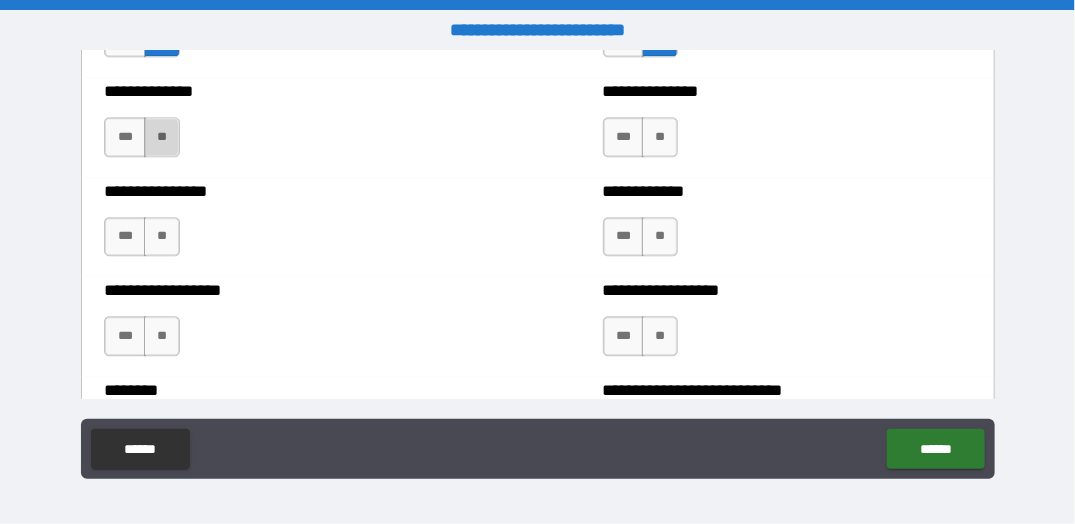 click on "**" at bounding box center (162, 137) 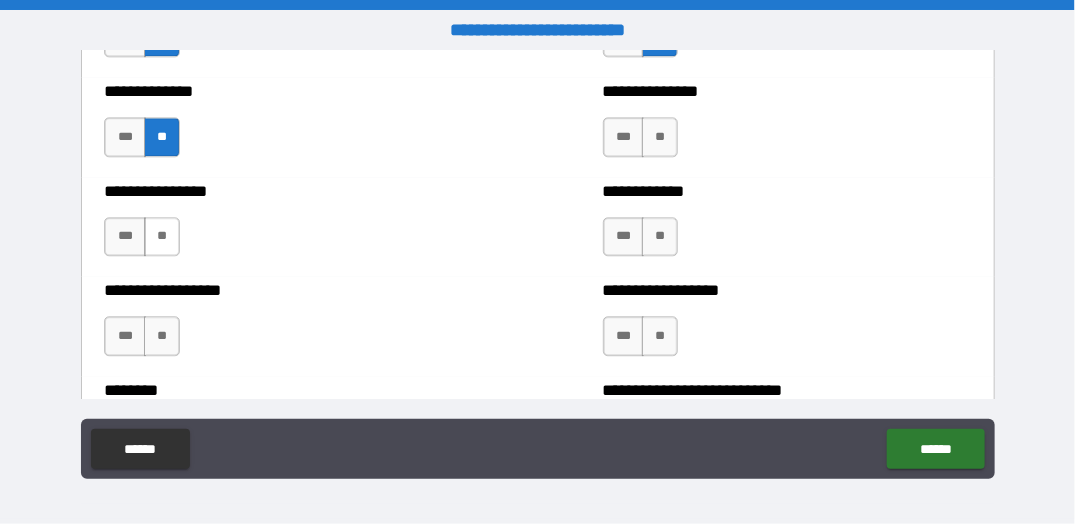 click on "**" at bounding box center [162, 237] 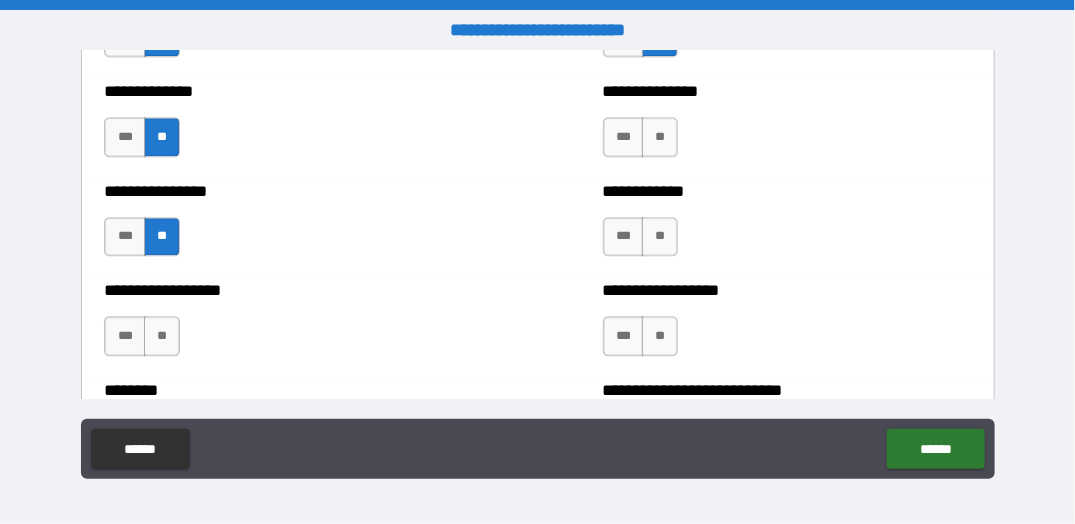 drag, startPoint x: 169, startPoint y: 314, endPoint x: 184, endPoint y: 306, distance: 17 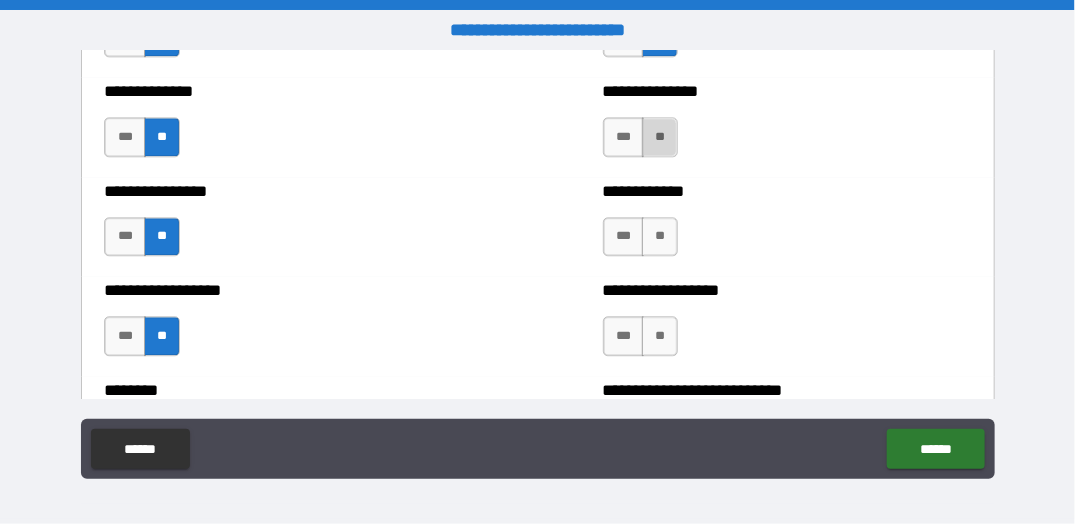 click on "**" at bounding box center [660, 137] 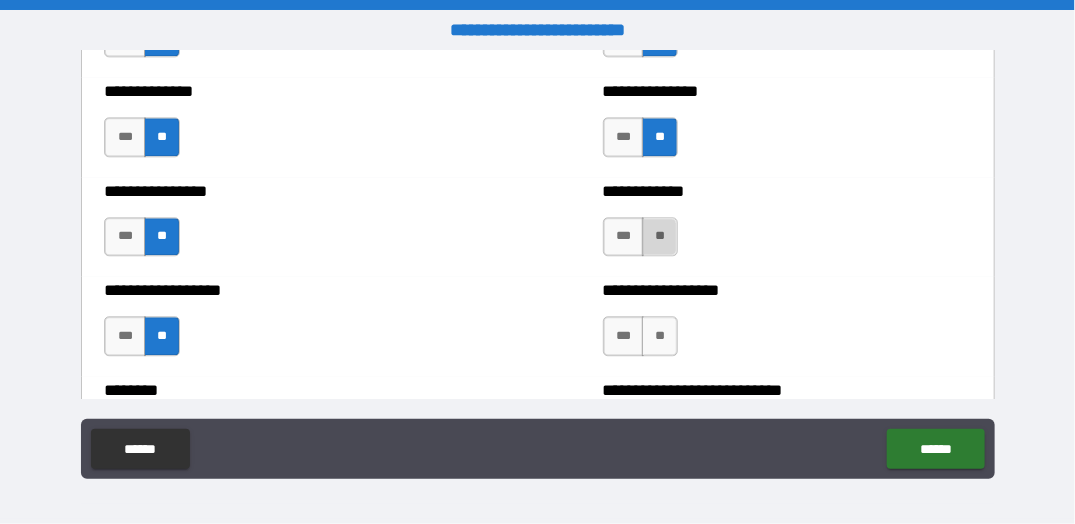 click on "**" at bounding box center (660, 237) 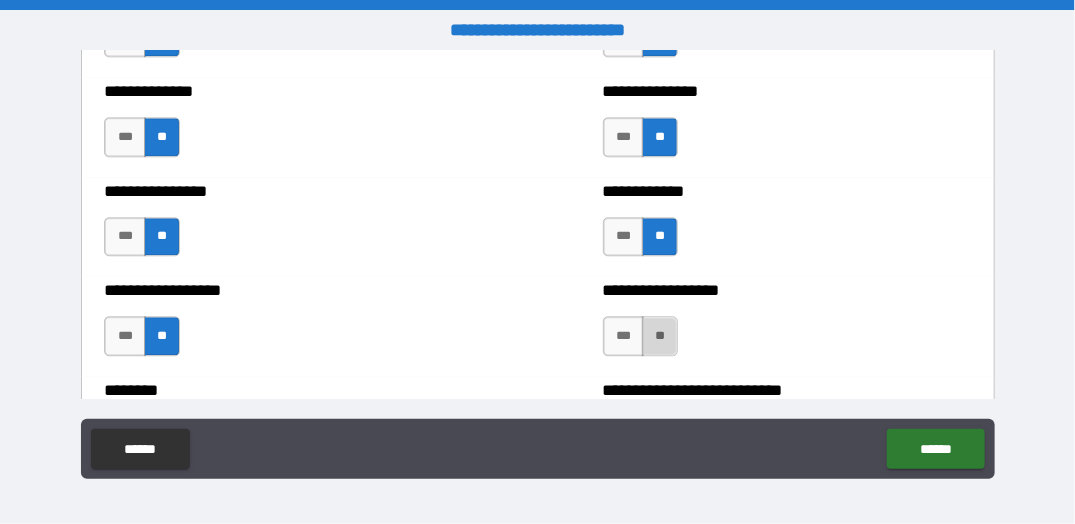 click on "**" at bounding box center (660, 336) 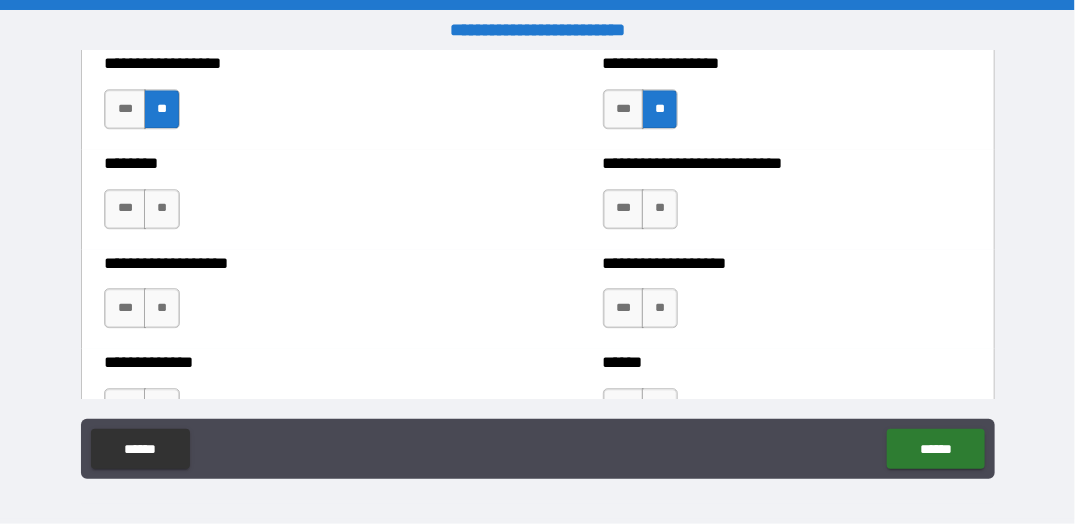 scroll, scrollTop: 4400, scrollLeft: 0, axis: vertical 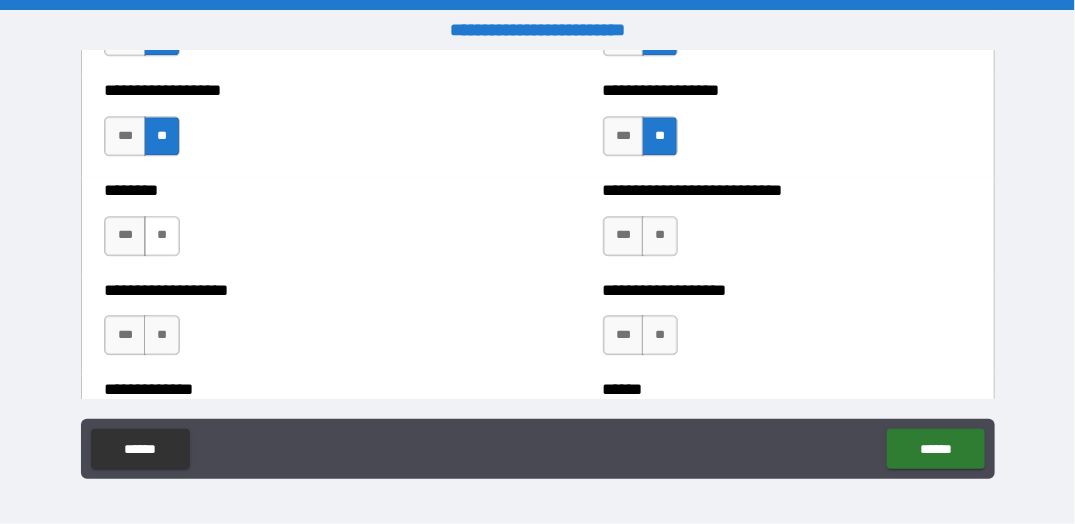click on "**" at bounding box center (162, 236) 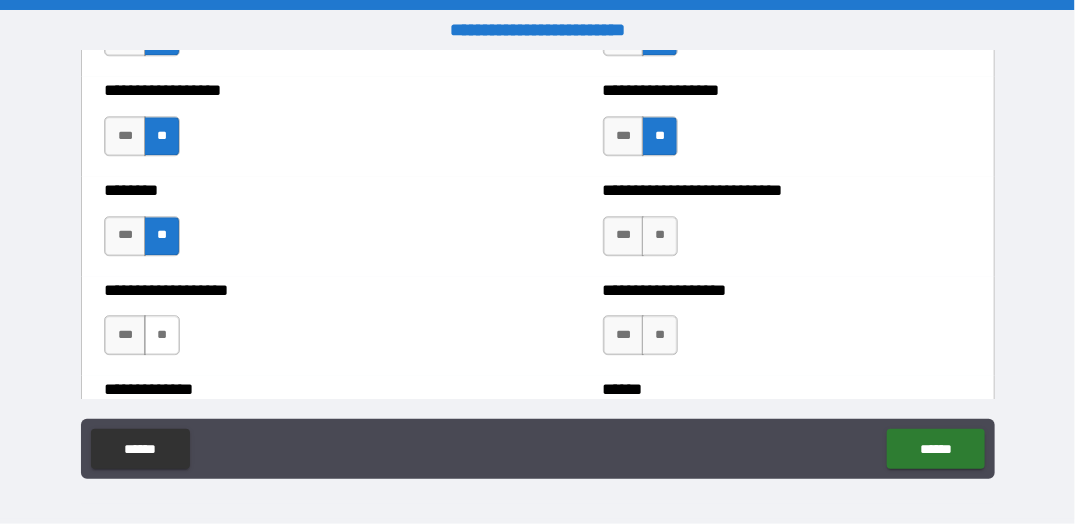 click on "**" at bounding box center [162, 335] 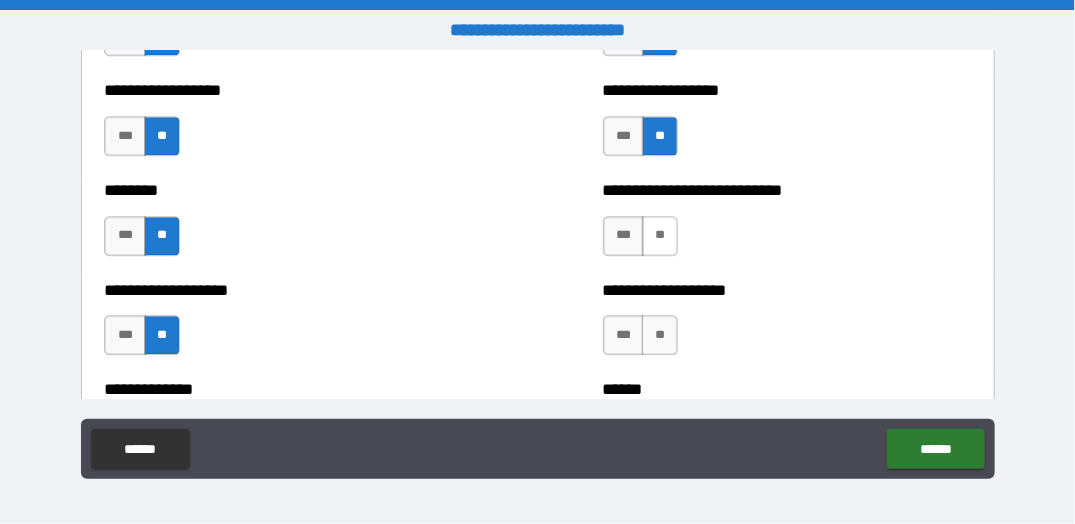 click on "**" at bounding box center [660, 236] 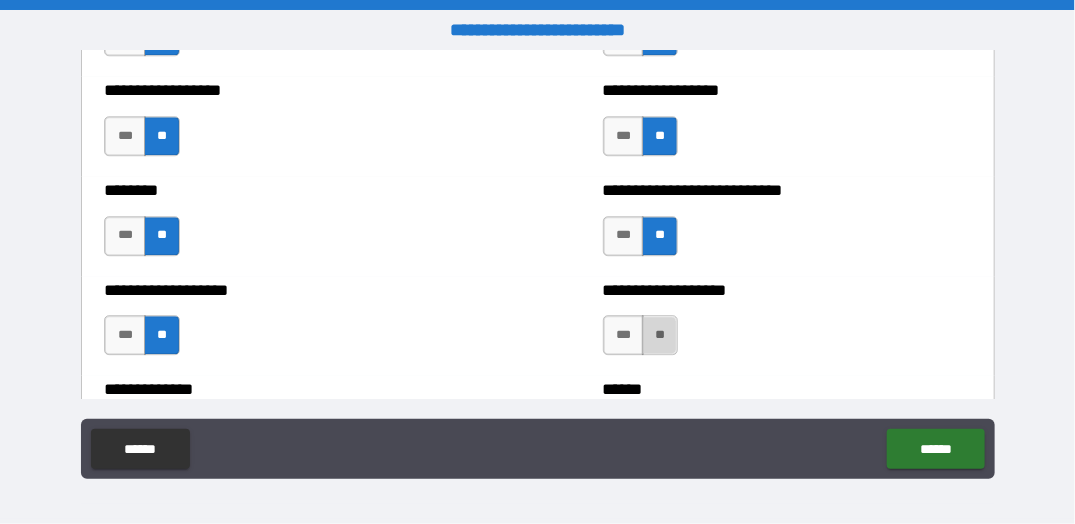 click on "**" at bounding box center [660, 335] 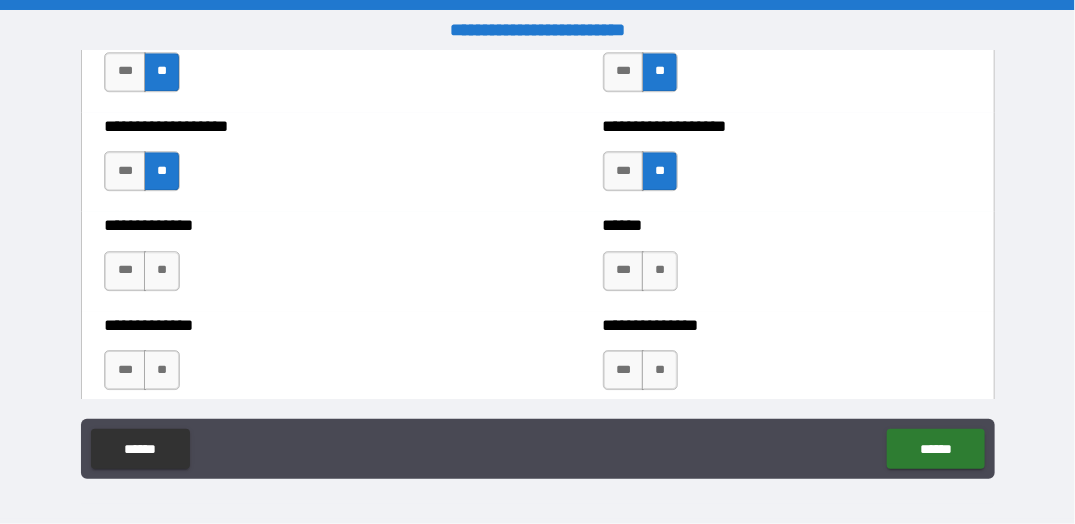 scroll, scrollTop: 4600, scrollLeft: 0, axis: vertical 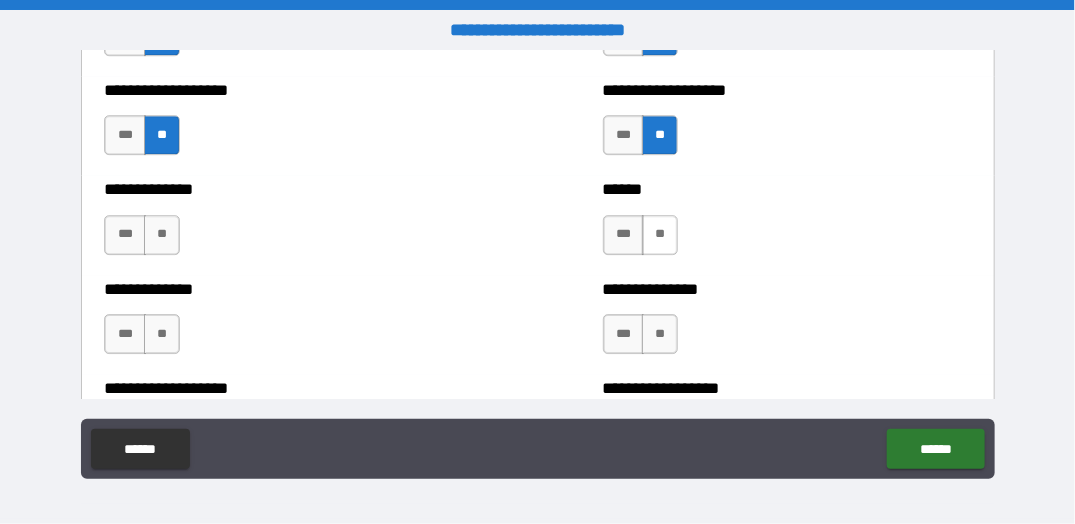click on "**" at bounding box center (660, 235) 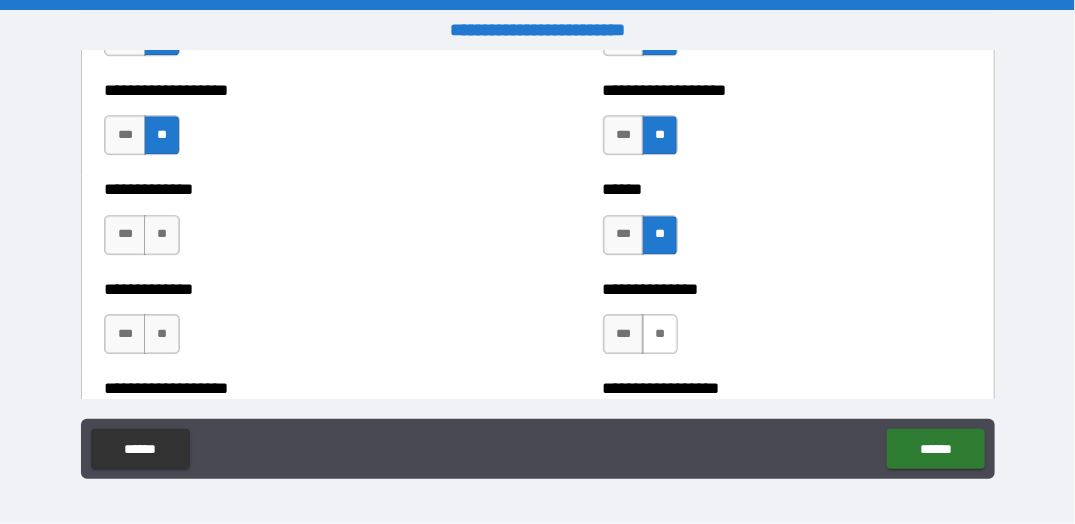 click on "**" at bounding box center (660, 334) 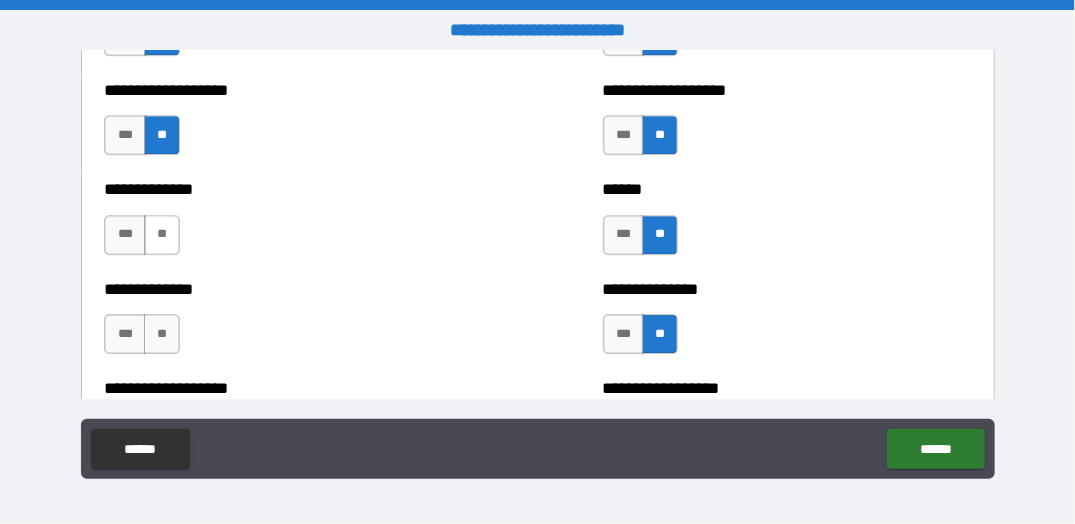 click on "**" at bounding box center (162, 235) 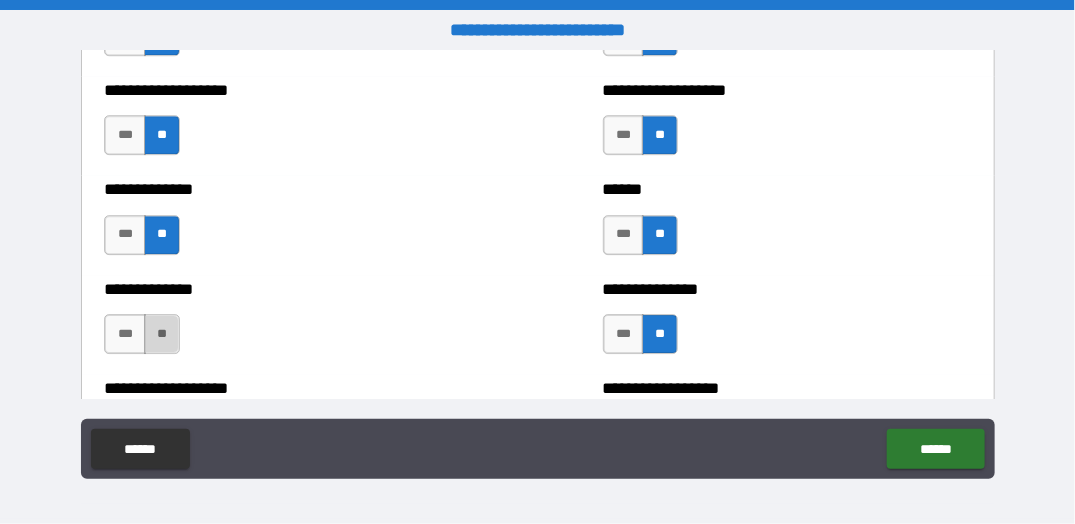 click on "**" at bounding box center [162, 334] 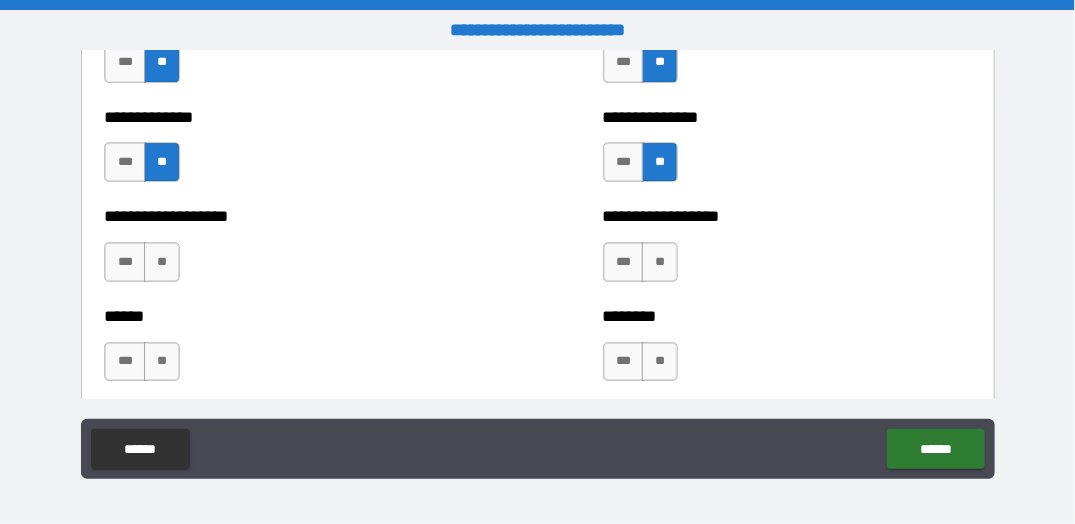 scroll, scrollTop: 4800, scrollLeft: 0, axis: vertical 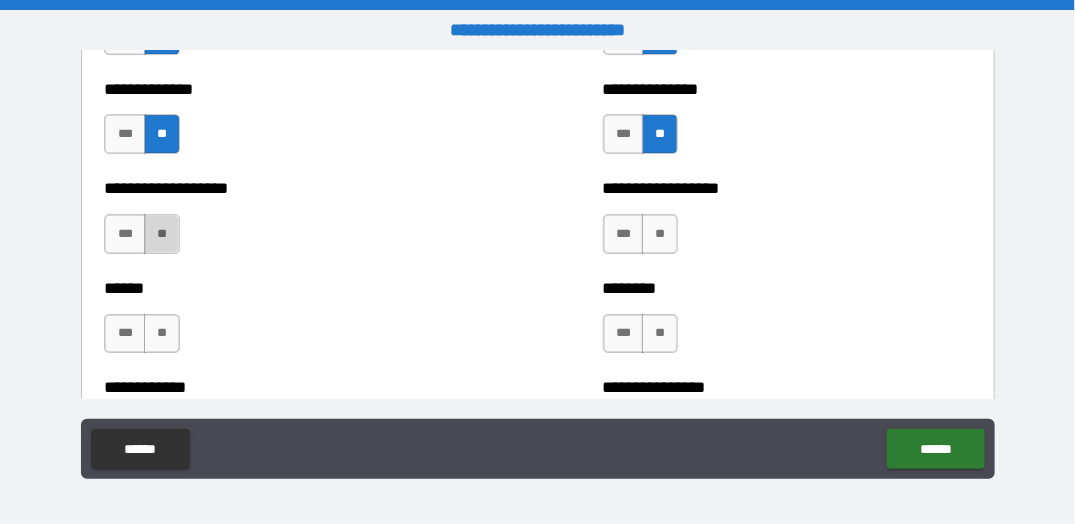 click on "**" at bounding box center (162, 234) 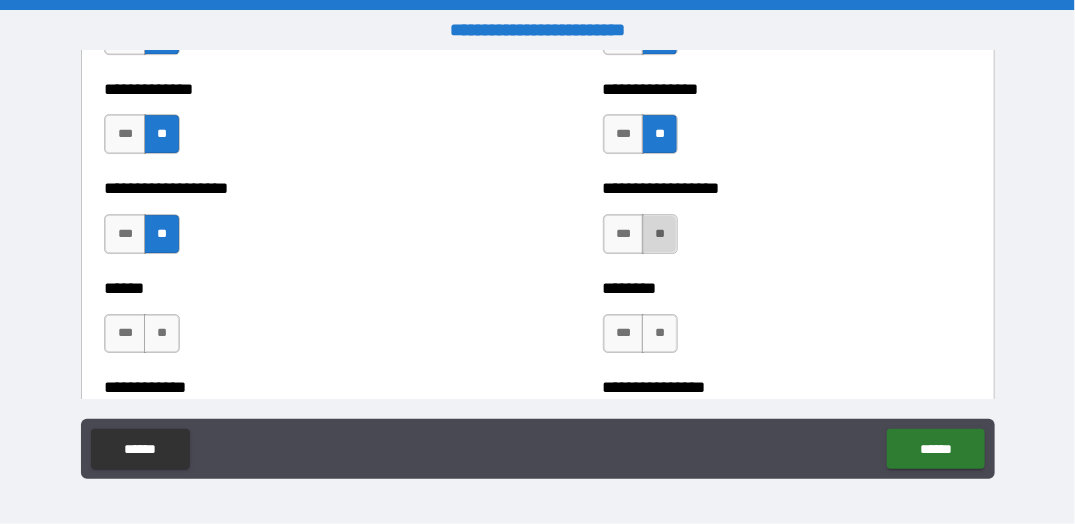 click on "**" at bounding box center (660, 234) 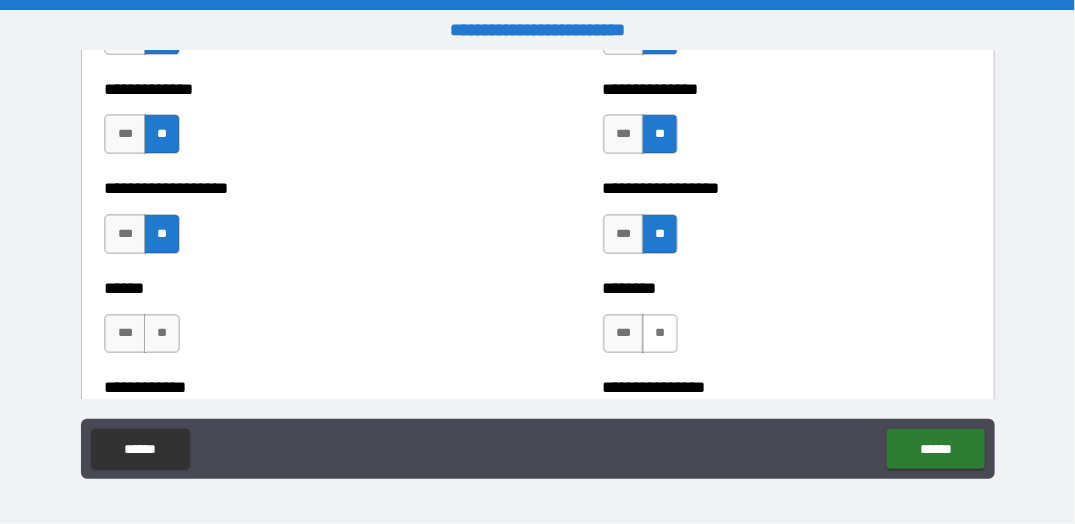 click on "**" at bounding box center [660, 334] 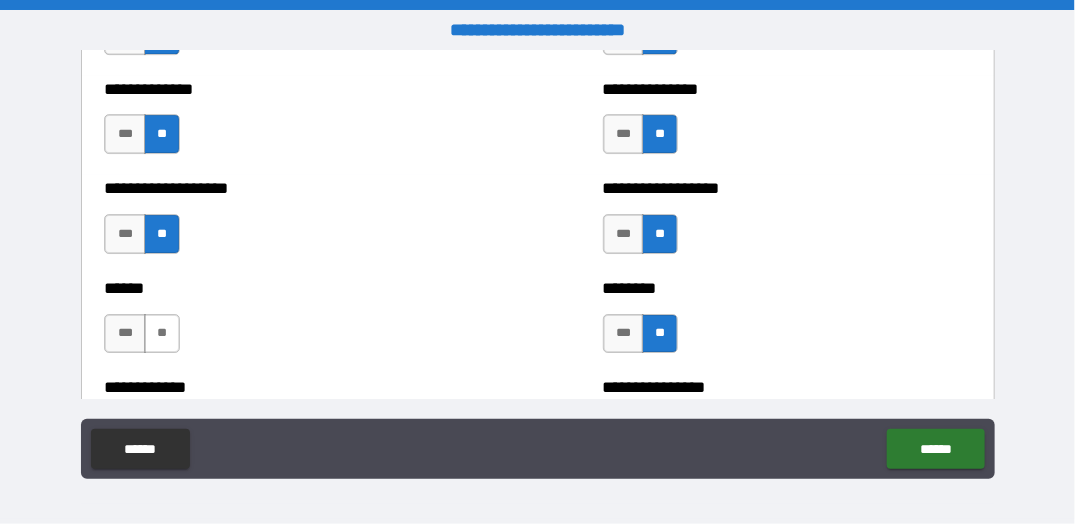 click on "**" at bounding box center (162, 334) 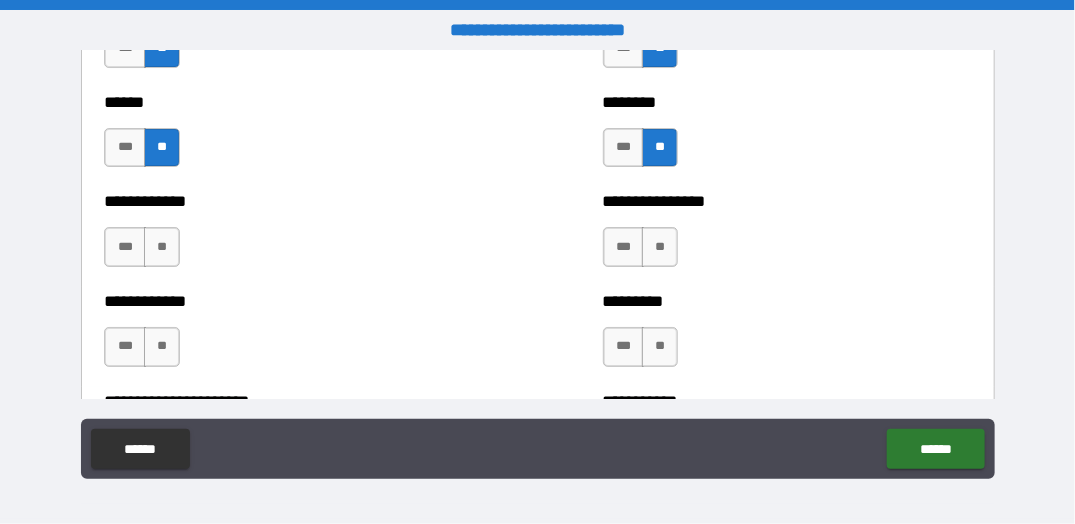 scroll, scrollTop: 5000, scrollLeft: 0, axis: vertical 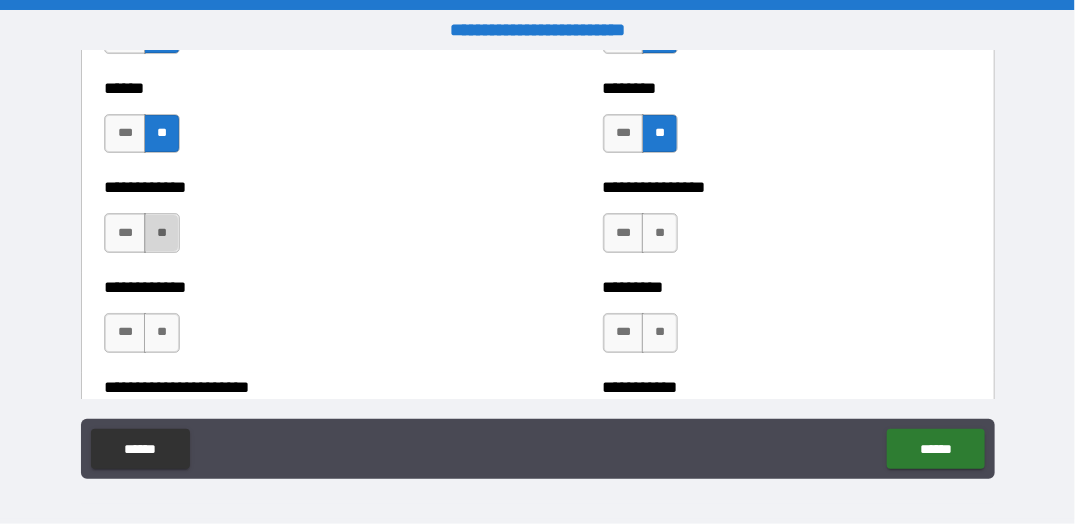 click on "**" at bounding box center [162, 233] 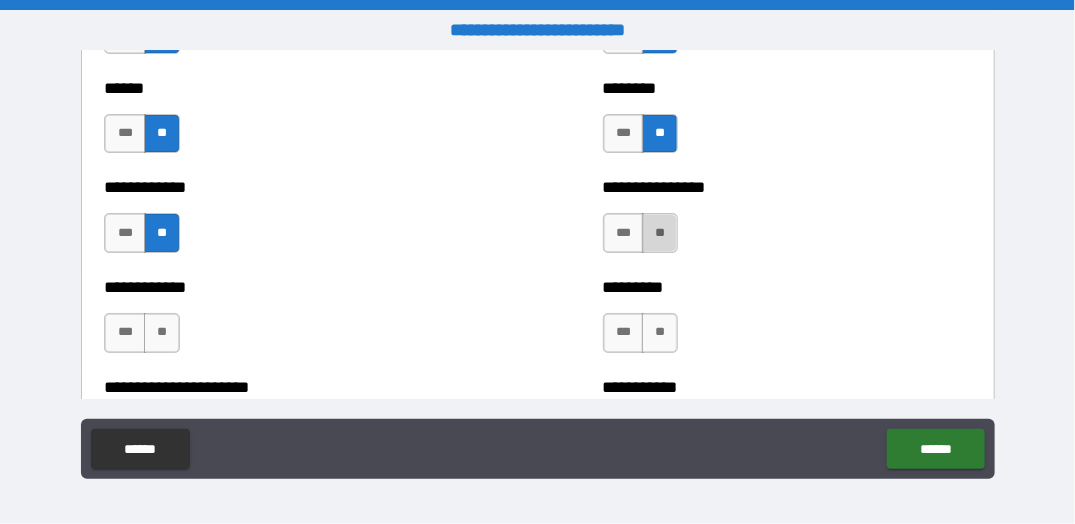 drag, startPoint x: 657, startPoint y: 228, endPoint x: 656, endPoint y: 251, distance: 23.021729 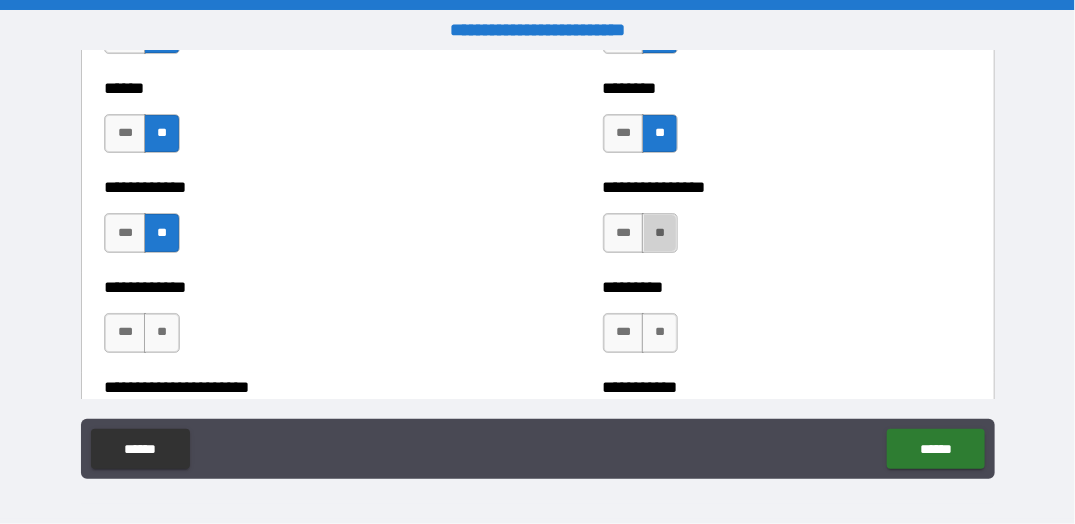 click on "**" at bounding box center [660, 233] 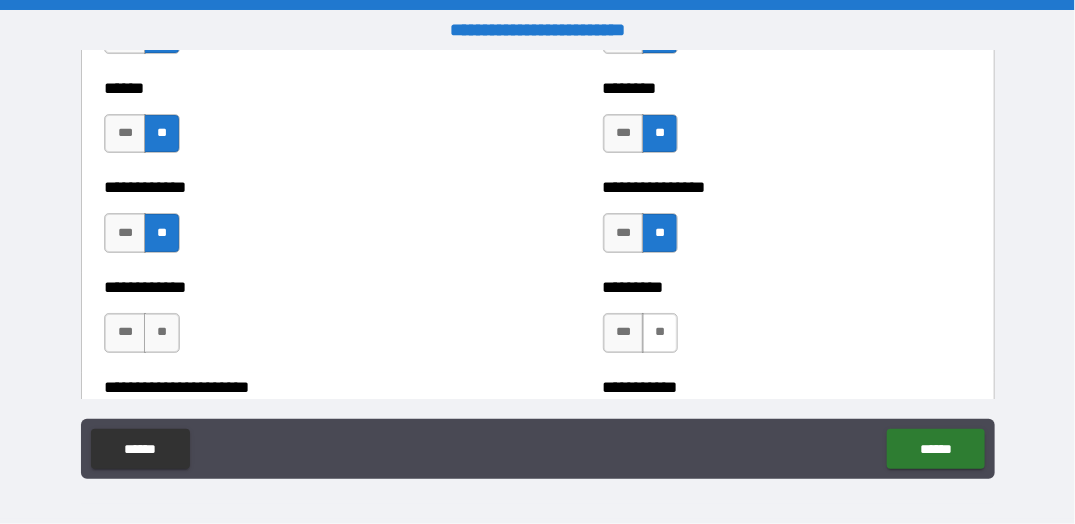 click on "**" at bounding box center [660, 333] 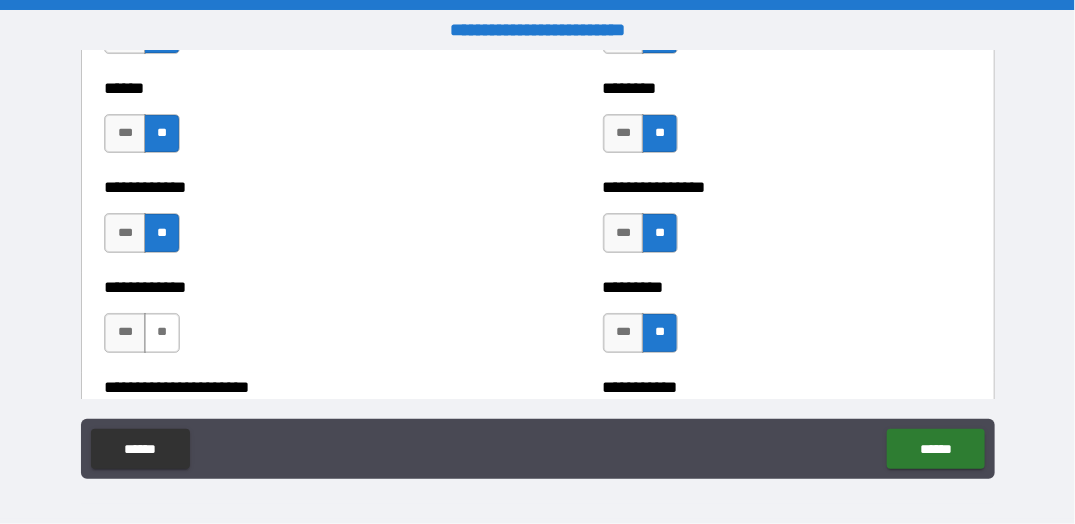 click on "**" at bounding box center [162, 333] 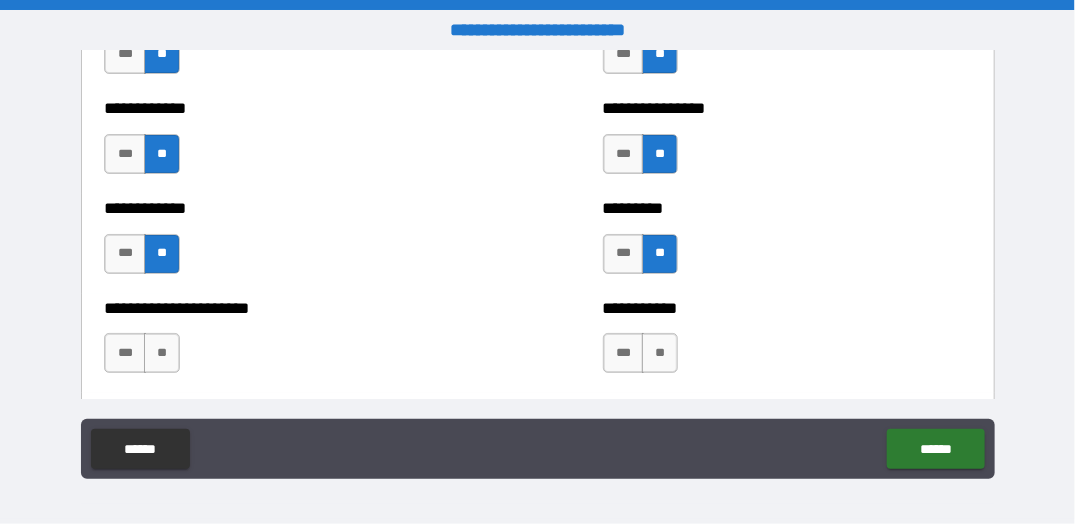 scroll, scrollTop: 5200, scrollLeft: 0, axis: vertical 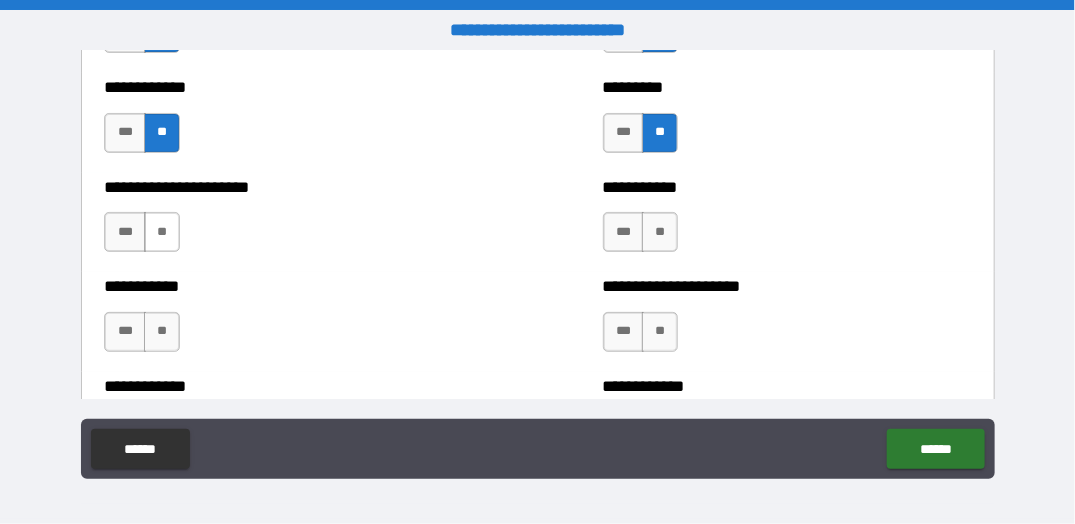 click on "**" at bounding box center [162, 232] 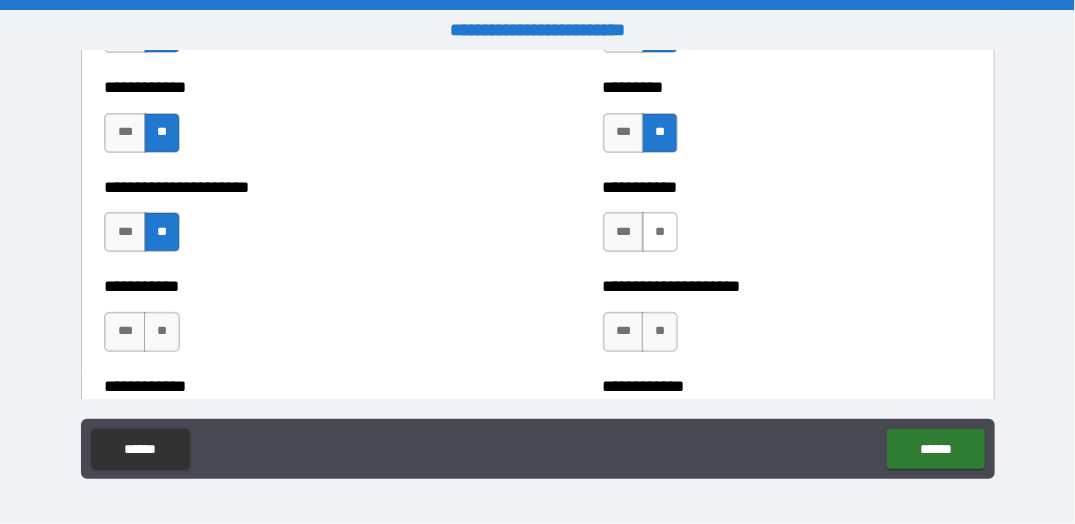 click on "**" at bounding box center [660, 232] 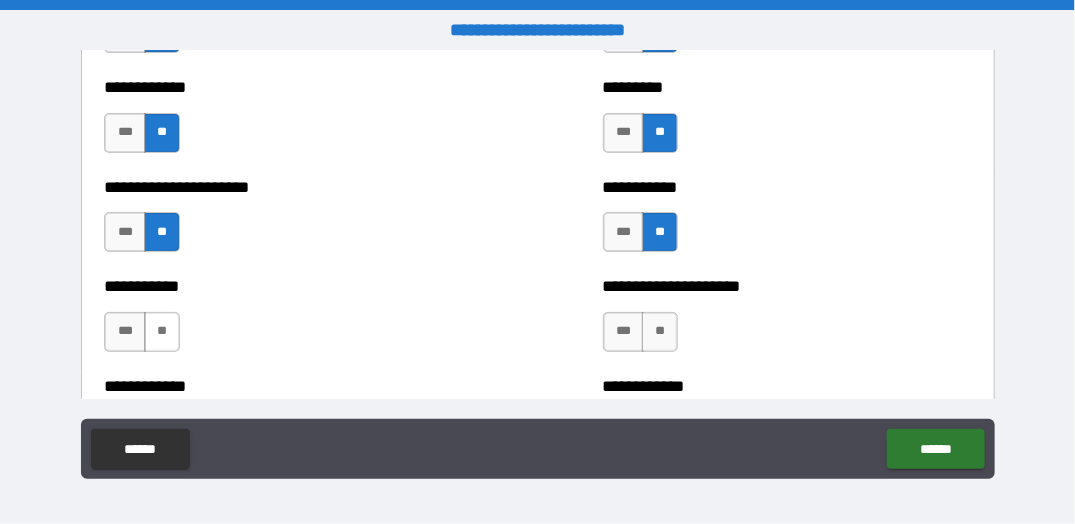 click on "**" at bounding box center [162, 332] 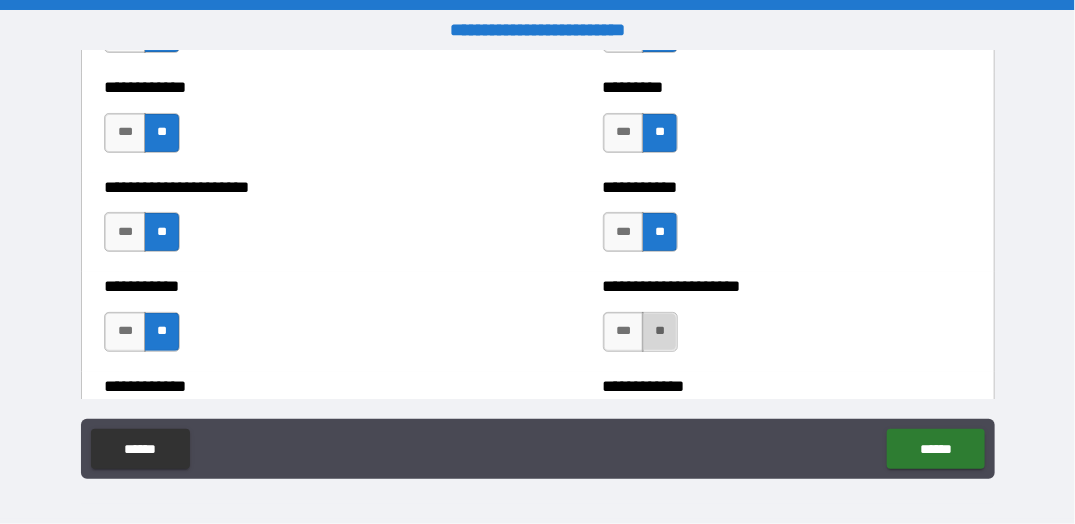 click on "**" at bounding box center (660, 332) 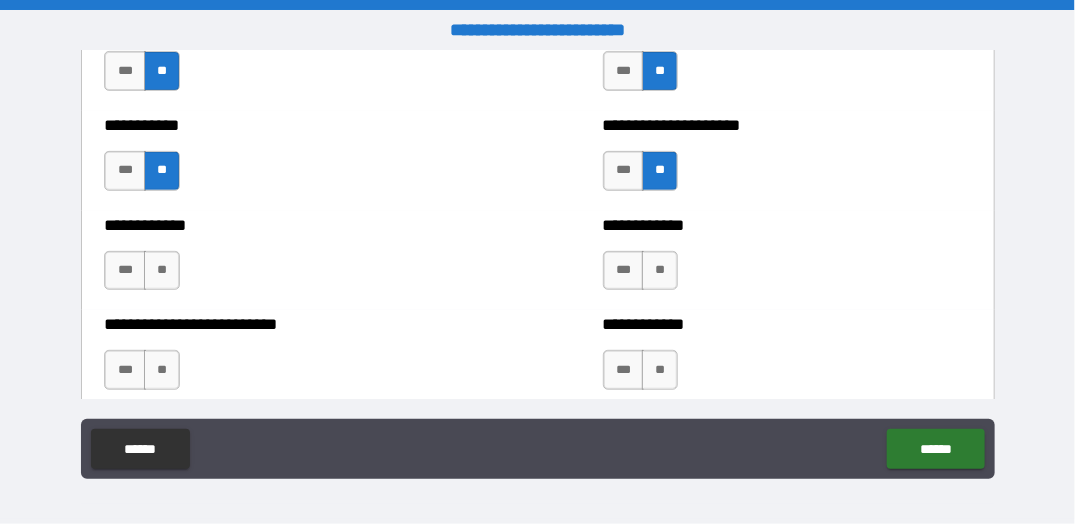 scroll, scrollTop: 5400, scrollLeft: 0, axis: vertical 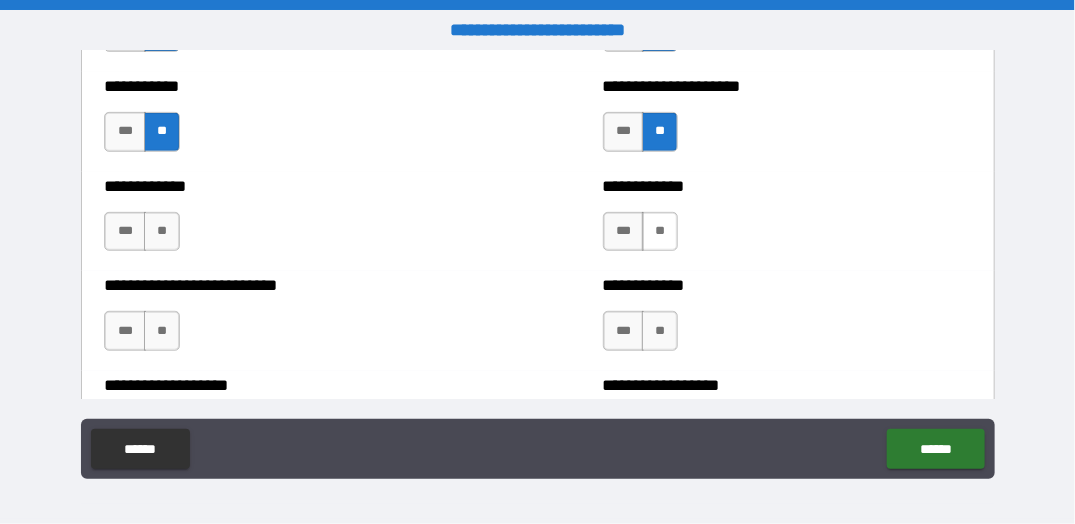 click on "**" at bounding box center [660, 232] 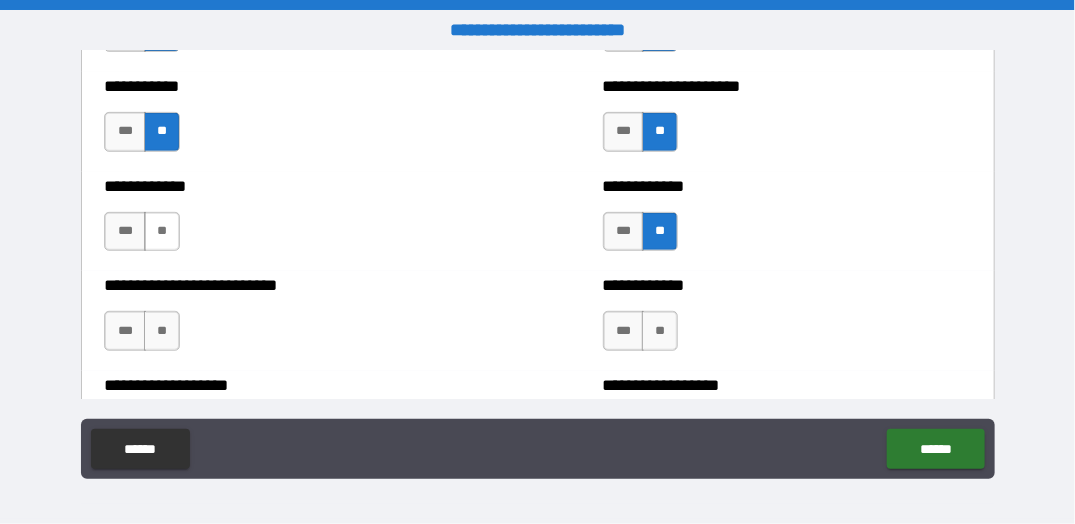 click on "**" at bounding box center [162, 232] 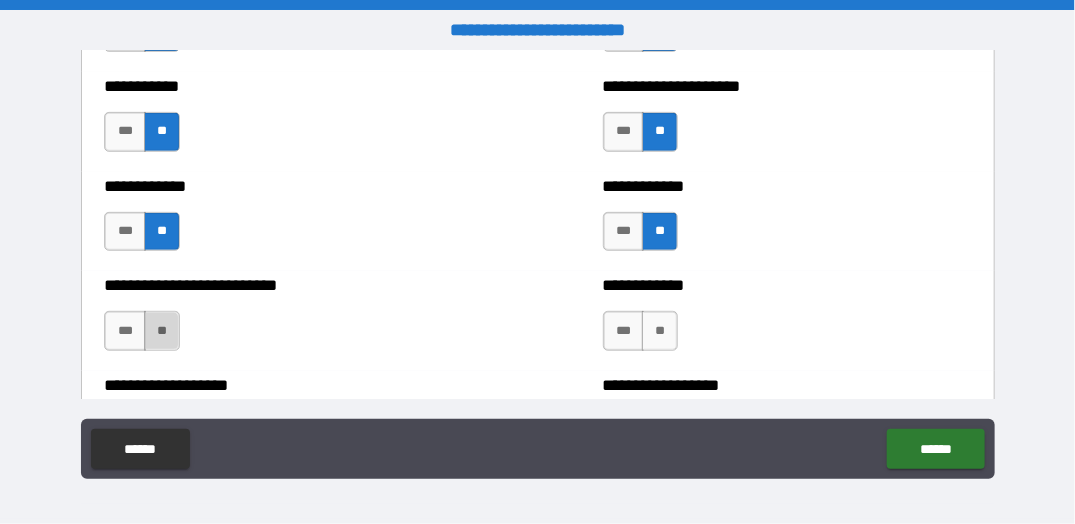 click on "**" at bounding box center [162, 331] 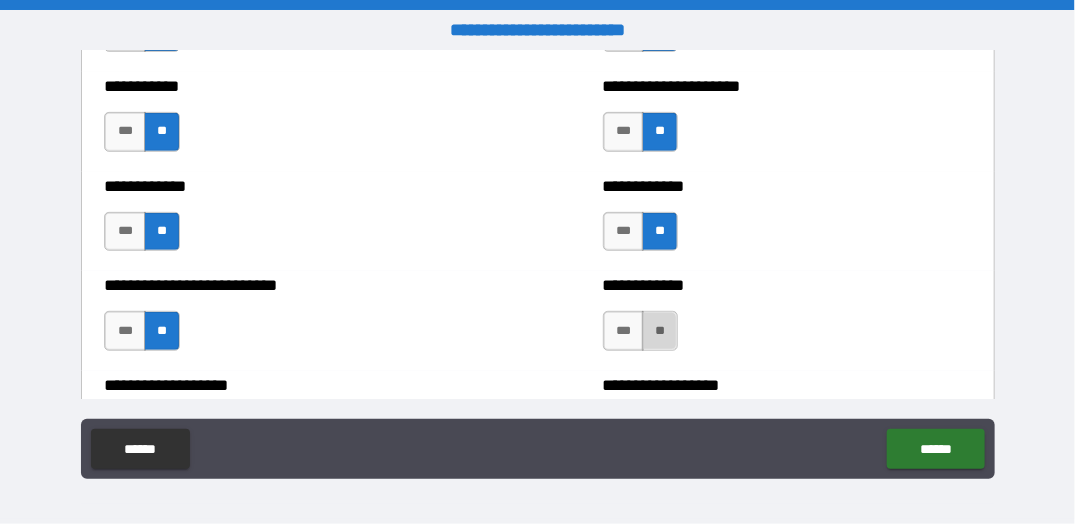 click on "**" at bounding box center (660, 331) 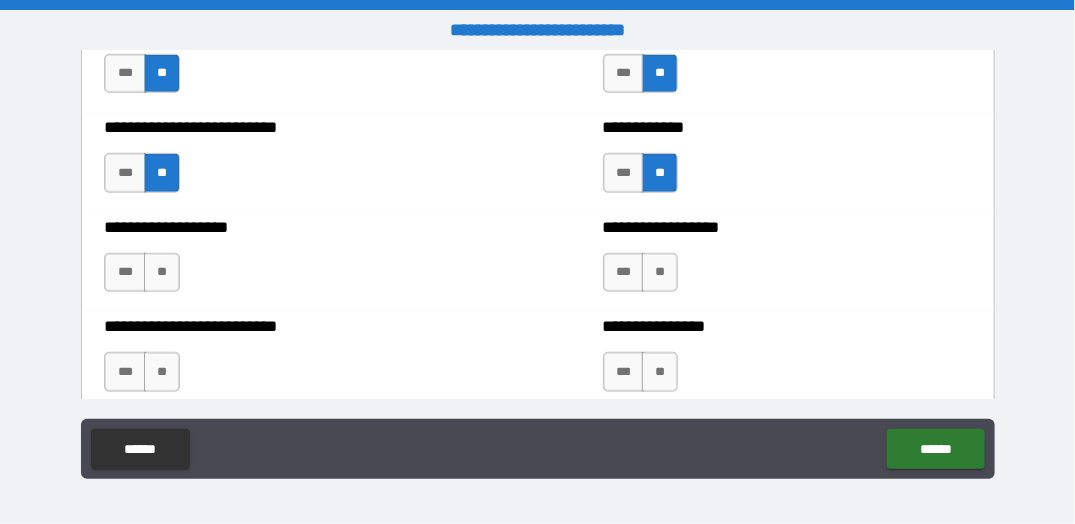 scroll, scrollTop: 5600, scrollLeft: 0, axis: vertical 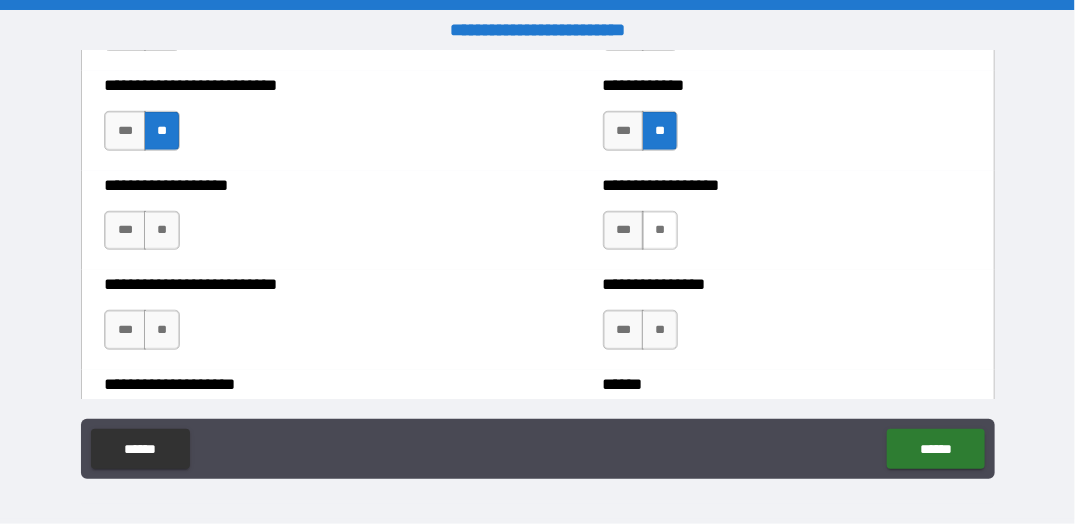 click on "**" at bounding box center (660, 231) 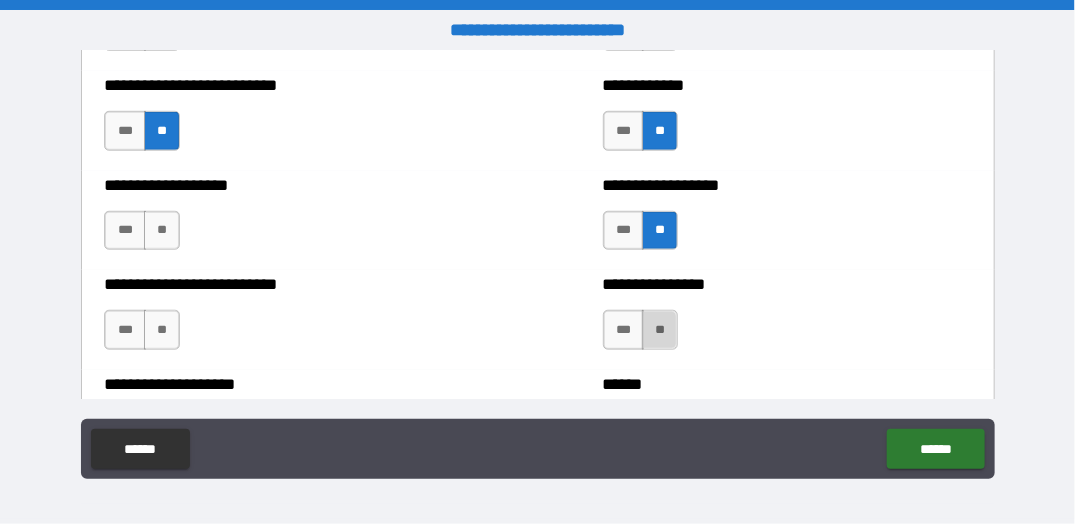click on "**" at bounding box center (660, 330) 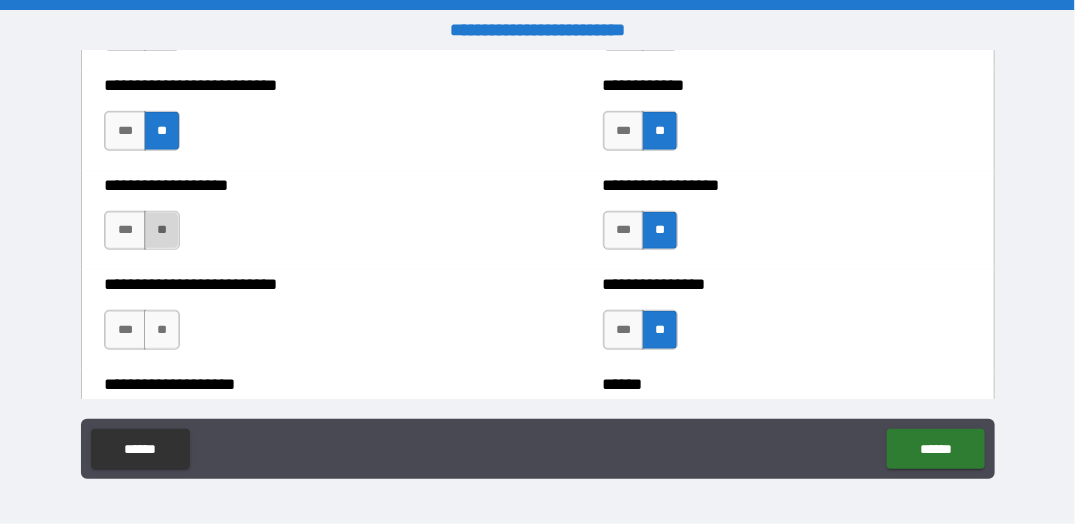 click on "**" at bounding box center [162, 231] 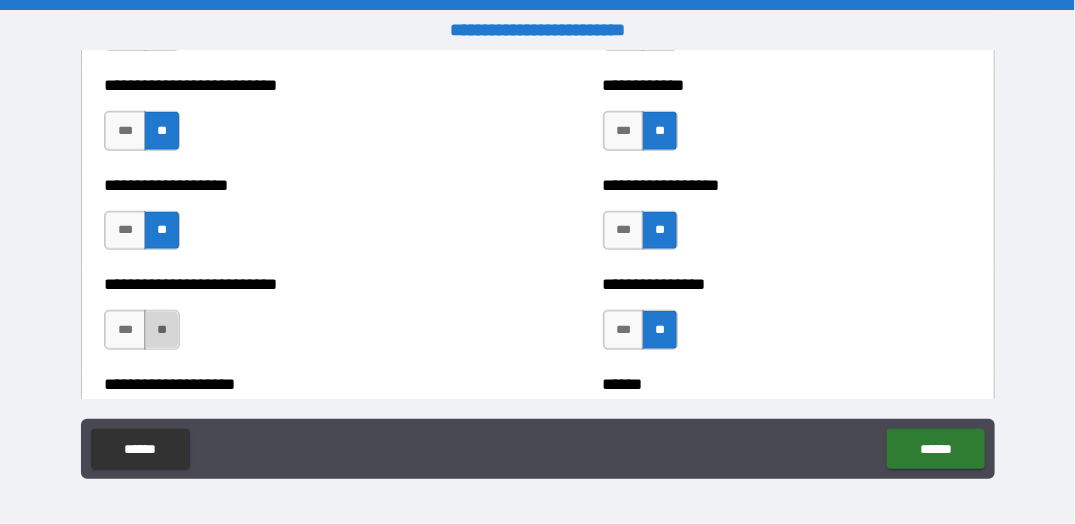 click on "**" at bounding box center [162, 330] 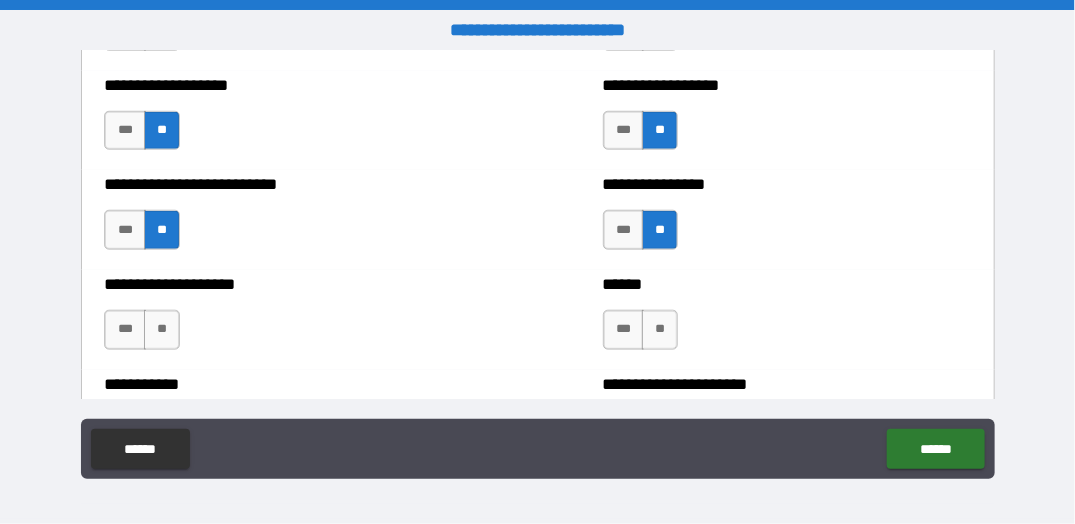 scroll, scrollTop: 5800, scrollLeft: 0, axis: vertical 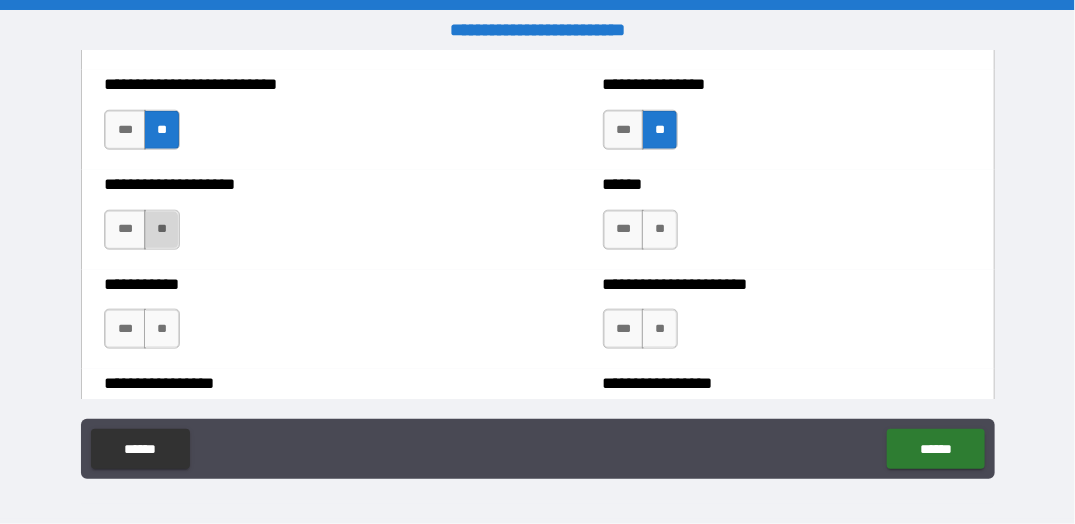 click on "**" at bounding box center [162, 230] 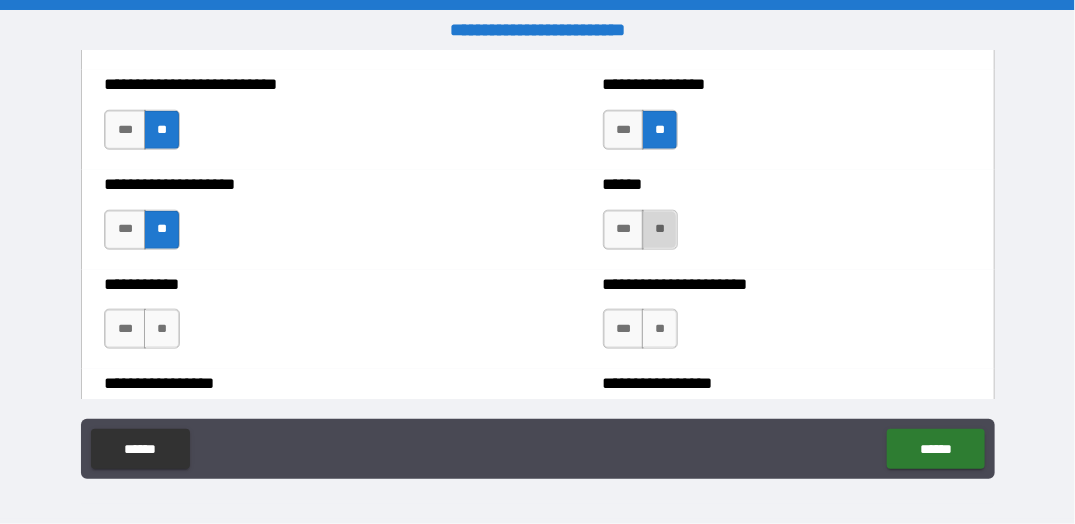 click on "**" at bounding box center (660, 230) 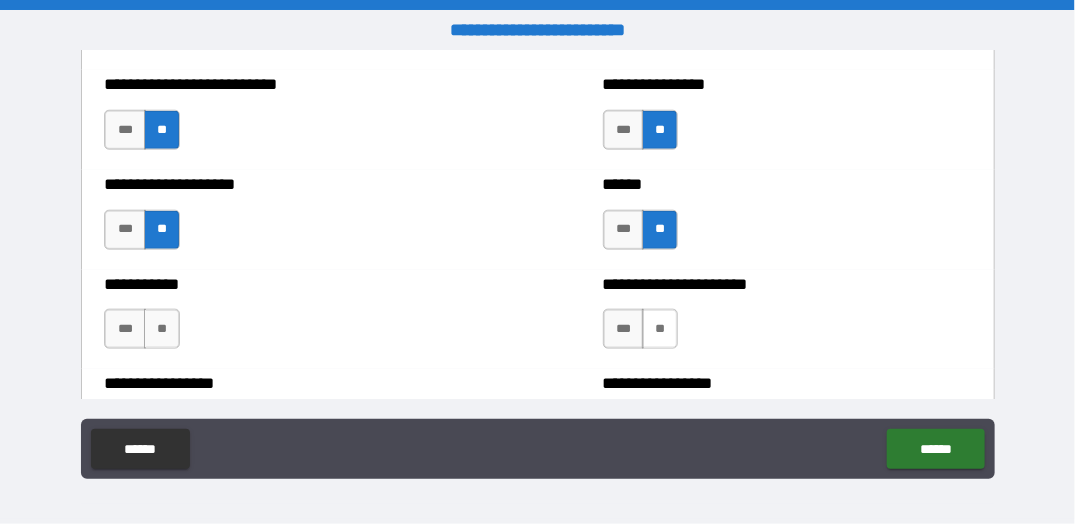 click on "**" at bounding box center [660, 329] 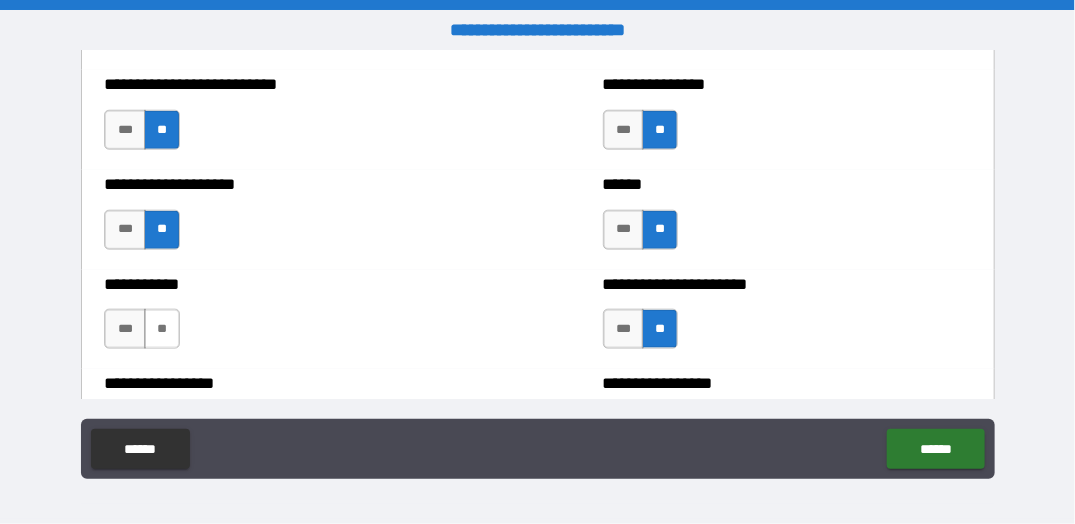 click on "**" at bounding box center [162, 329] 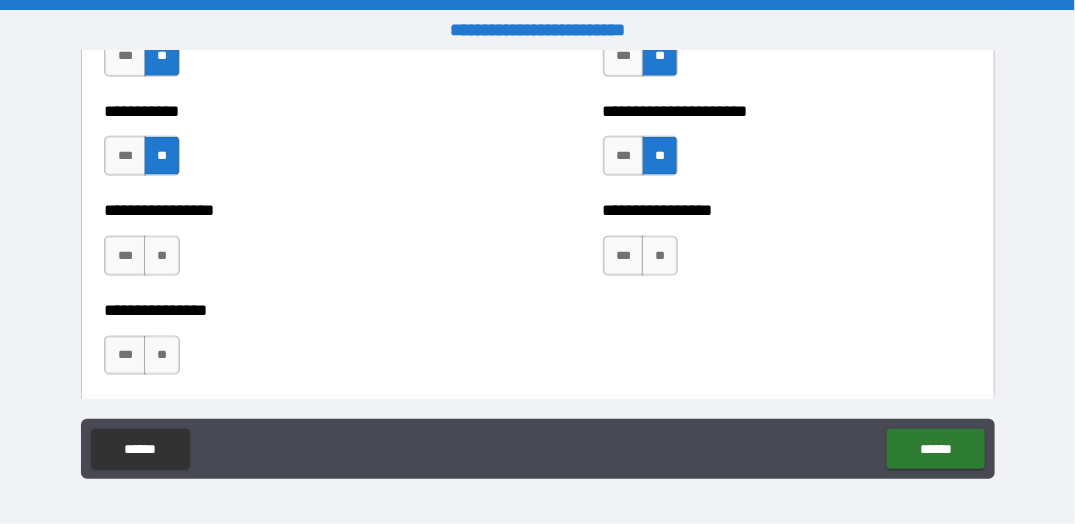scroll, scrollTop: 6000, scrollLeft: 0, axis: vertical 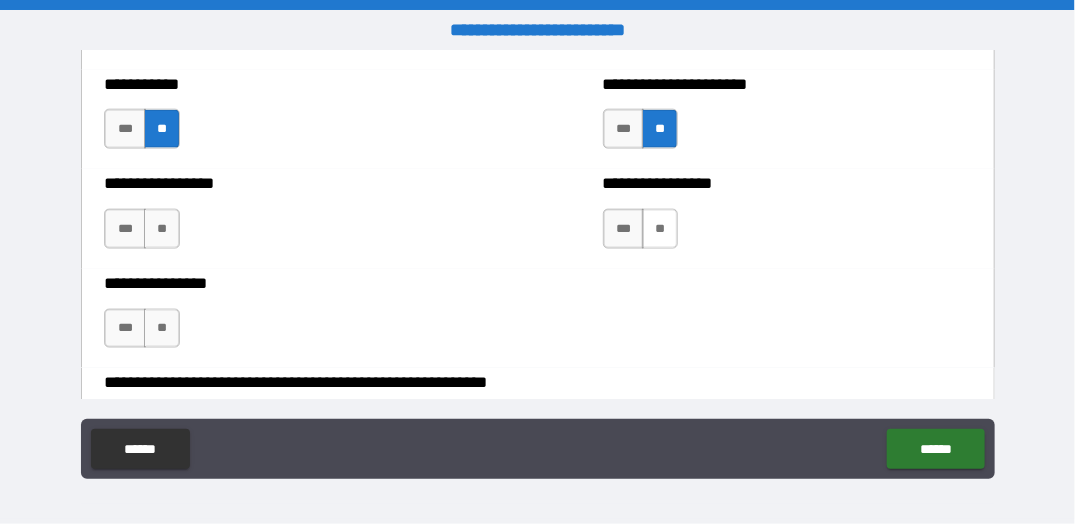 click on "**" at bounding box center [660, 229] 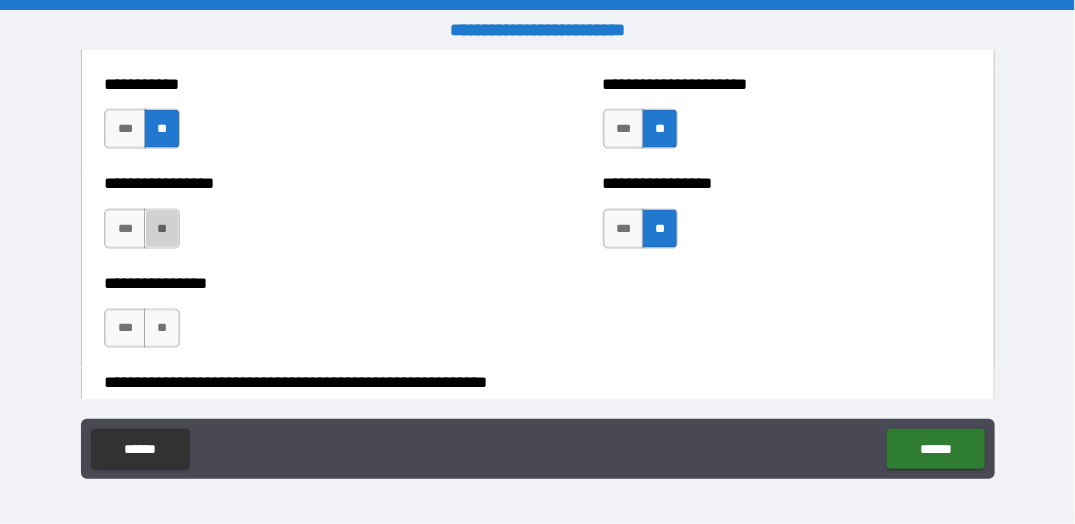 drag, startPoint x: 163, startPoint y: 223, endPoint x: 164, endPoint y: 285, distance: 62.008064 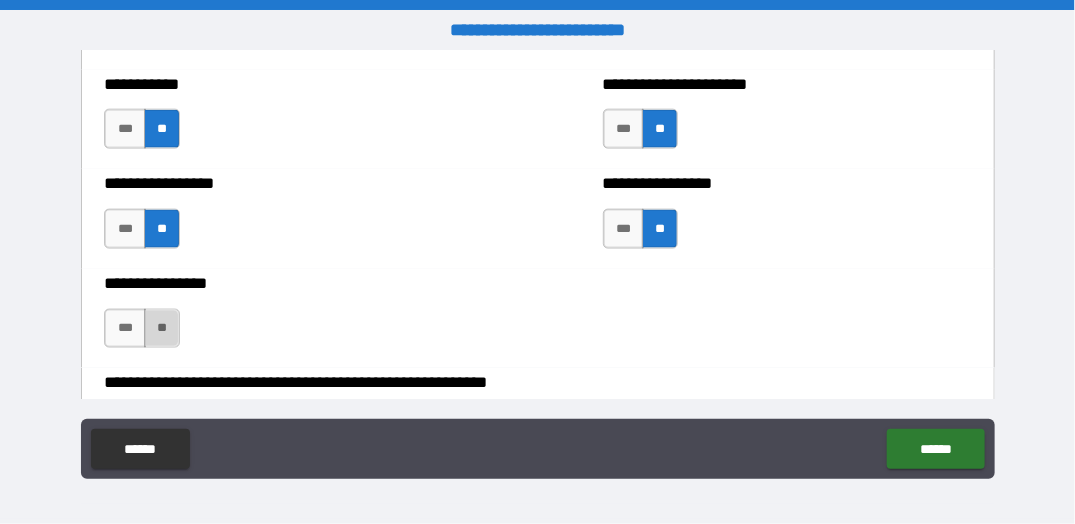 drag, startPoint x: 163, startPoint y: 312, endPoint x: 282, endPoint y: 292, distance: 120.66897 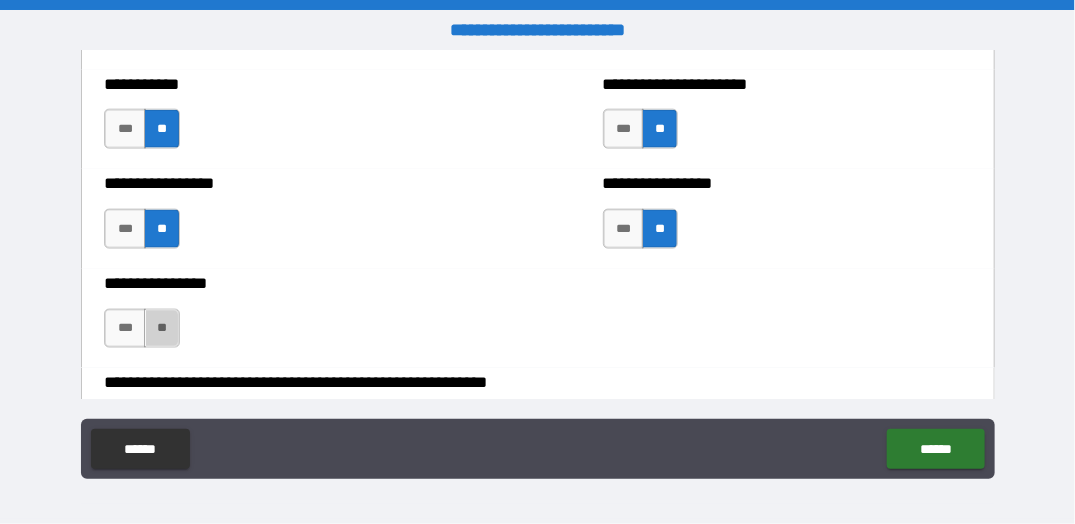 click on "**" at bounding box center [162, 329] 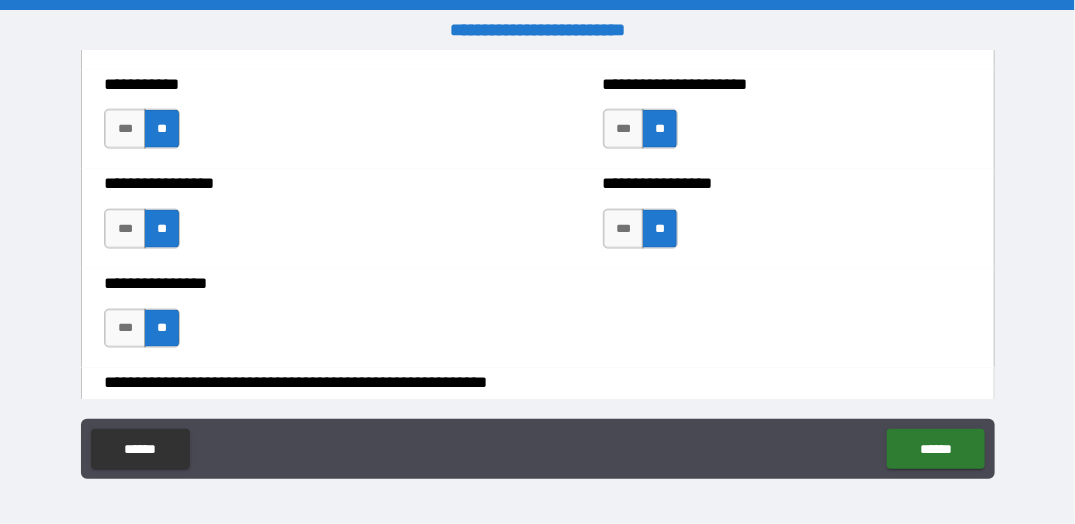 scroll, scrollTop: 6100, scrollLeft: 0, axis: vertical 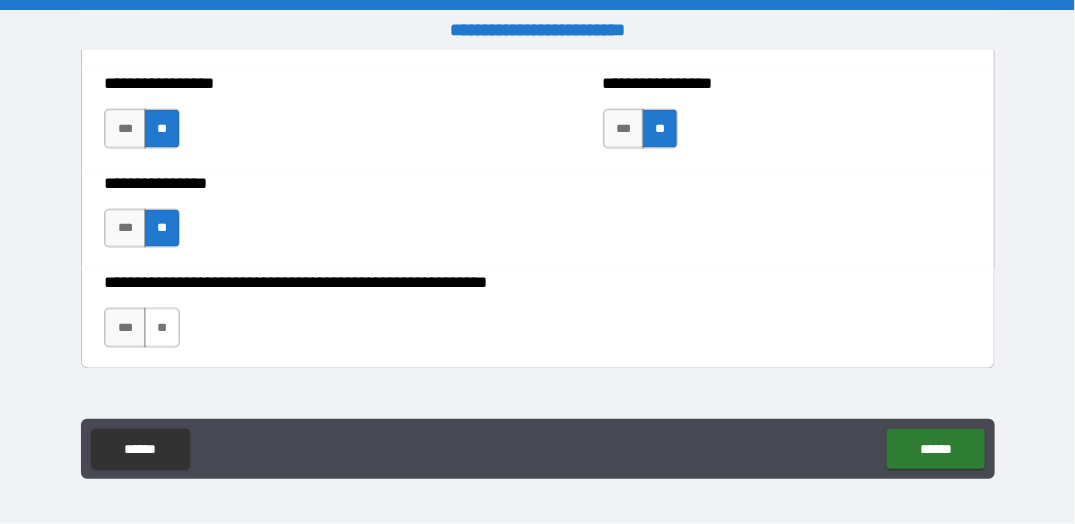 click on "**" at bounding box center (162, 328) 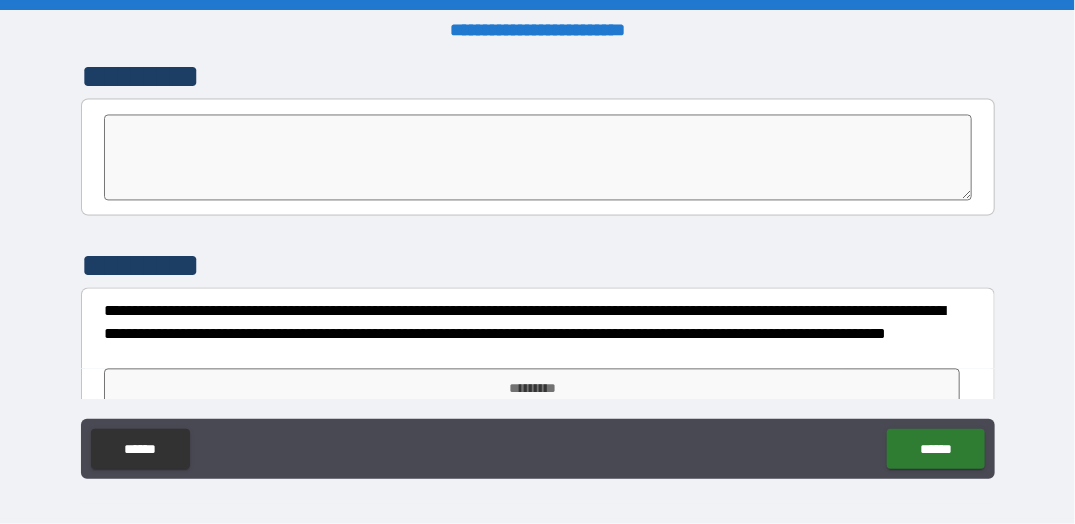 scroll, scrollTop: 6462, scrollLeft: 0, axis: vertical 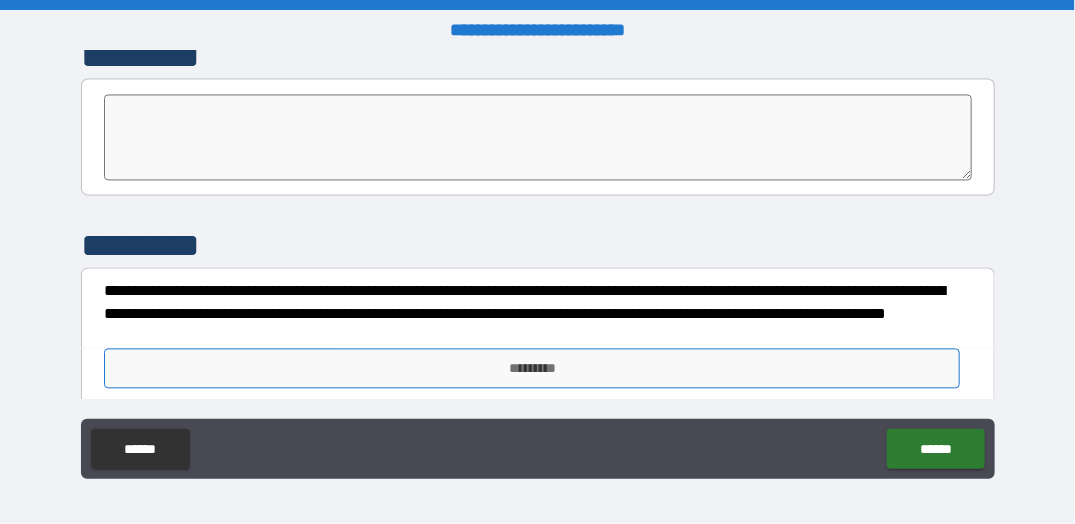click on "*********" at bounding box center (532, 369) 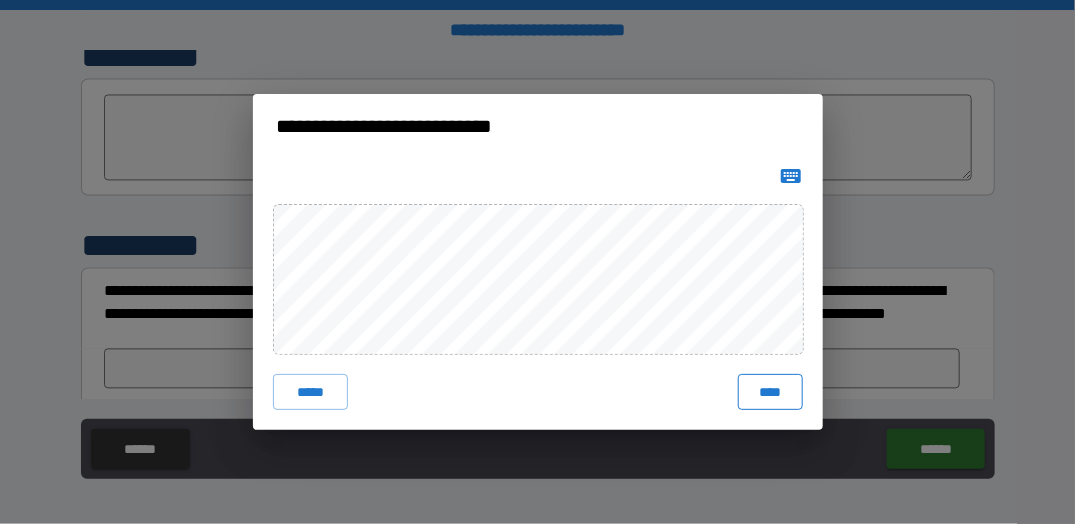 click on "****" at bounding box center (770, 392) 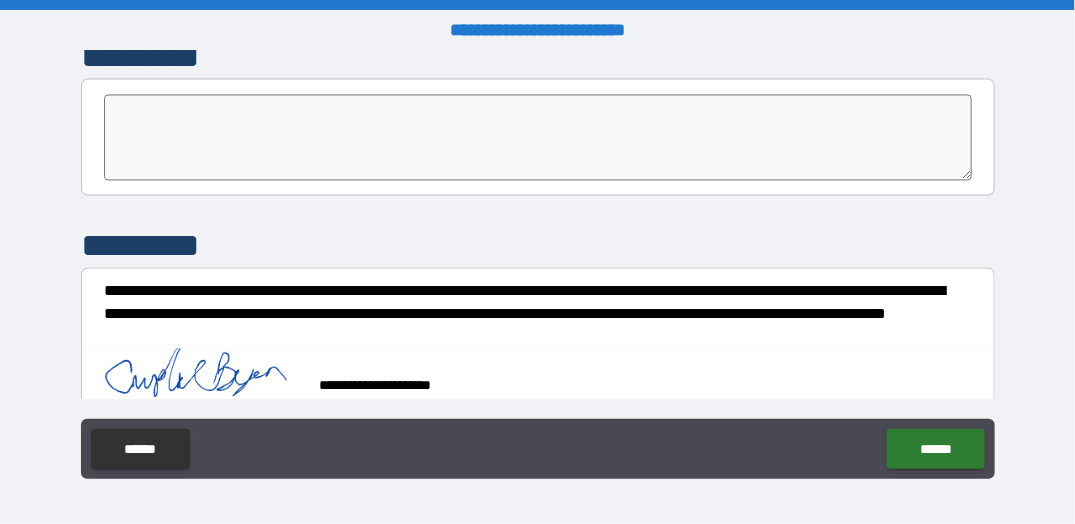 scroll, scrollTop: 6479, scrollLeft: 0, axis: vertical 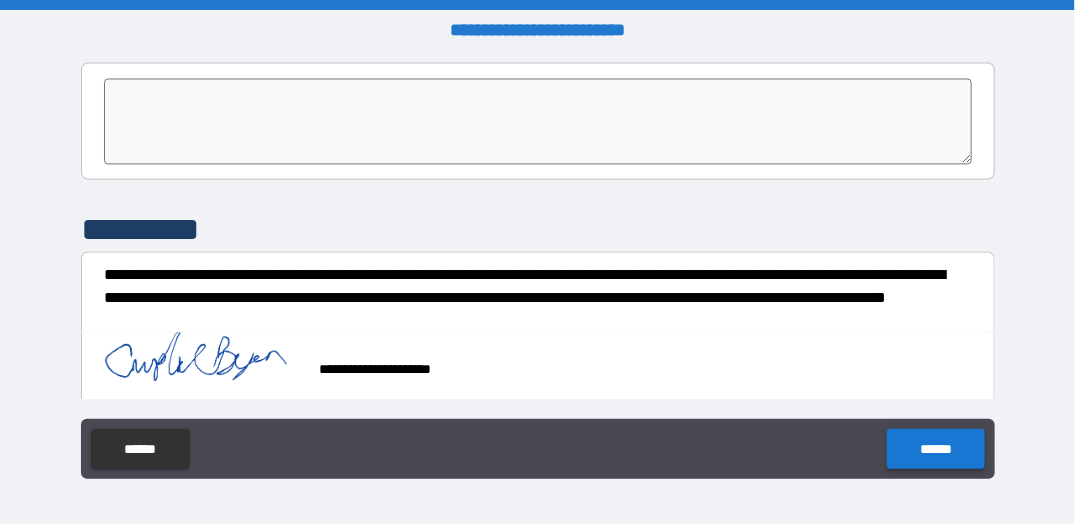 click on "******" at bounding box center [935, 449] 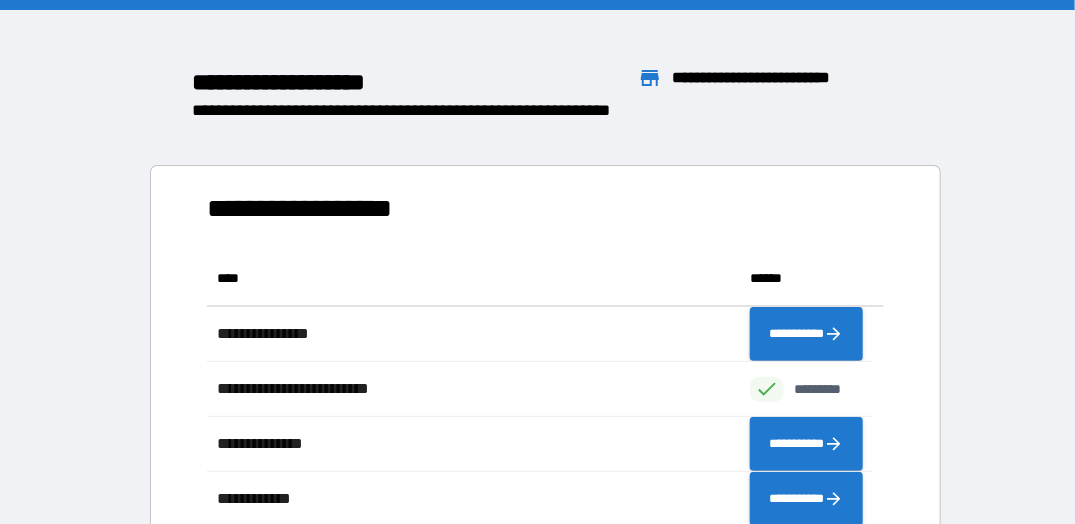 scroll, scrollTop: 16, scrollLeft: 16, axis: both 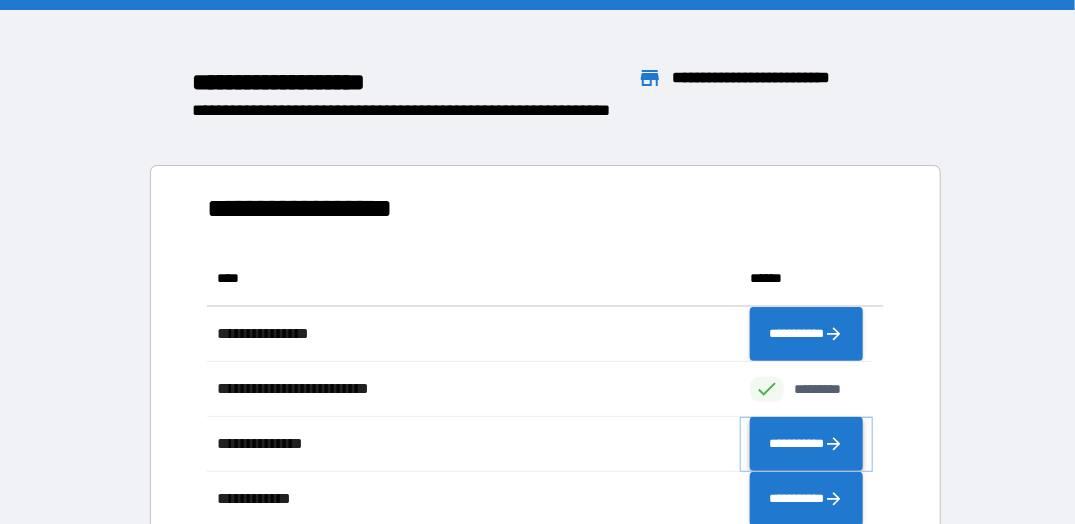 click 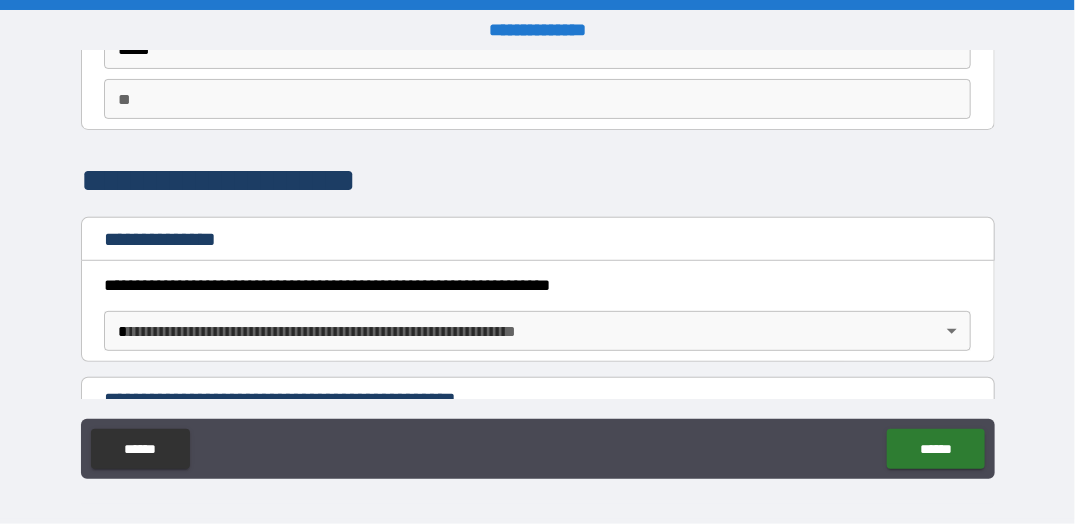 scroll, scrollTop: 200, scrollLeft: 0, axis: vertical 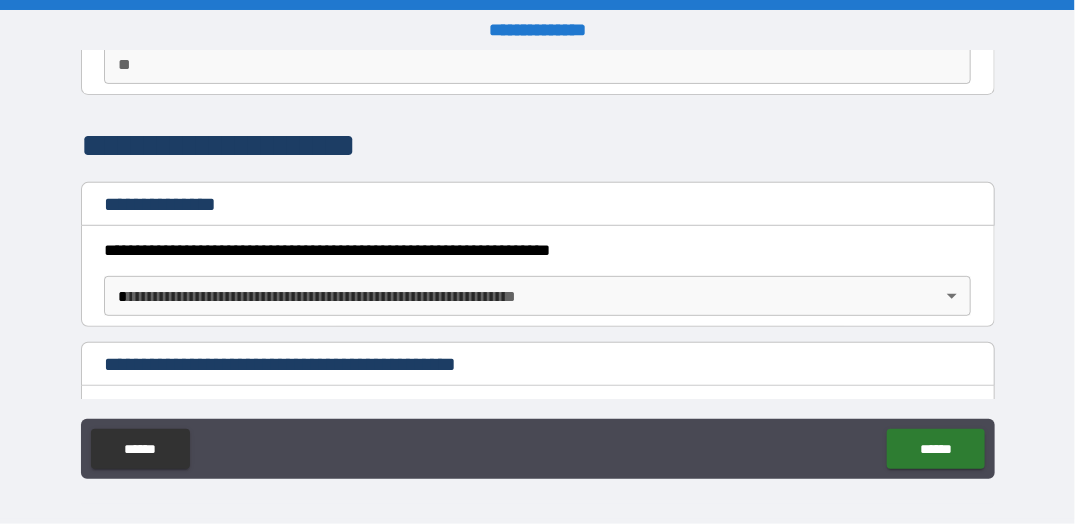 click on "**********" at bounding box center [537, 262] 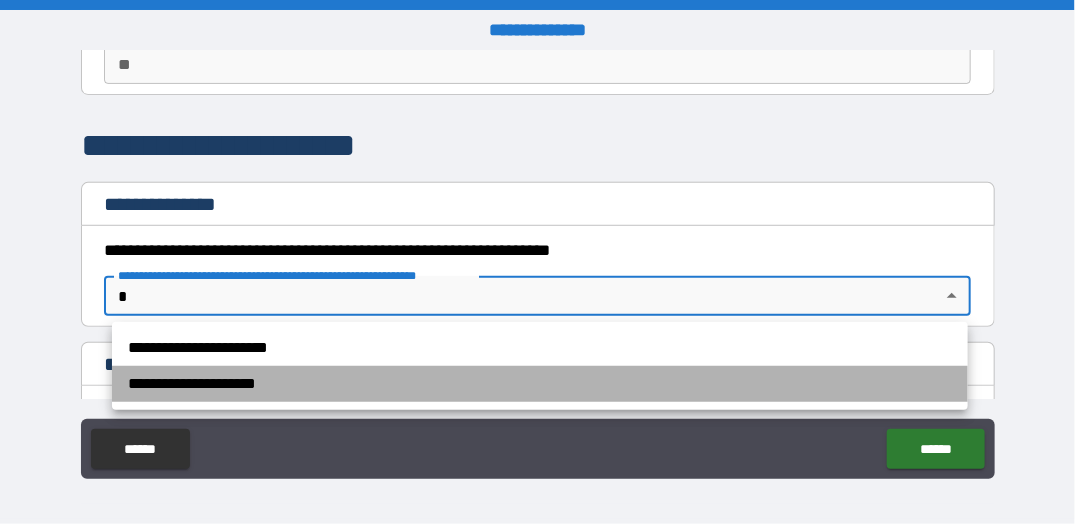 click on "**********" at bounding box center (540, 384) 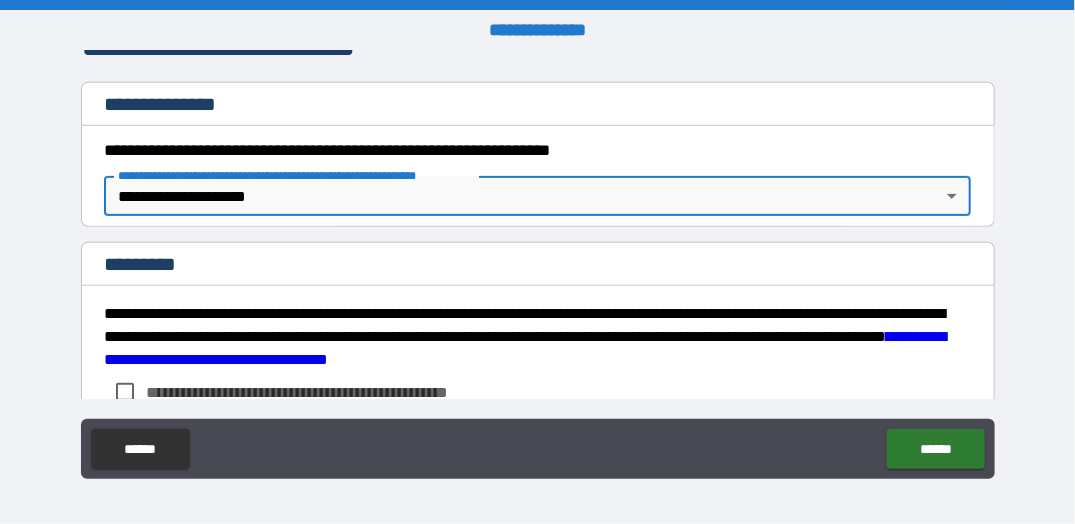 scroll, scrollTop: 400, scrollLeft: 0, axis: vertical 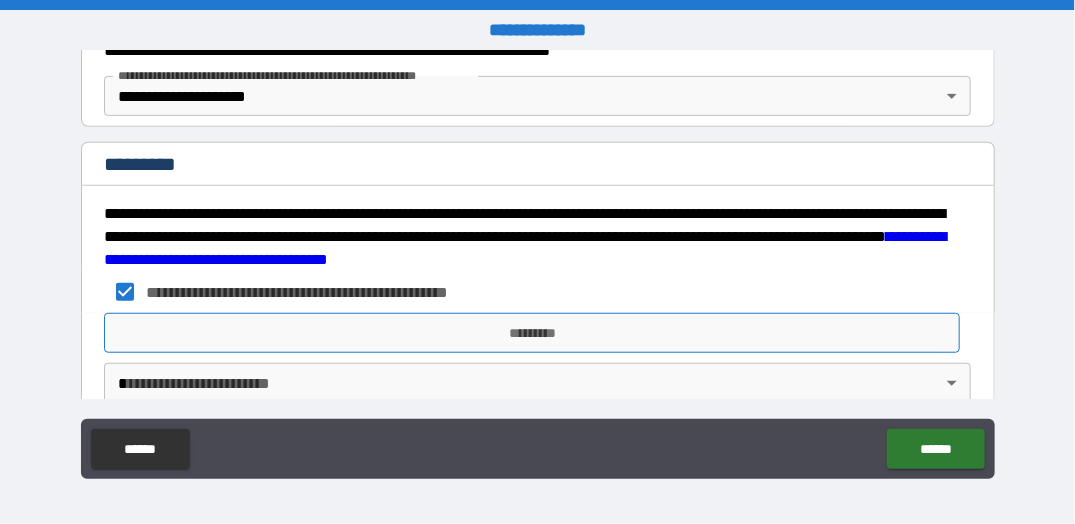 click on "*********" at bounding box center (532, 333) 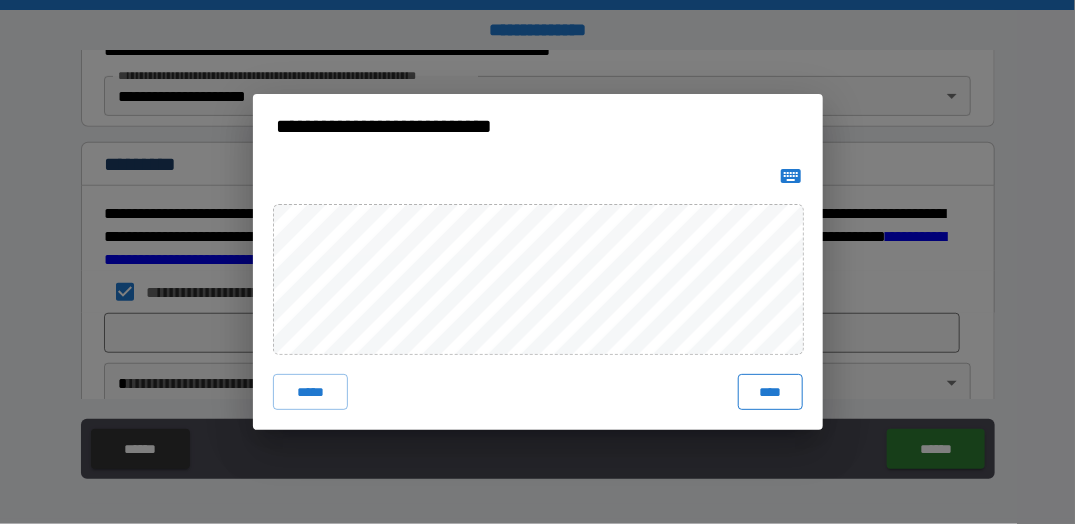 click on "****" at bounding box center (770, 392) 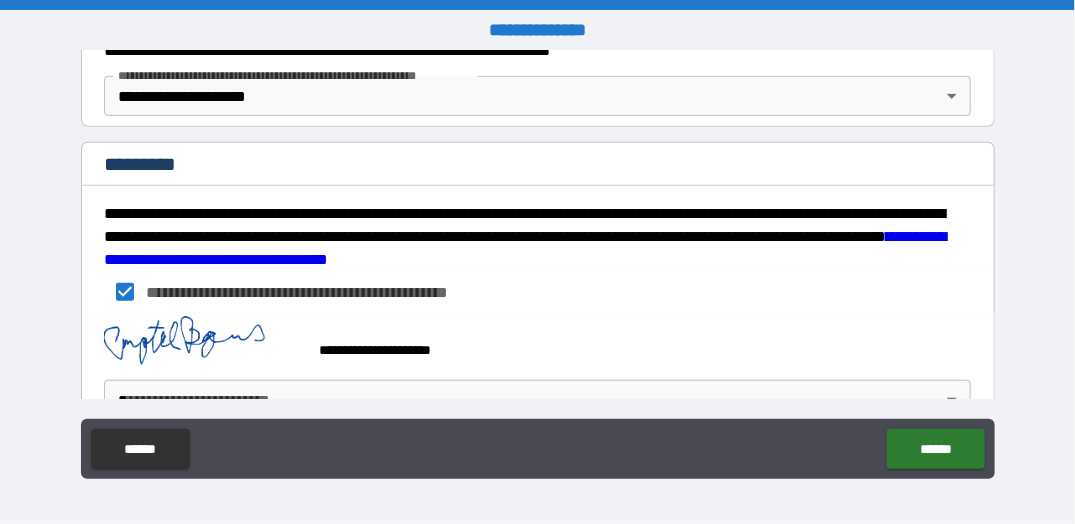 scroll, scrollTop: 448, scrollLeft: 0, axis: vertical 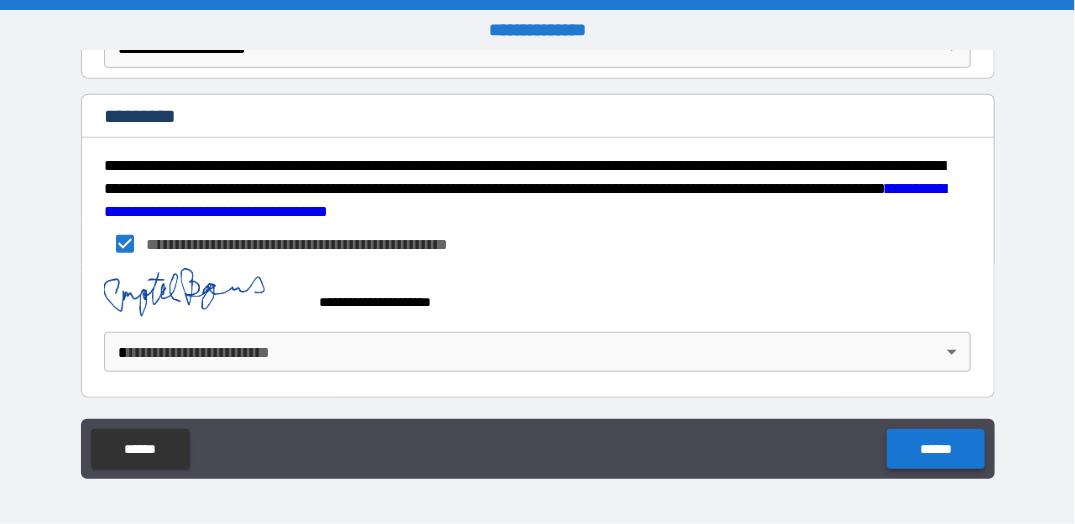 click on "******" at bounding box center [935, 449] 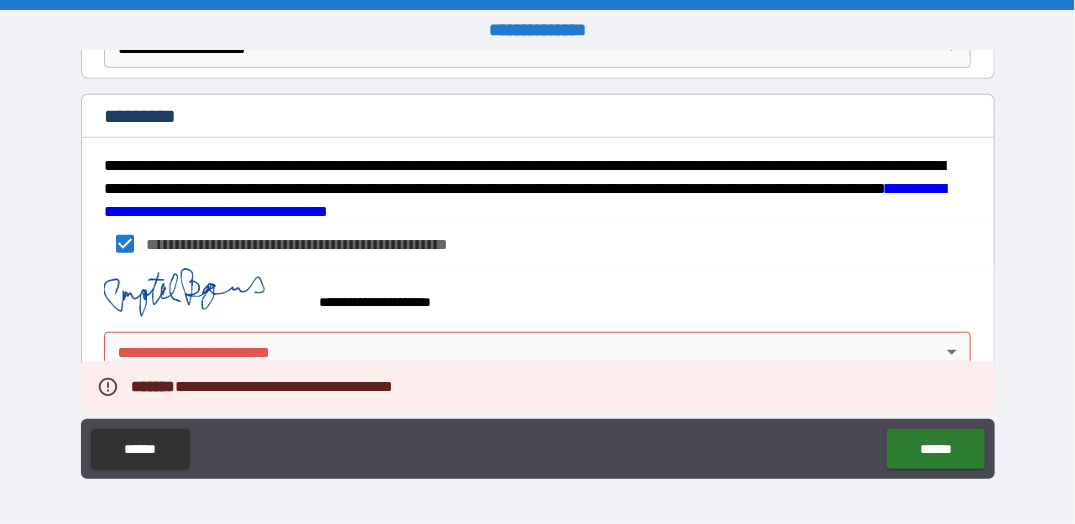 click on "**********" at bounding box center [537, 262] 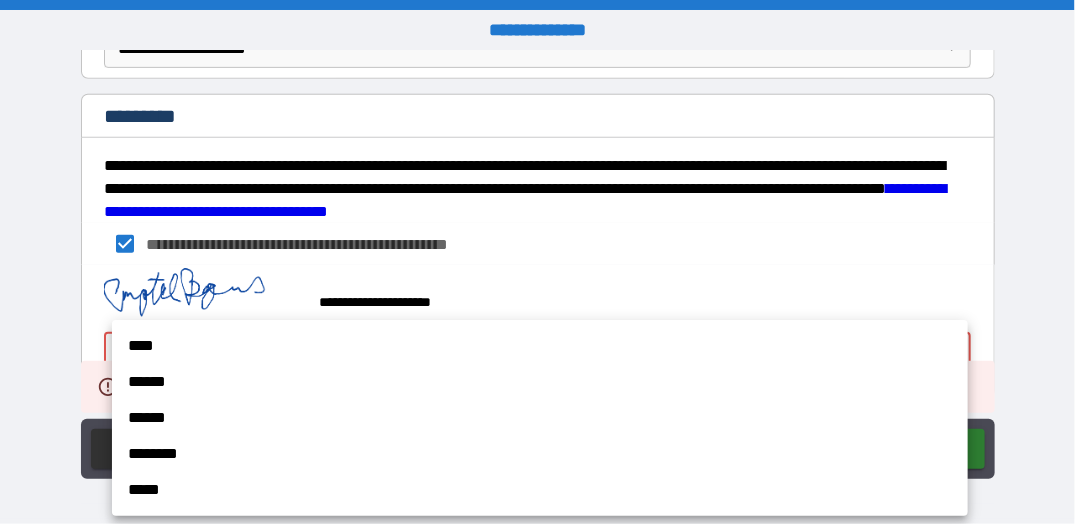 click on "****" at bounding box center [540, 346] 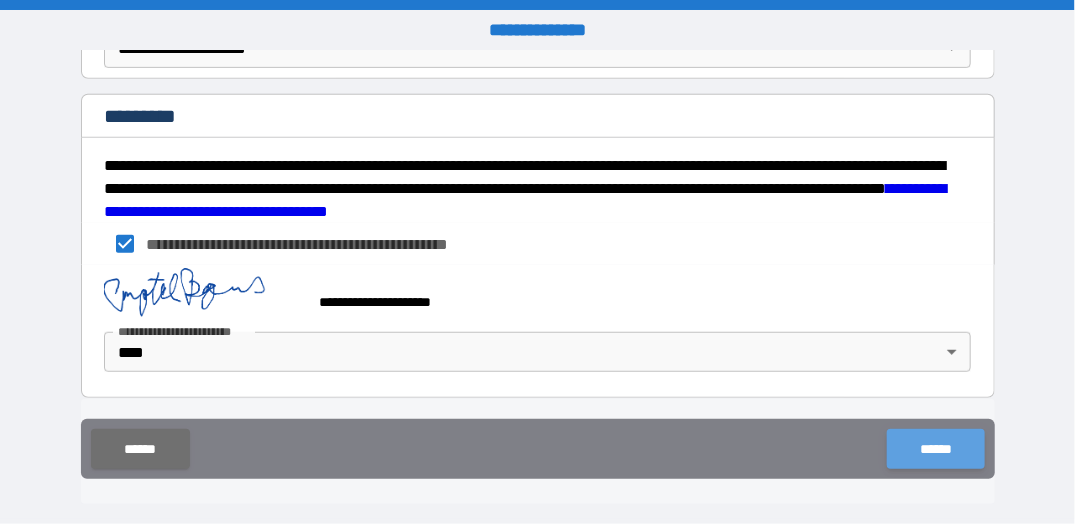 click on "******" at bounding box center (935, 449) 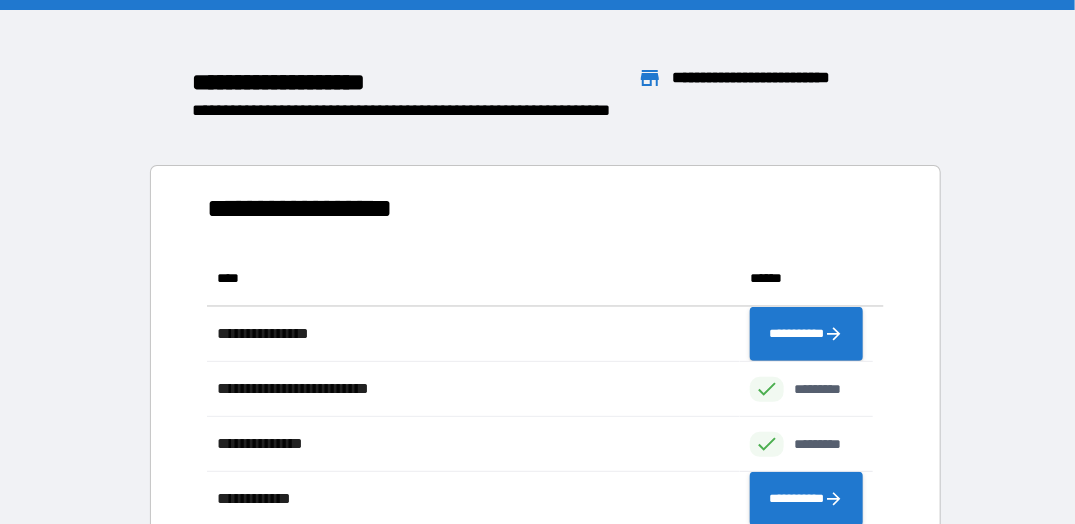 scroll, scrollTop: 16, scrollLeft: 16, axis: both 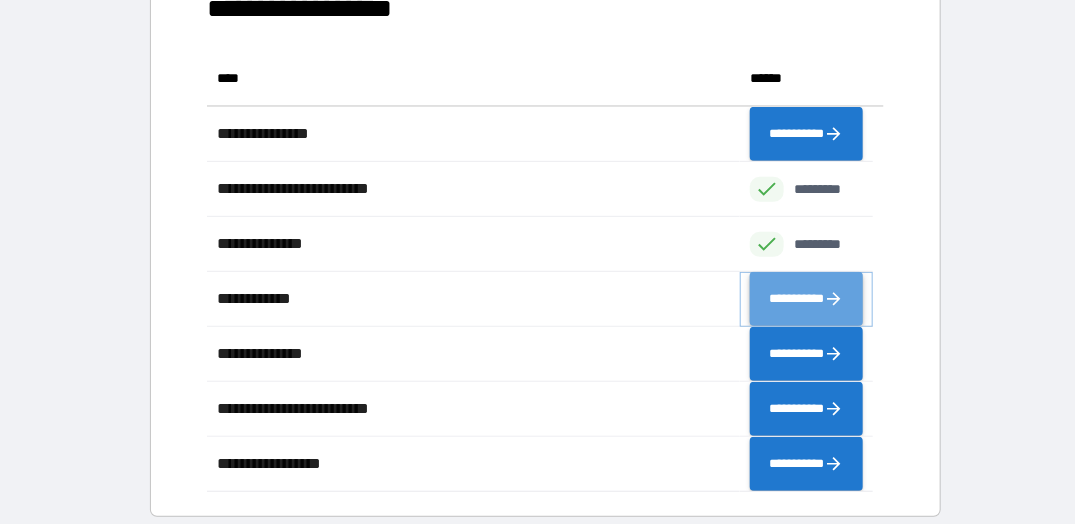 click on "**********" at bounding box center (806, 298) 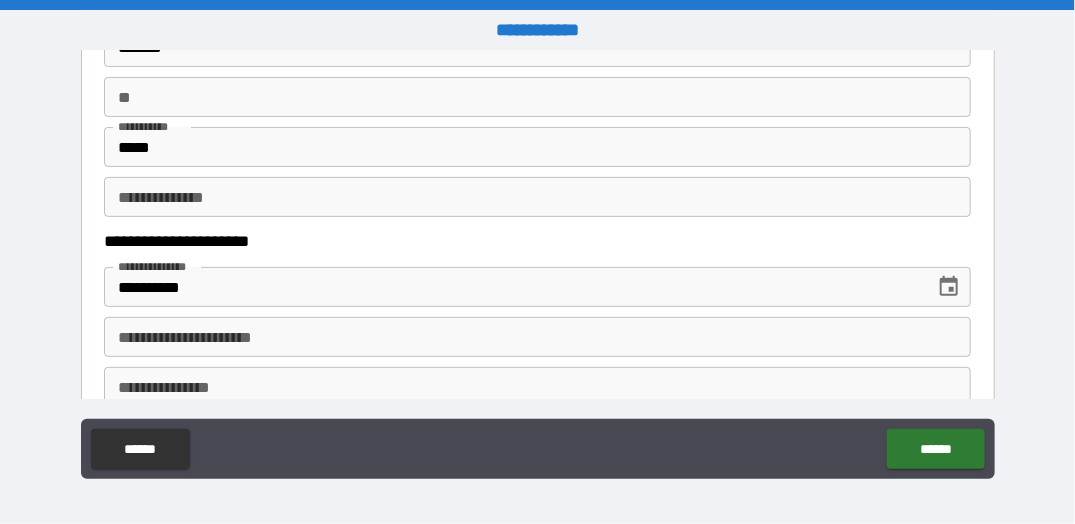 scroll, scrollTop: 200, scrollLeft: 0, axis: vertical 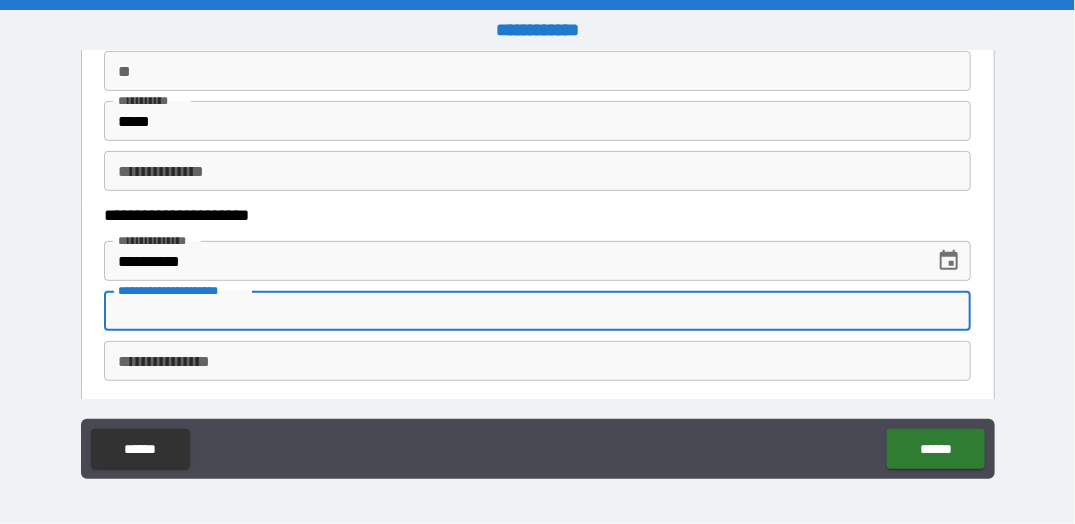 click on "**********" at bounding box center [537, 311] 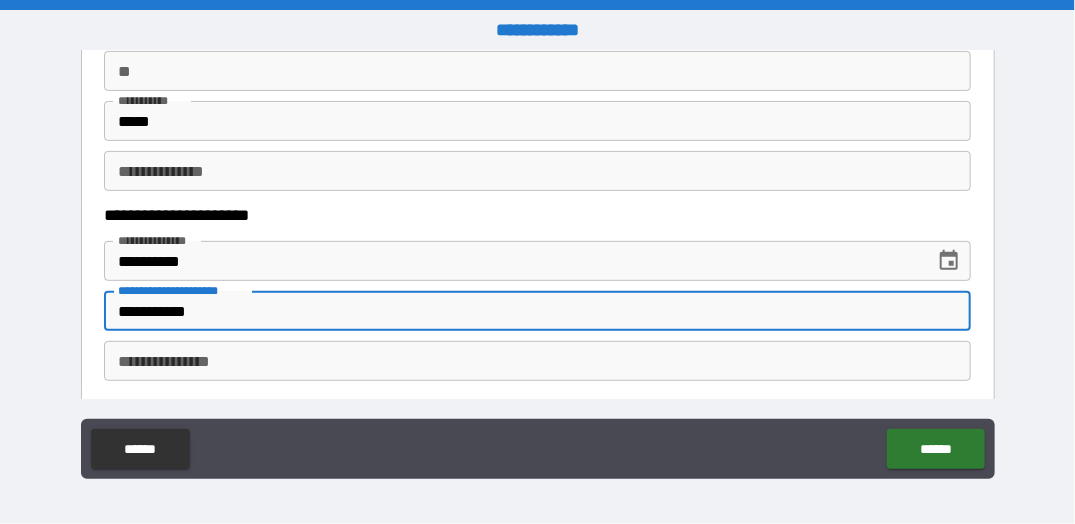 type on "**********" 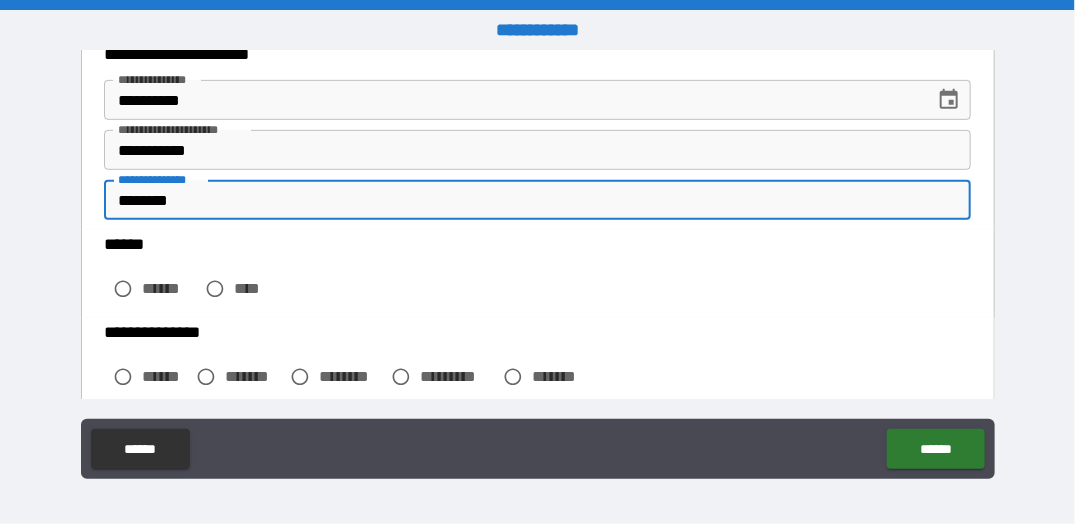 scroll, scrollTop: 400, scrollLeft: 0, axis: vertical 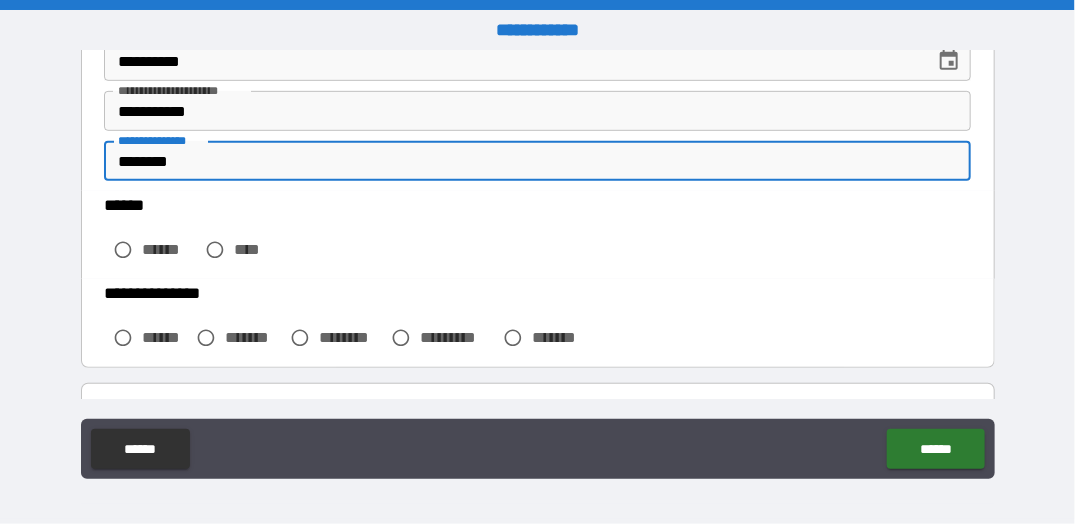 type on "********" 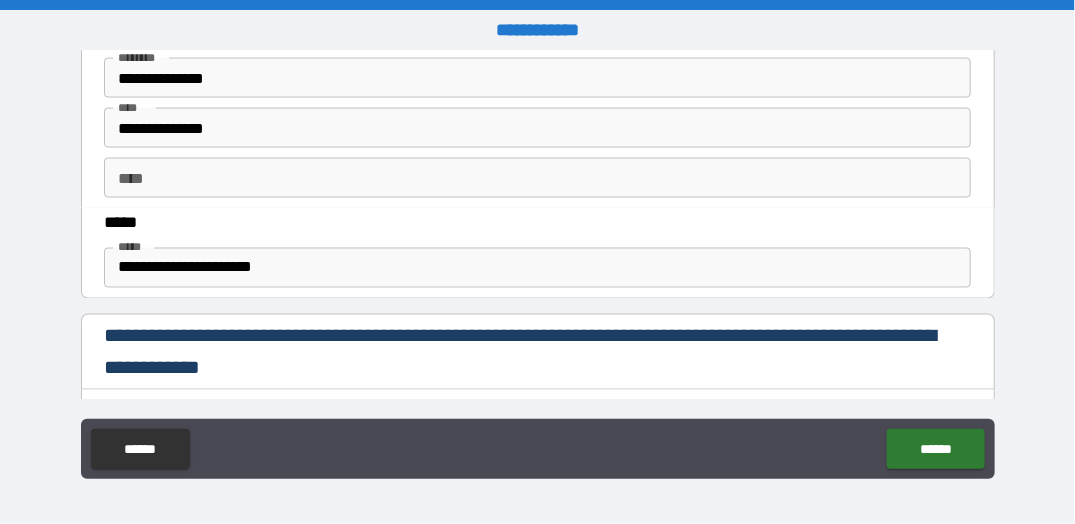 scroll, scrollTop: 1200, scrollLeft: 0, axis: vertical 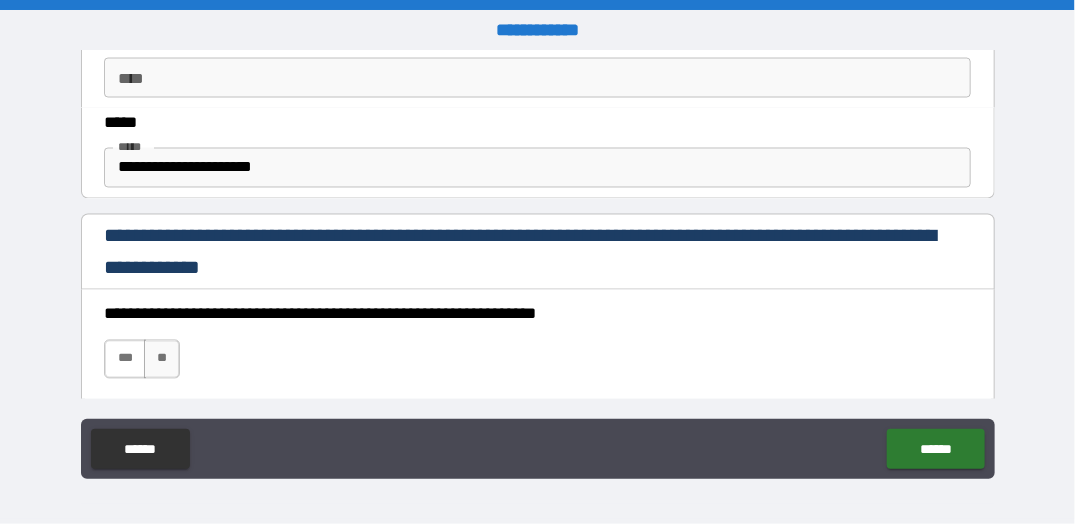 click on "***" at bounding box center (124, 360) 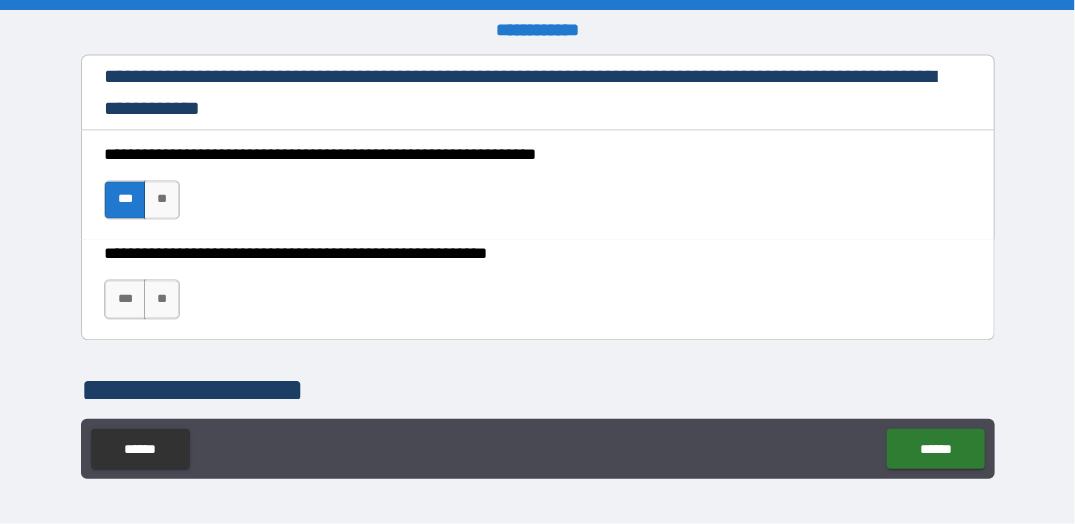 scroll, scrollTop: 1400, scrollLeft: 0, axis: vertical 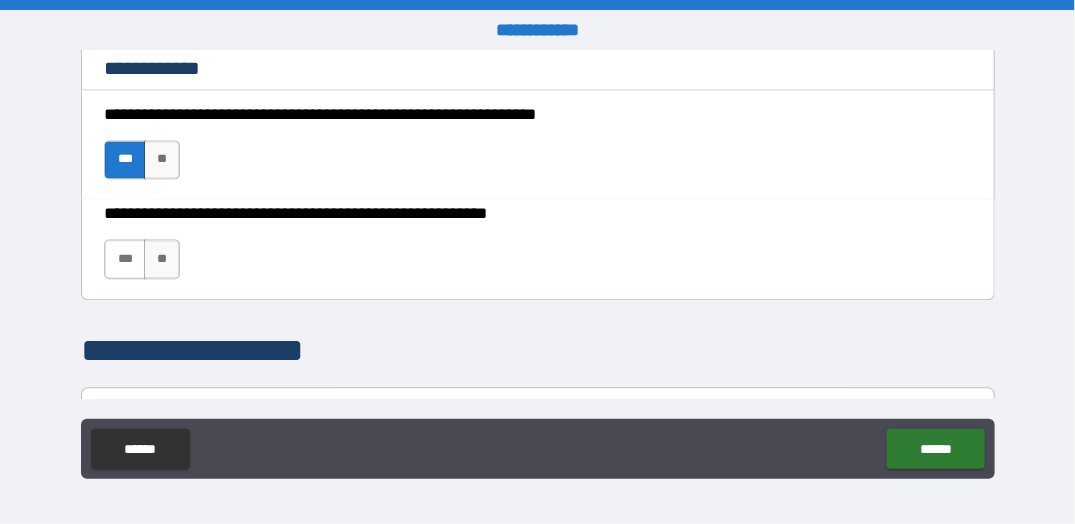 click on "***" at bounding box center (124, 259) 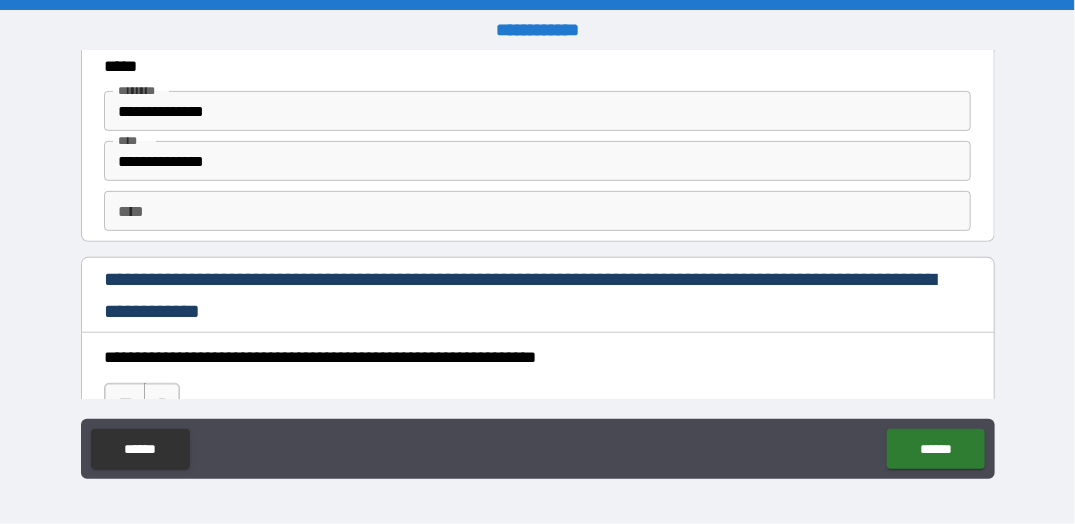 scroll, scrollTop: 2900, scrollLeft: 0, axis: vertical 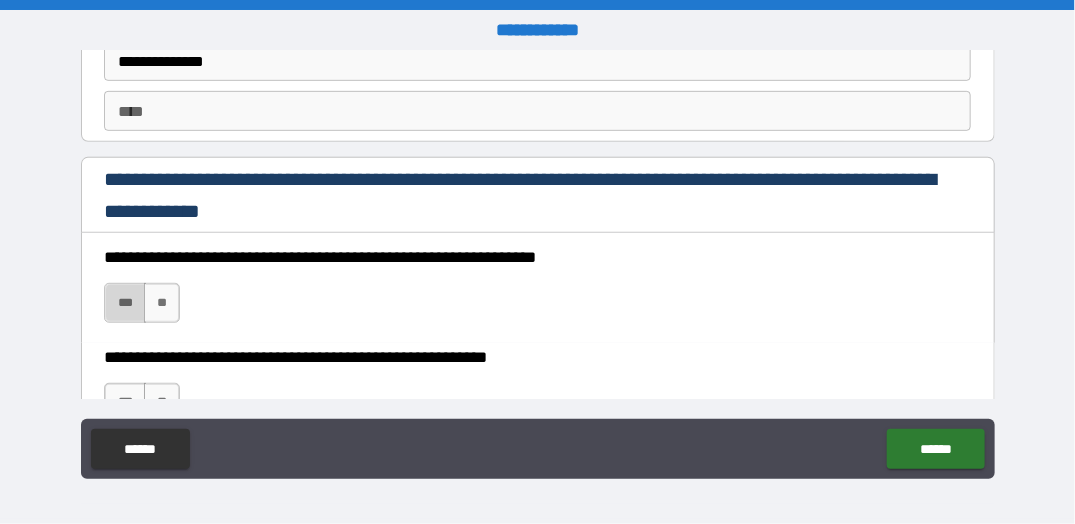 click on "***" at bounding box center (124, 303) 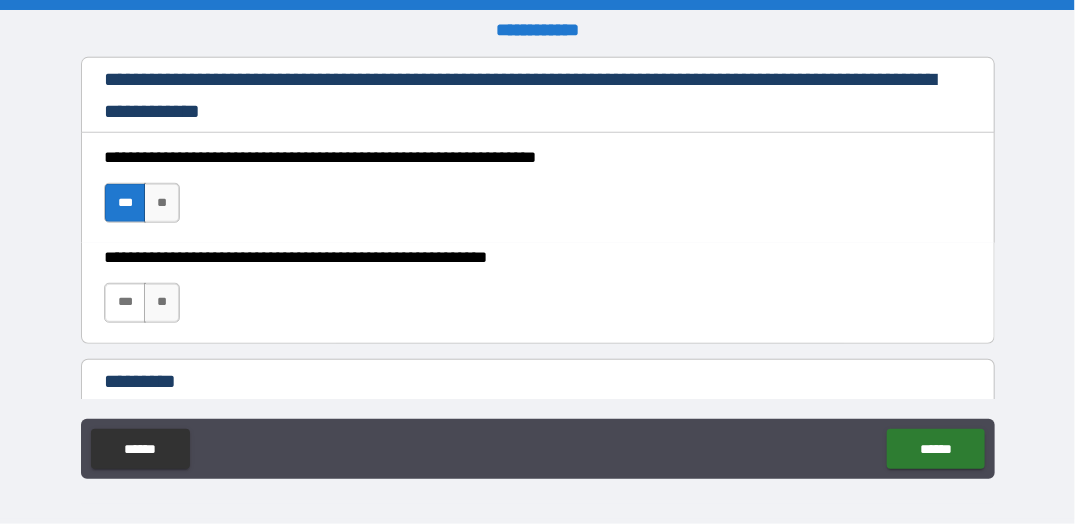 click on "***" at bounding box center [124, 303] 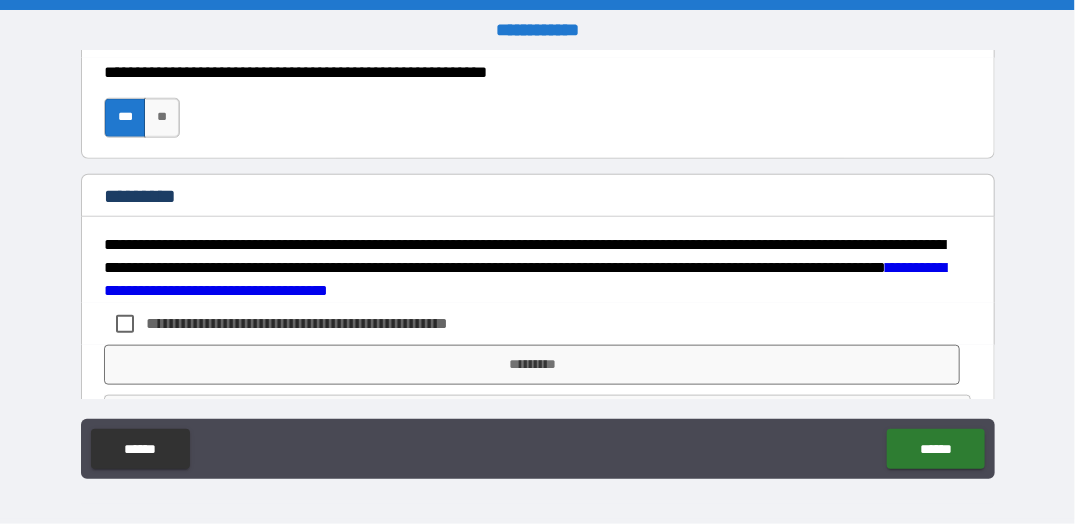 scroll, scrollTop: 3200, scrollLeft: 0, axis: vertical 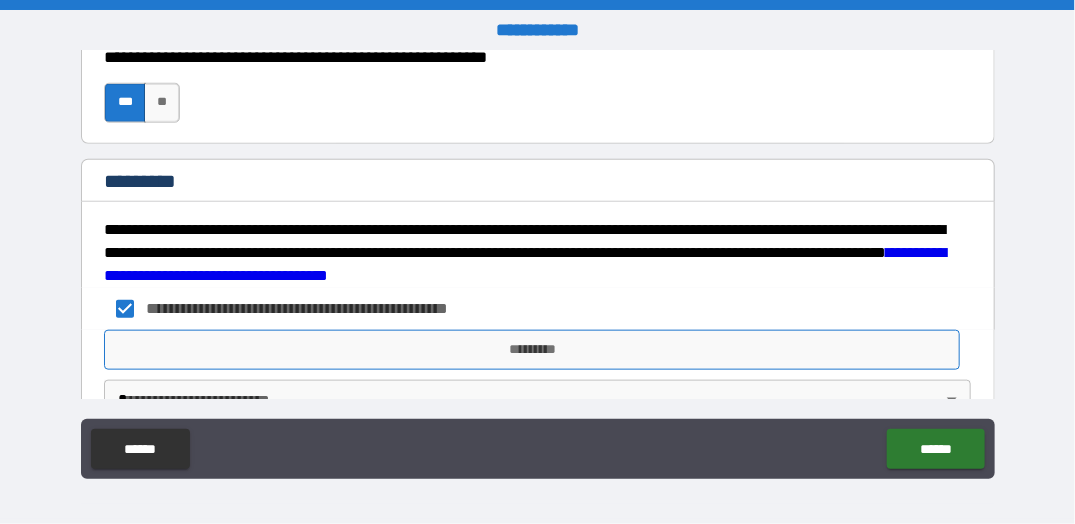 click on "*********" at bounding box center (532, 350) 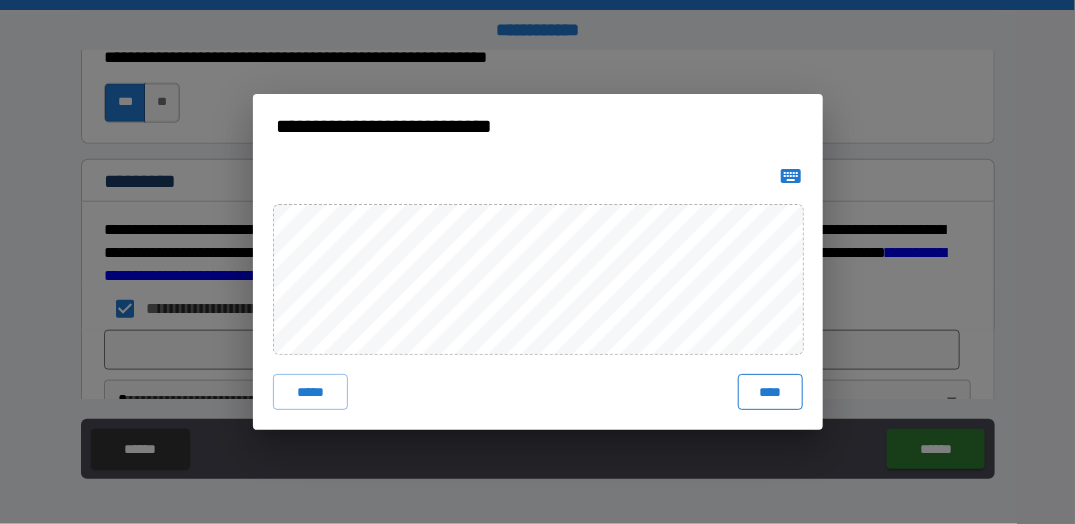 click on "****" at bounding box center (770, 392) 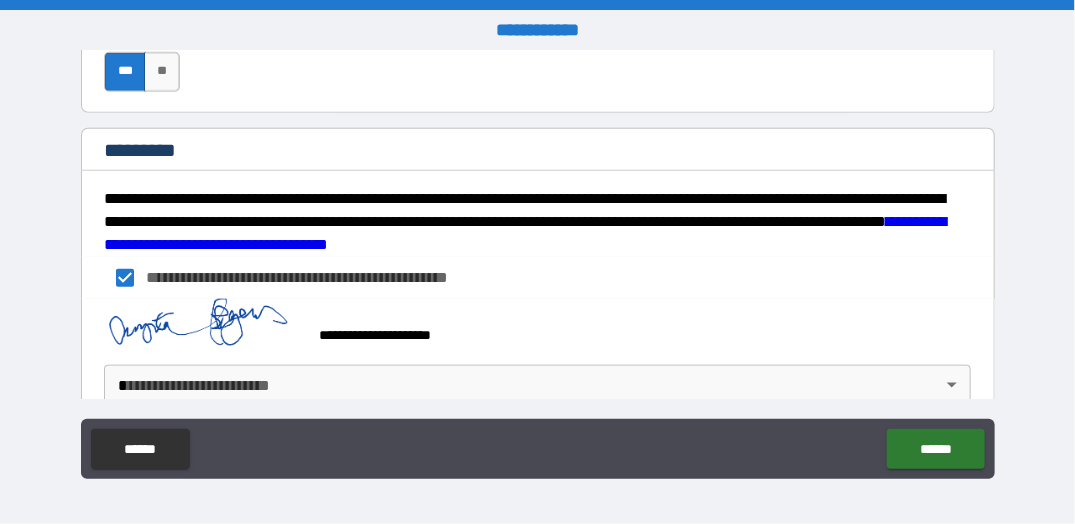 scroll, scrollTop: 3256, scrollLeft: 0, axis: vertical 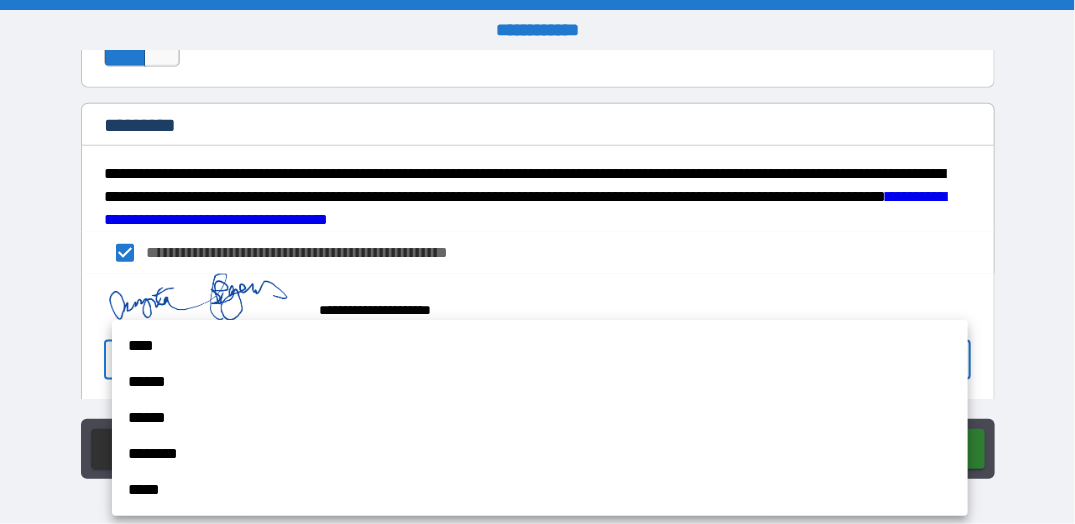 click on "**********" at bounding box center [537, 262] 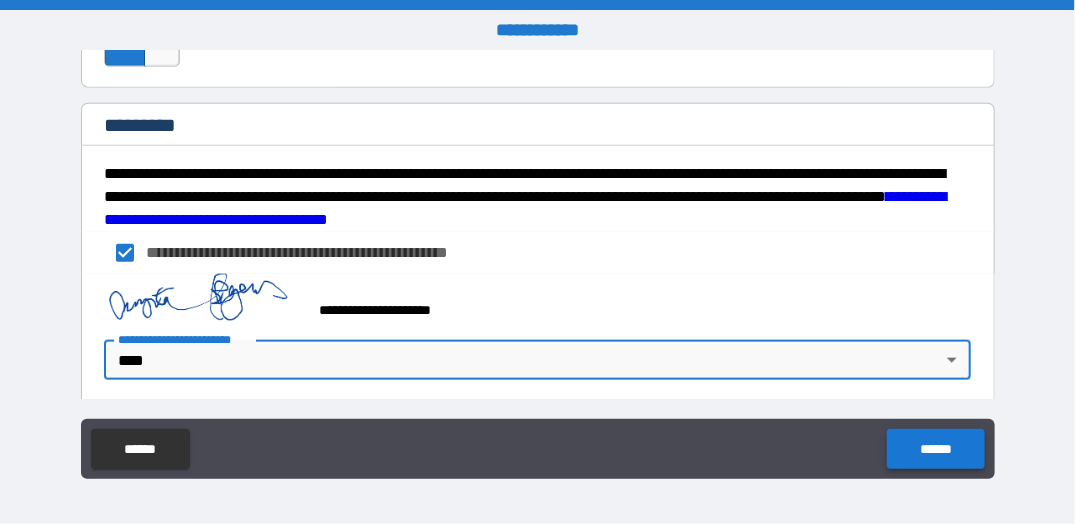 click on "******" at bounding box center [935, 449] 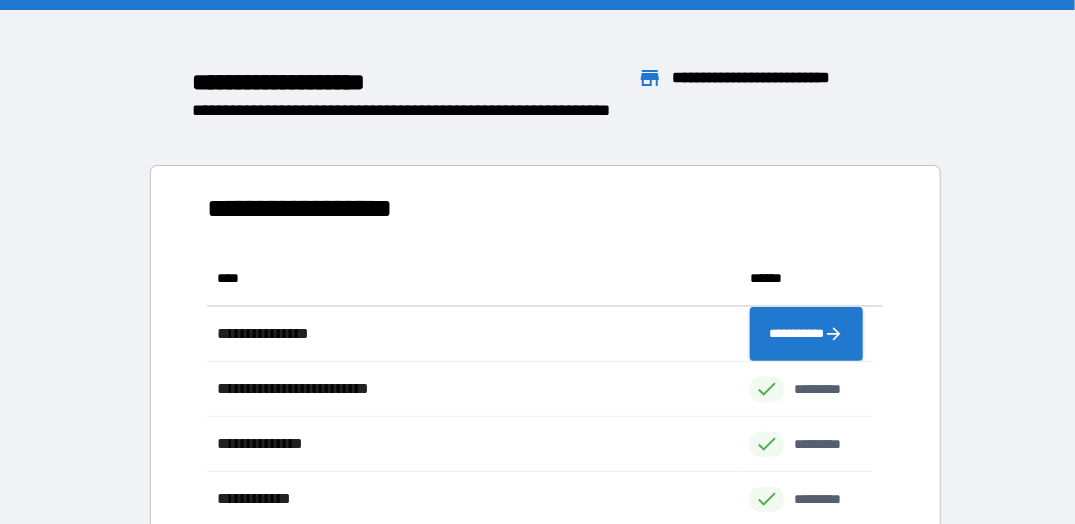 scroll, scrollTop: 16, scrollLeft: 16, axis: both 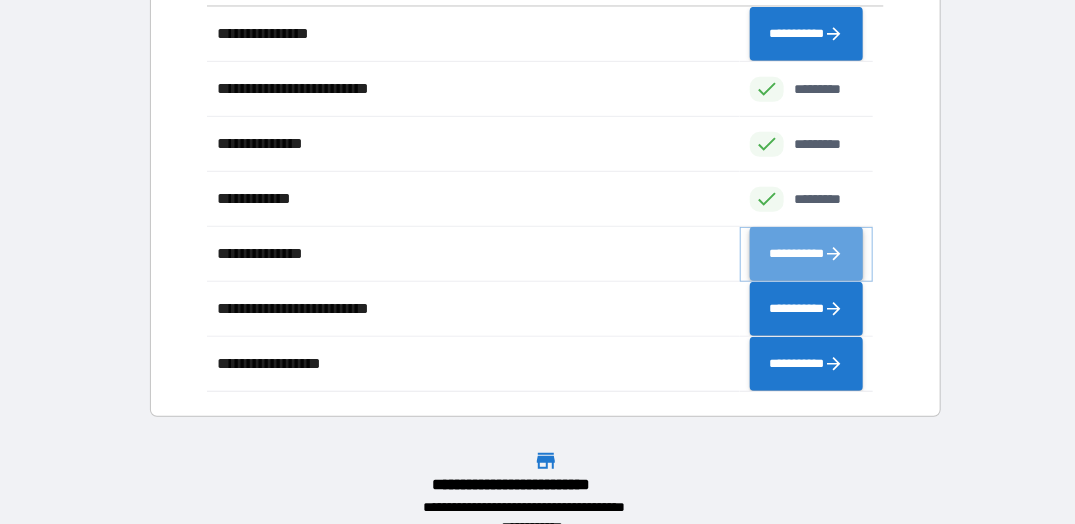 click on "**********" at bounding box center (806, 253) 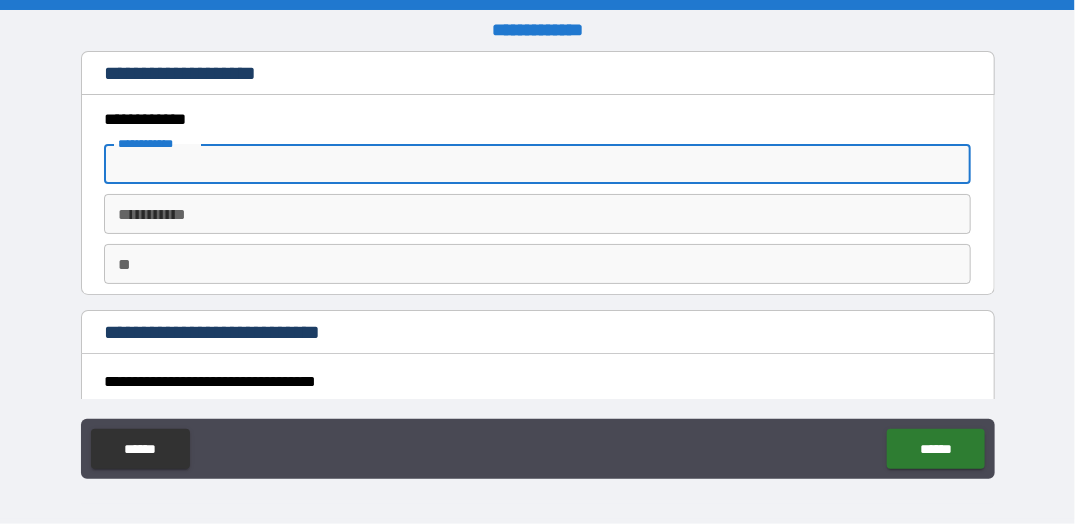 click on "**********" at bounding box center (537, 164) 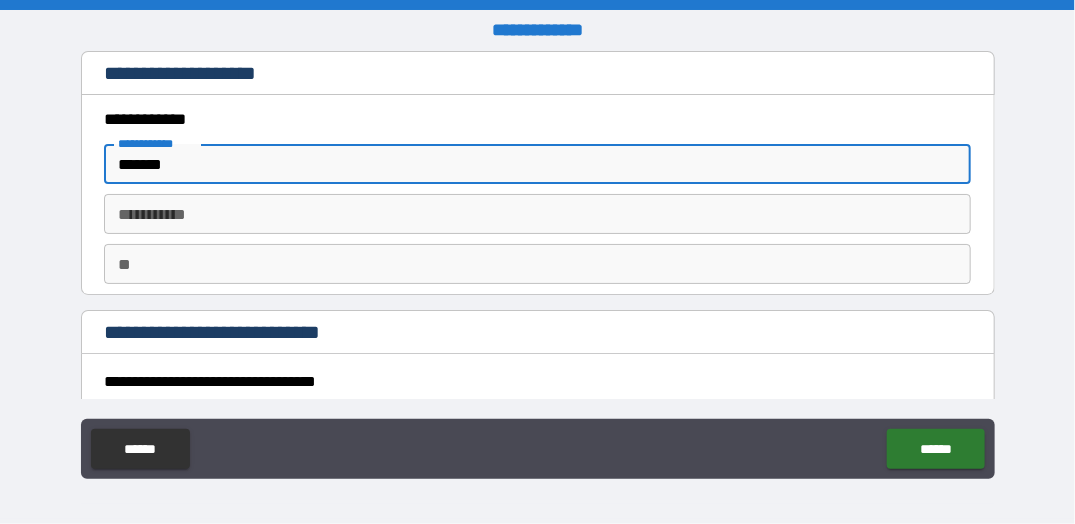 type on "*****" 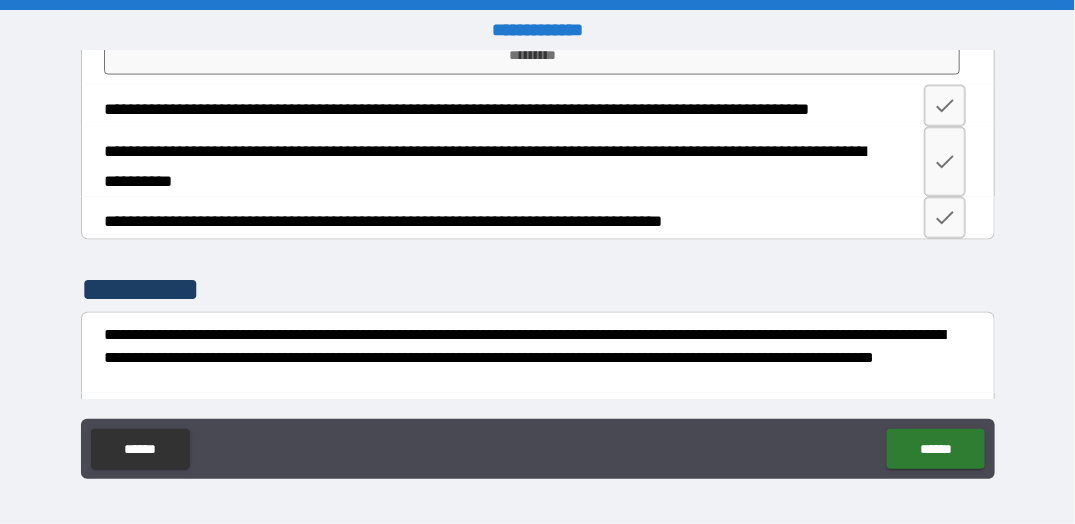 scroll, scrollTop: 3797, scrollLeft: 0, axis: vertical 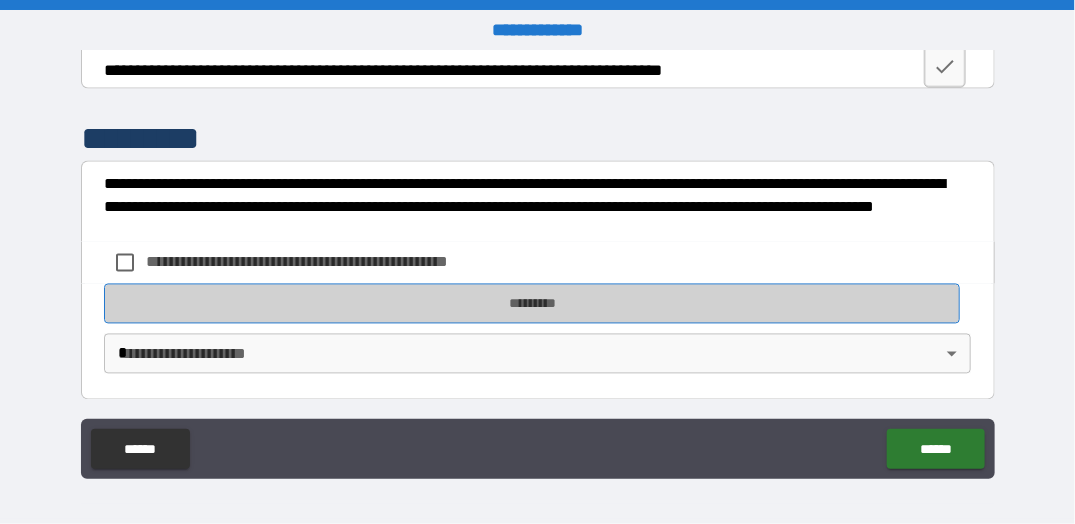 click on "*********" at bounding box center (532, 304) 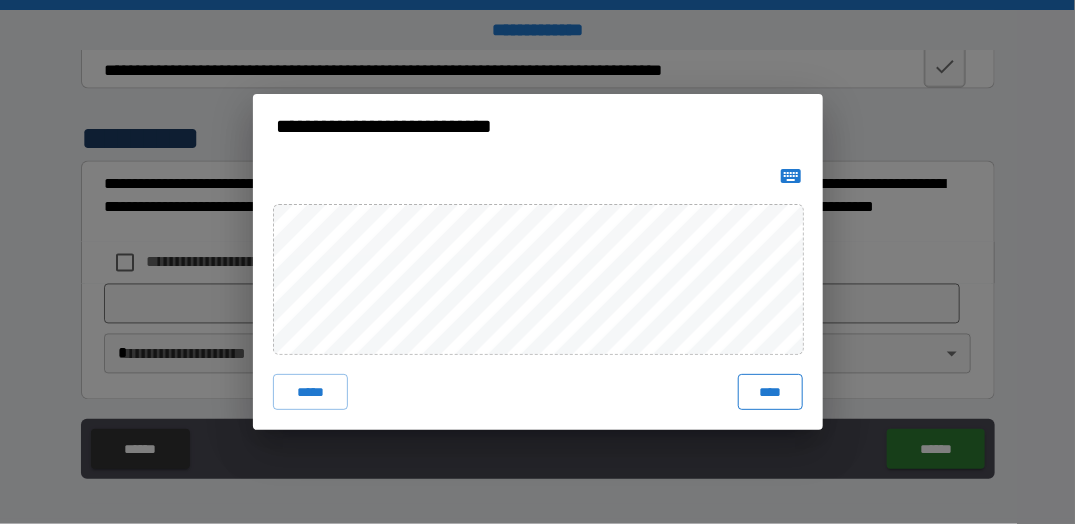 click on "****" at bounding box center [770, 392] 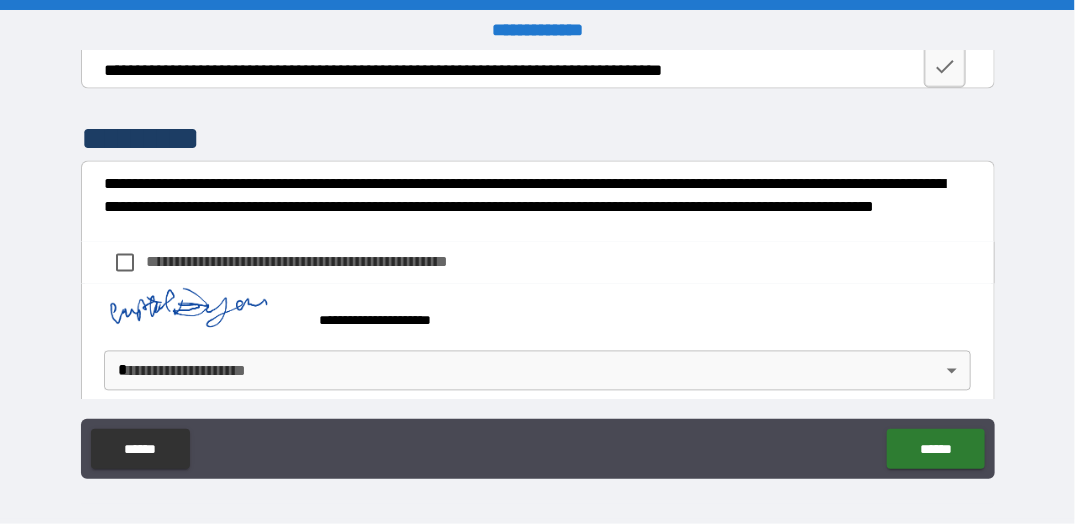 click on "**********" at bounding box center [537, 262] 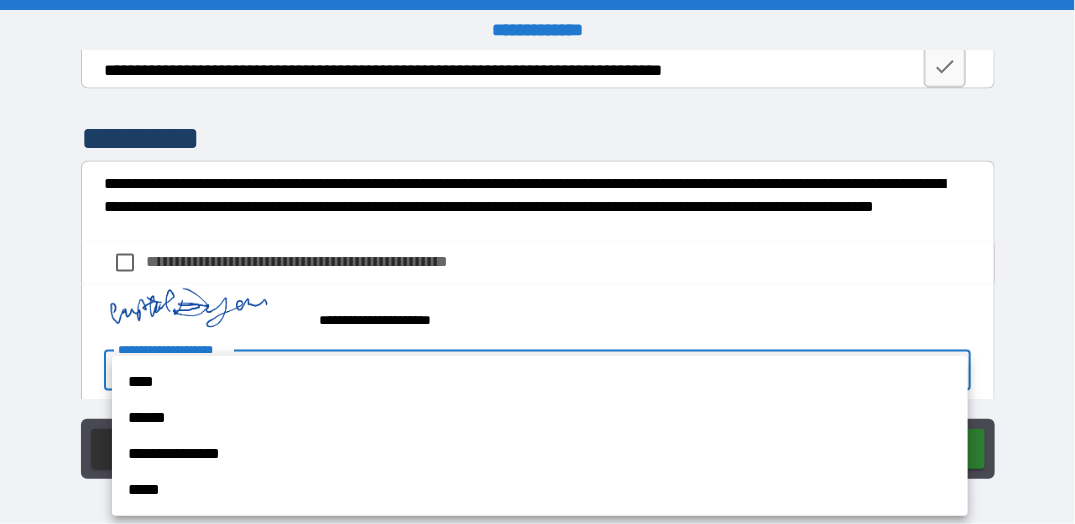 click on "****" at bounding box center (540, 382) 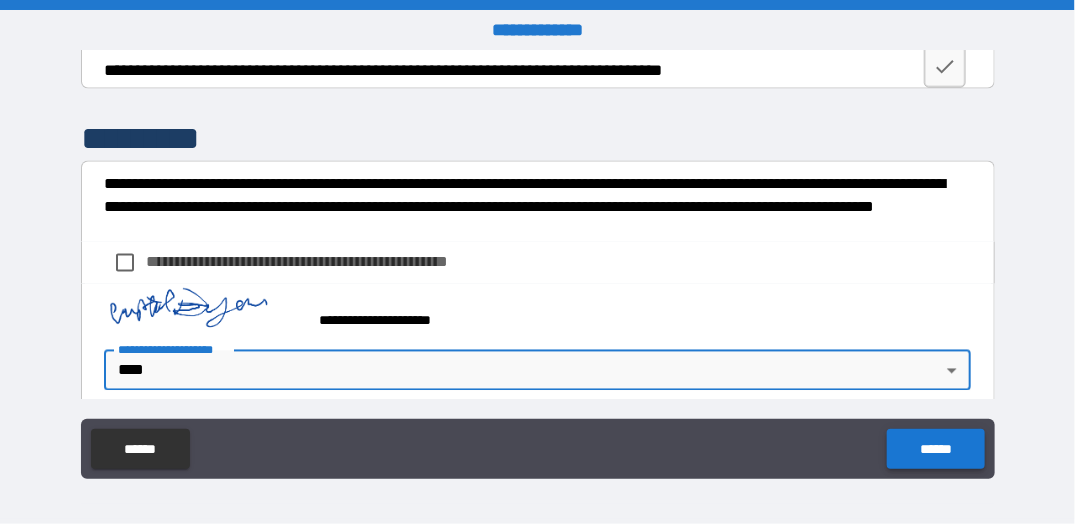 click on "******" at bounding box center (935, 449) 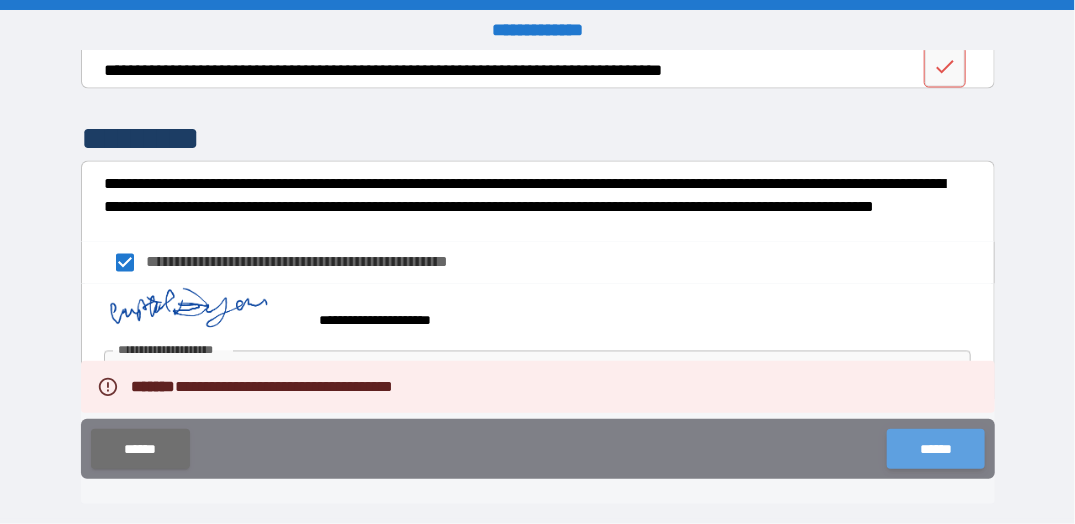 click on "******" at bounding box center (935, 449) 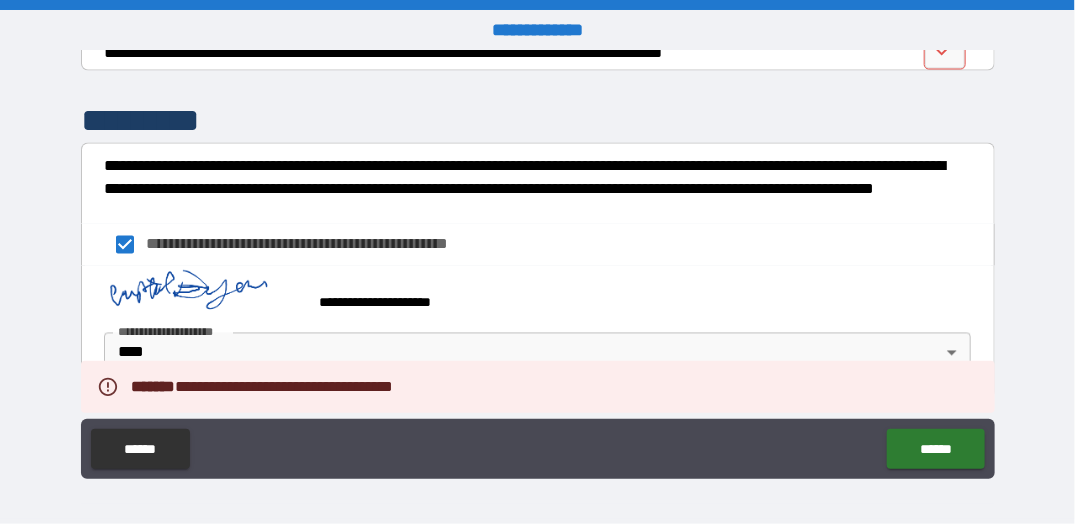 scroll, scrollTop: 3415, scrollLeft: 0, axis: vertical 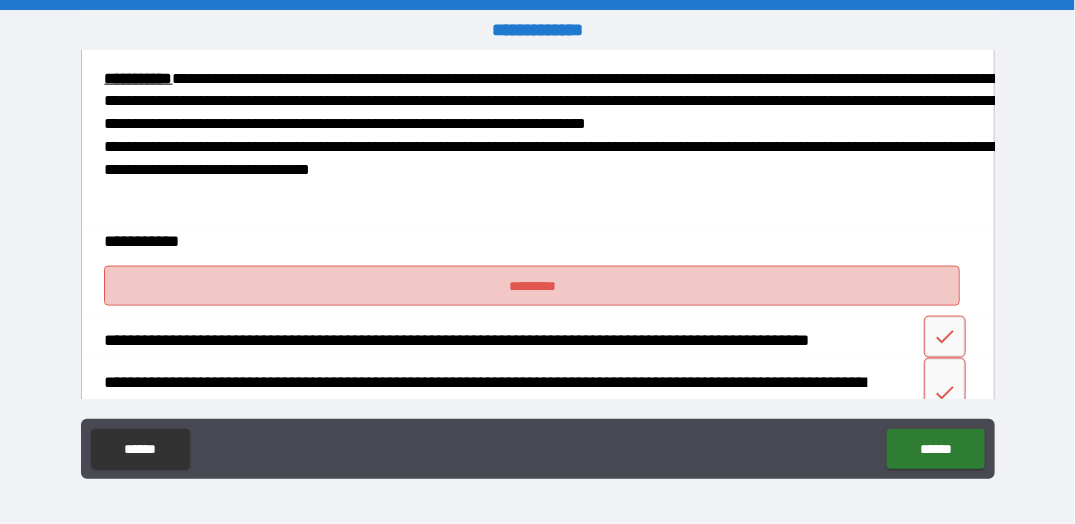 click on "*********" at bounding box center (532, 286) 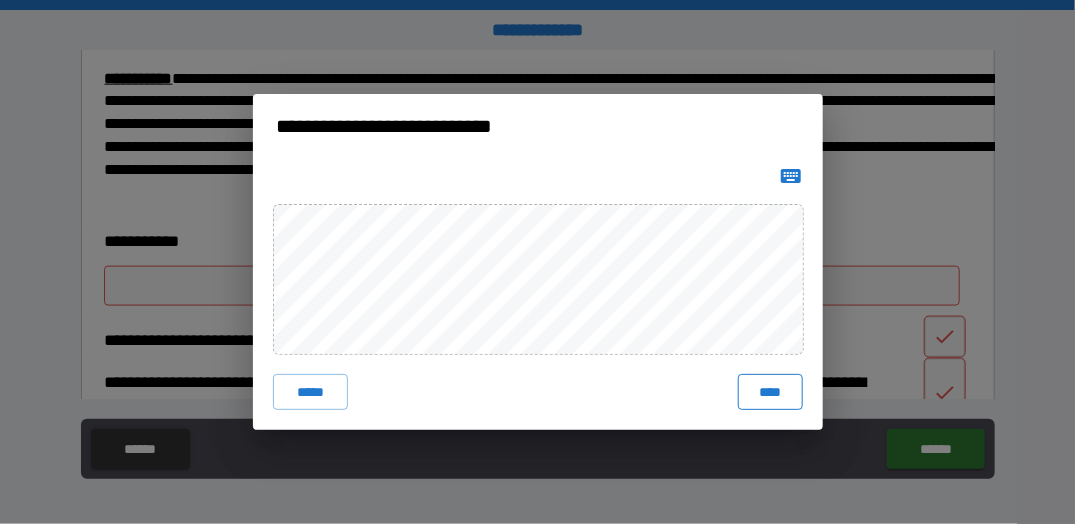 click on "****" at bounding box center [770, 392] 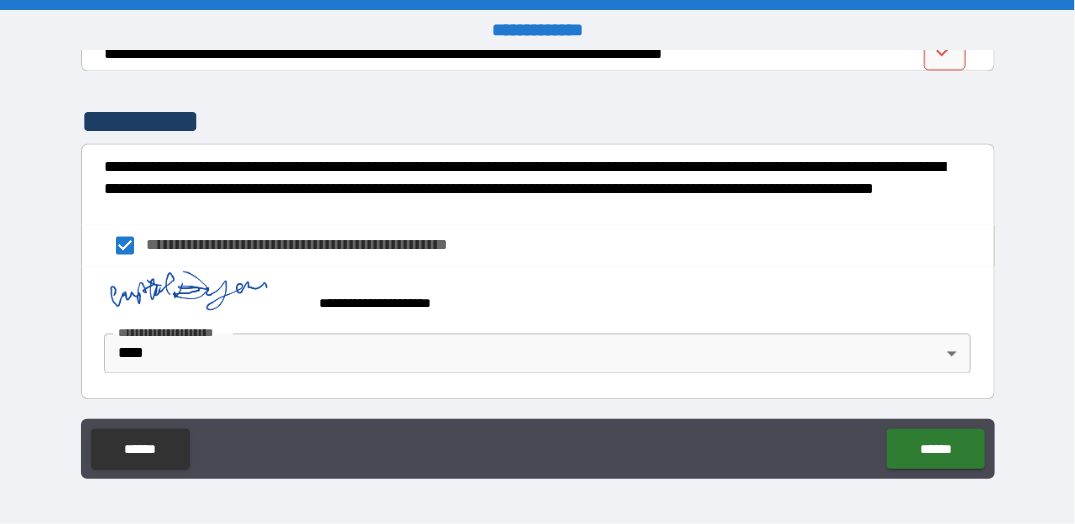 scroll, scrollTop: 3831, scrollLeft: 0, axis: vertical 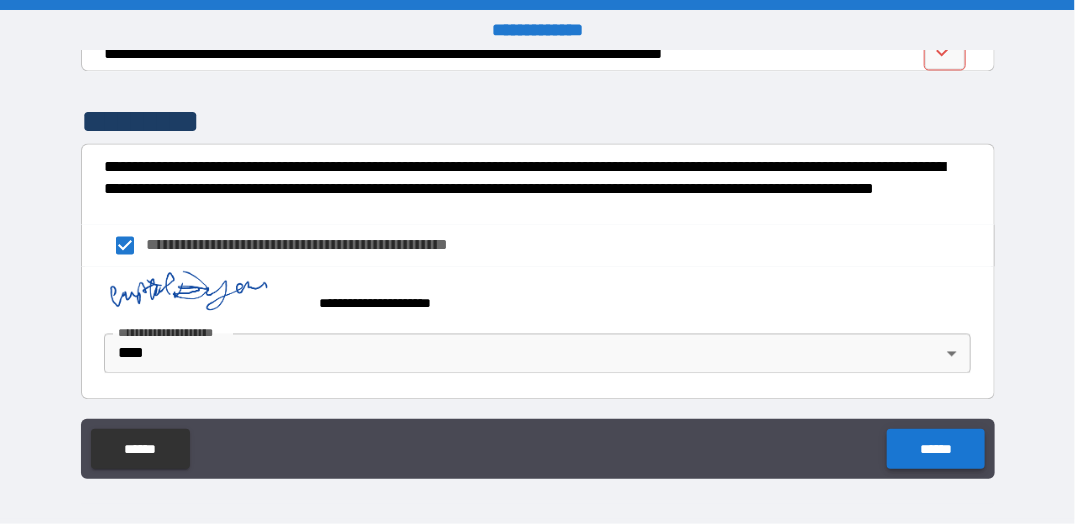 click on "******" at bounding box center (935, 449) 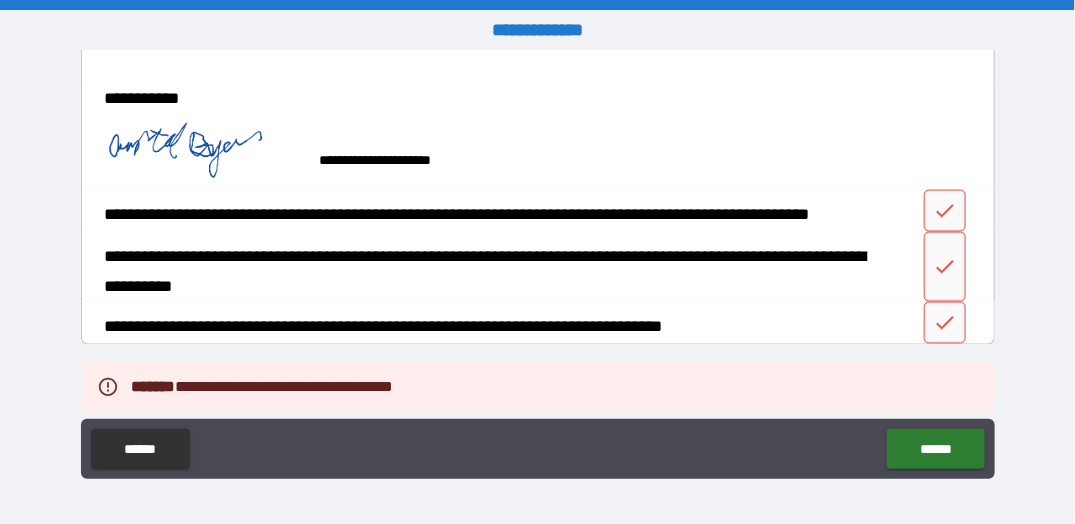 scroll, scrollTop: 3531, scrollLeft: 0, axis: vertical 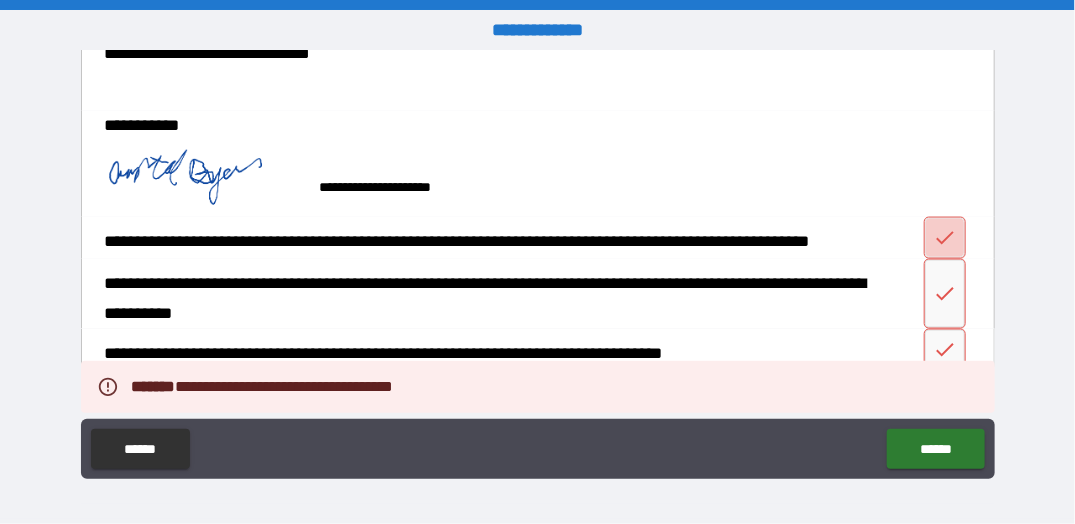 click at bounding box center (945, 238) 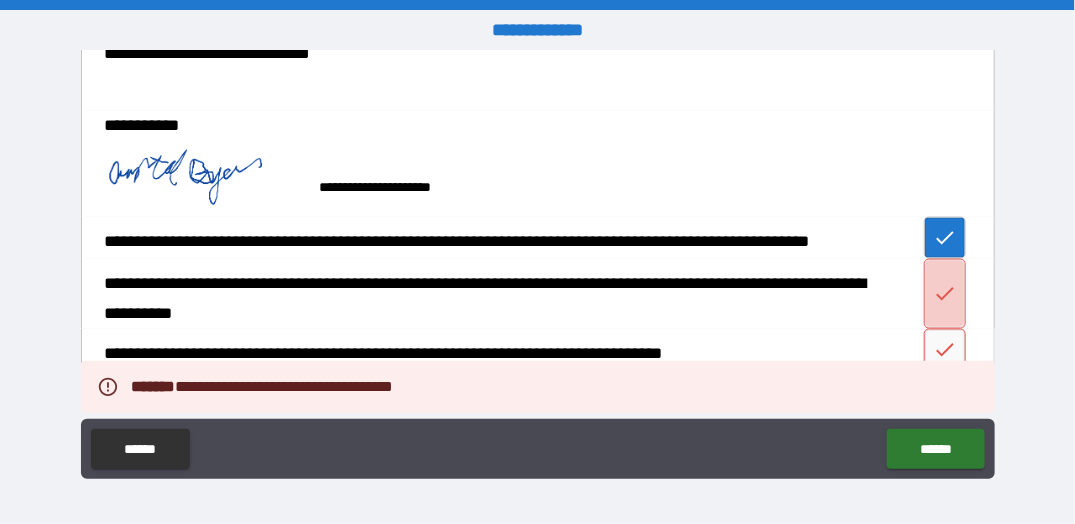 click 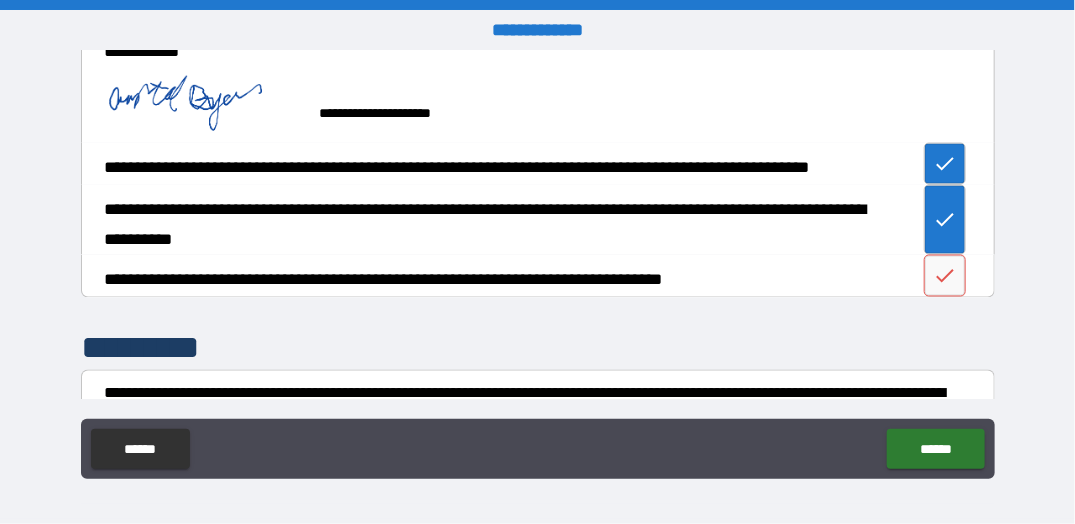 scroll, scrollTop: 3631, scrollLeft: 0, axis: vertical 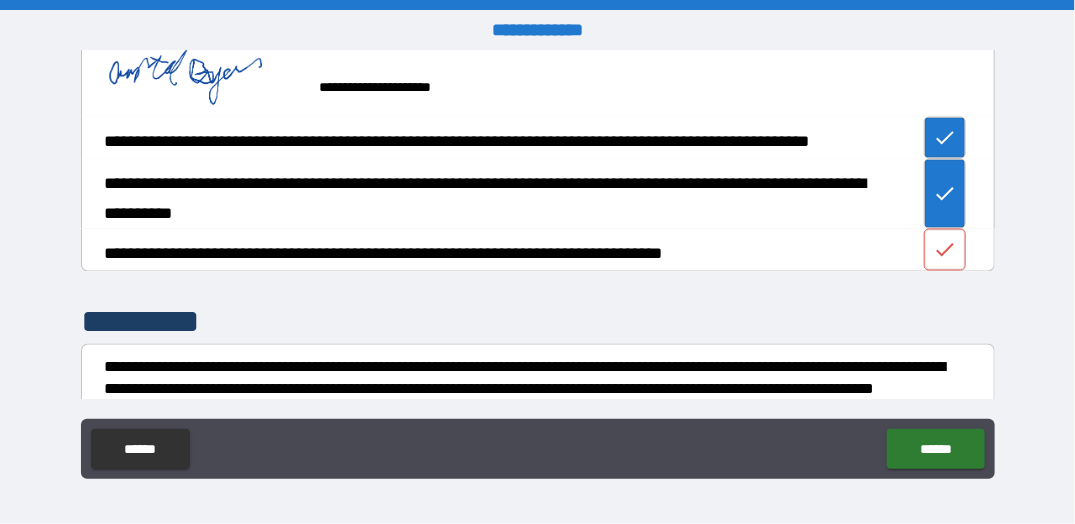 click 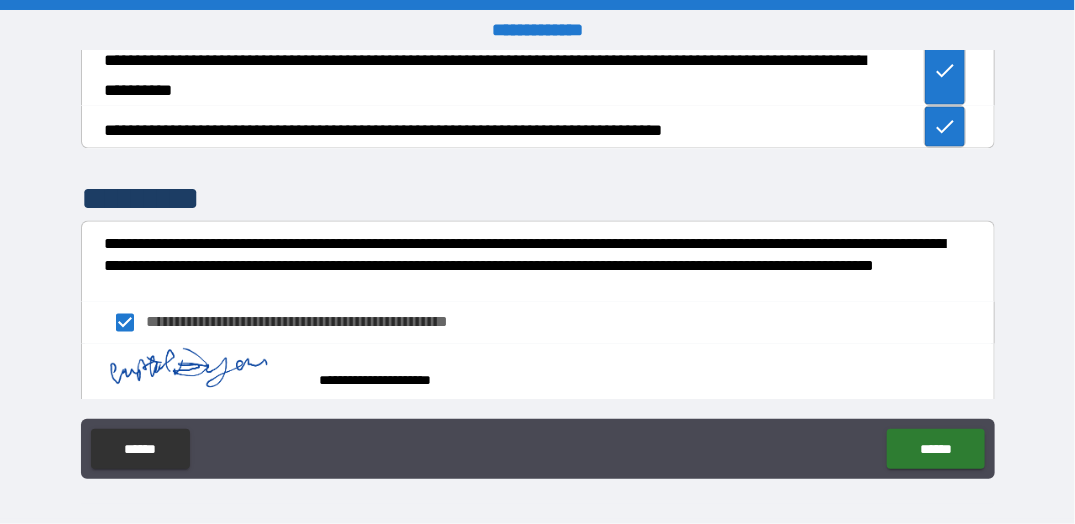 scroll, scrollTop: 3831, scrollLeft: 0, axis: vertical 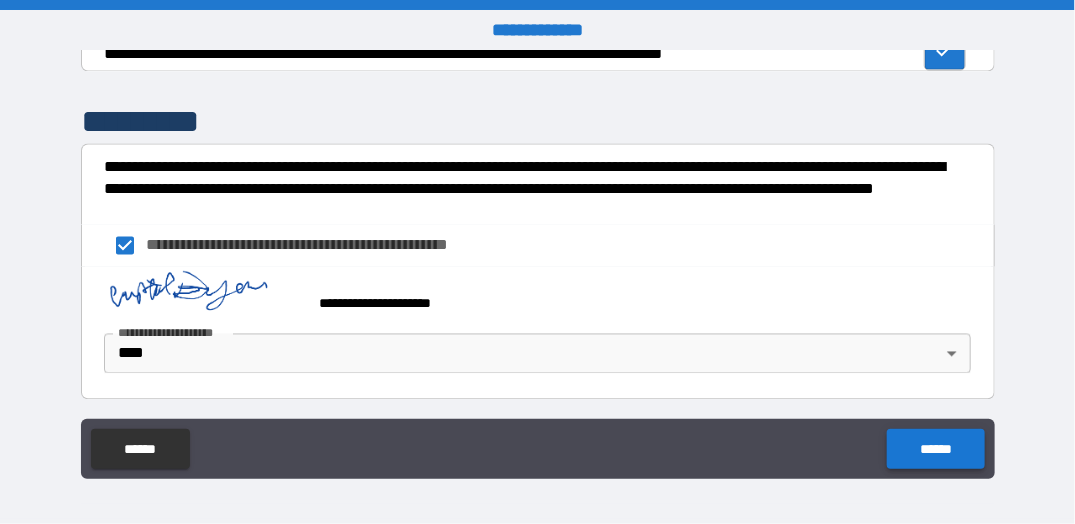 click on "******" at bounding box center (935, 449) 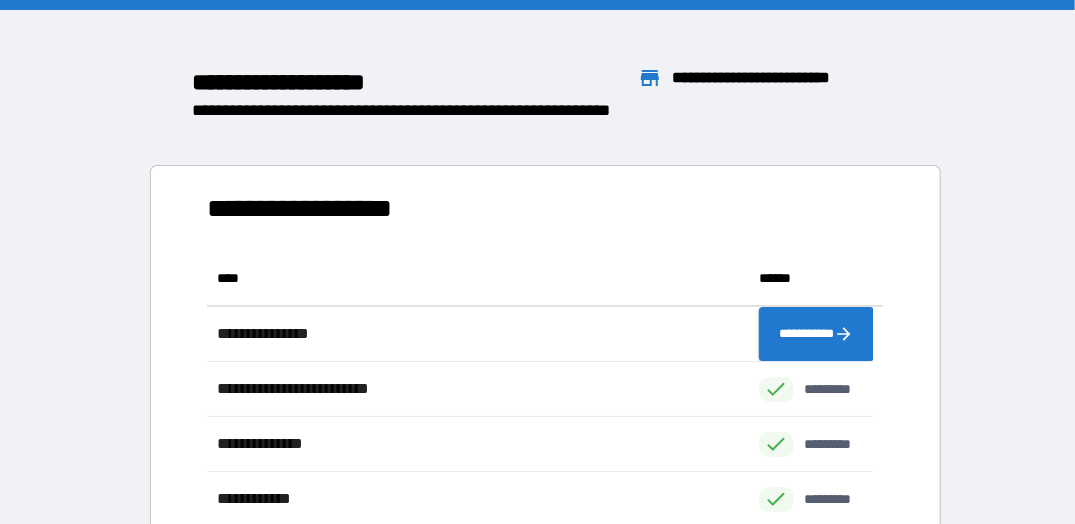 scroll, scrollTop: 426, scrollLeft: 651, axis: both 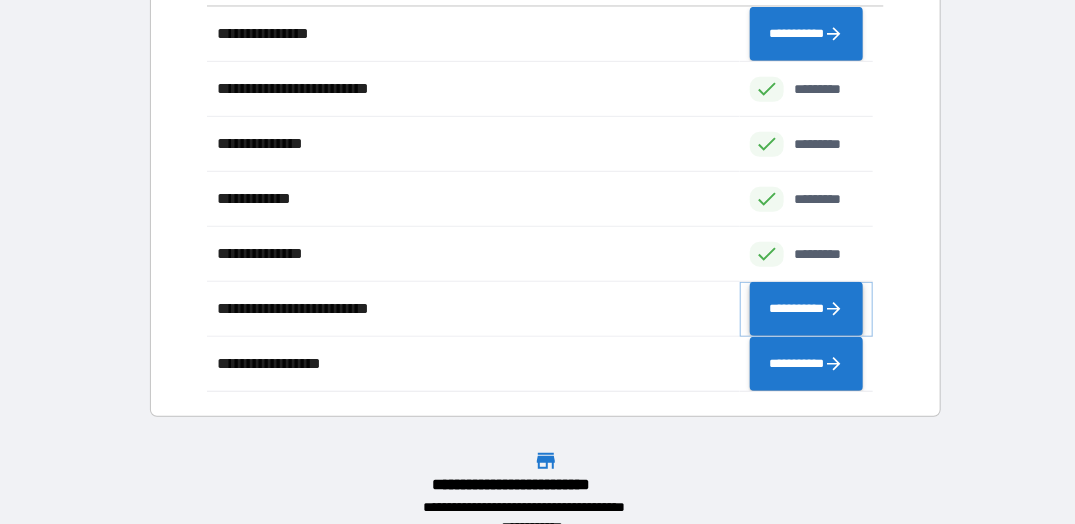 click on "**********" at bounding box center [806, 308] 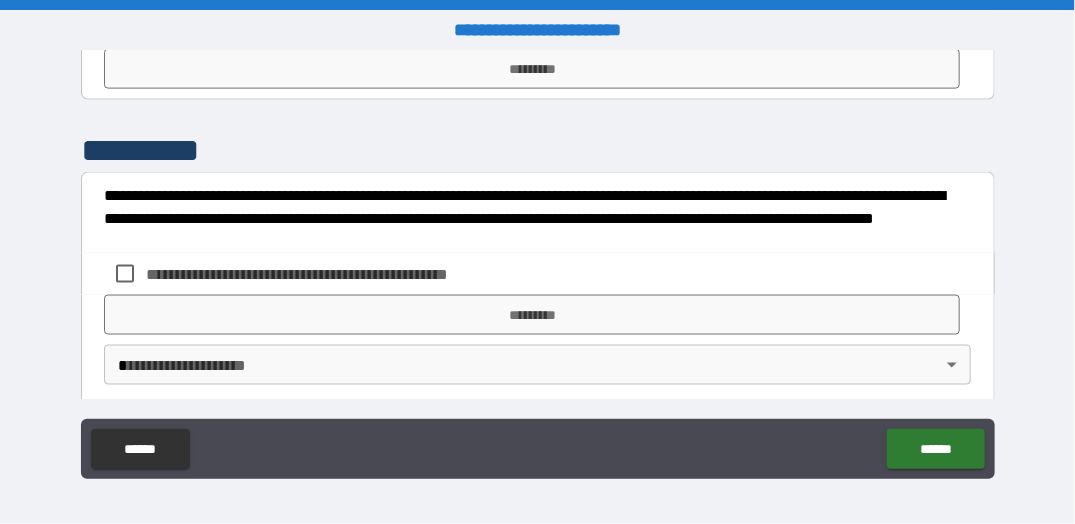scroll, scrollTop: 951, scrollLeft: 0, axis: vertical 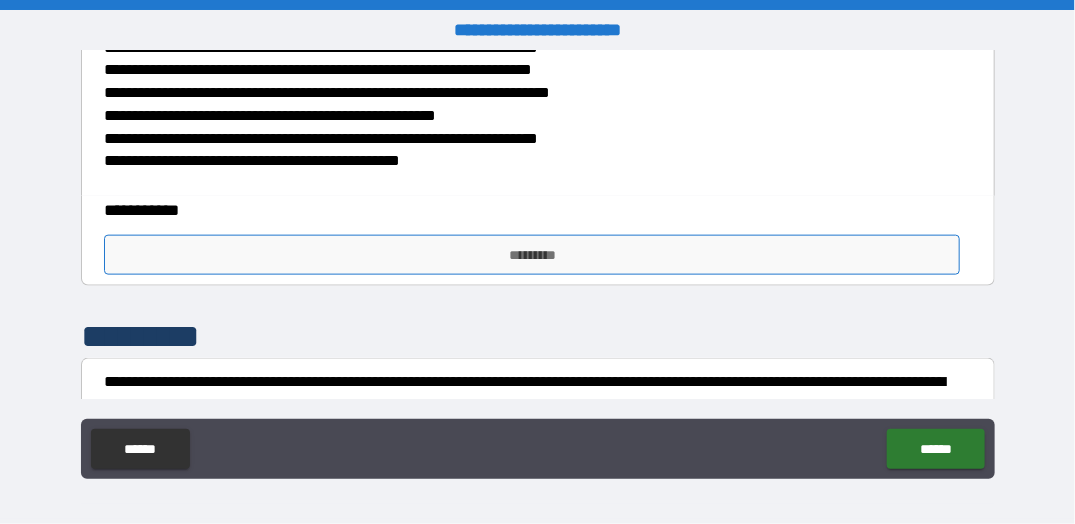 click on "*********" at bounding box center [532, 255] 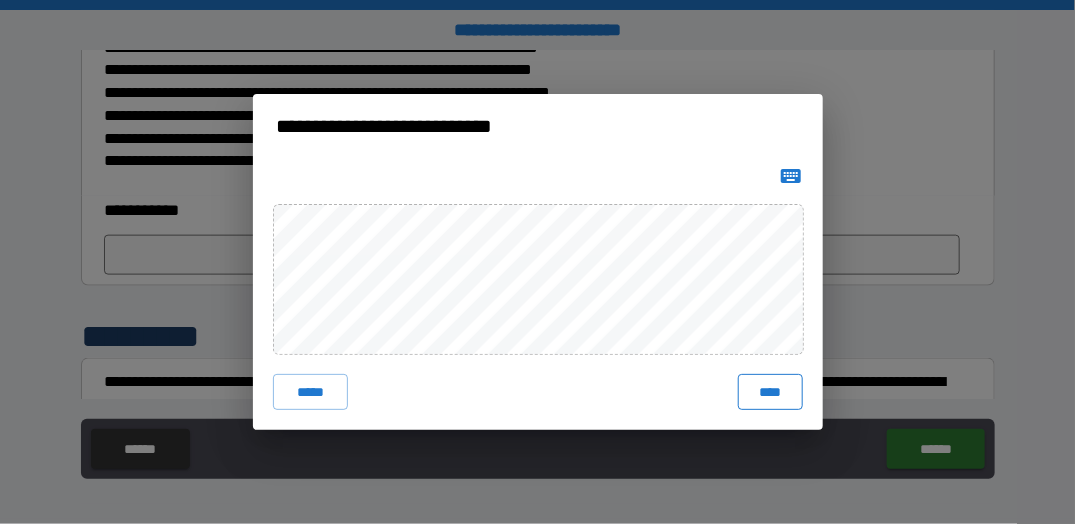 click on "****" at bounding box center (770, 392) 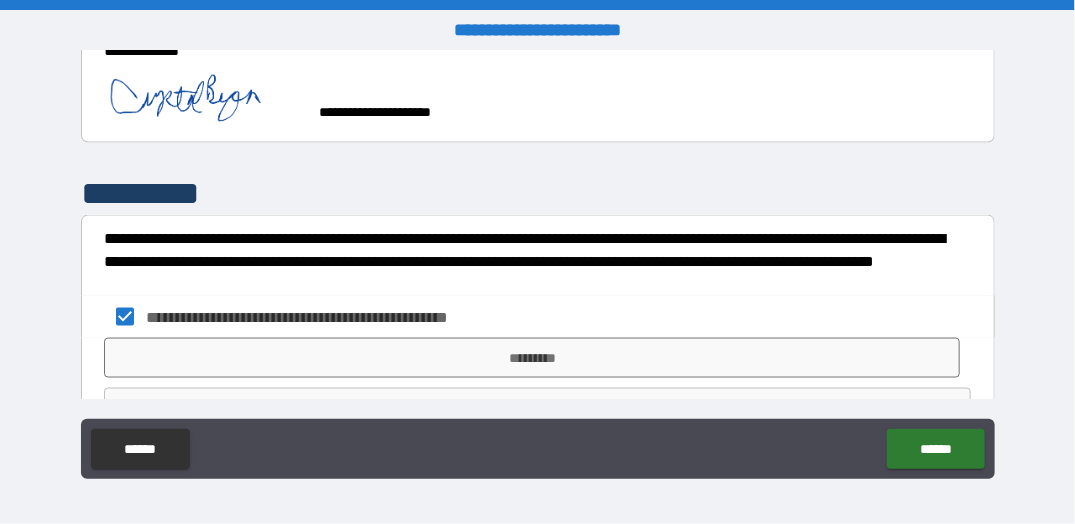 scroll, scrollTop: 951, scrollLeft: 0, axis: vertical 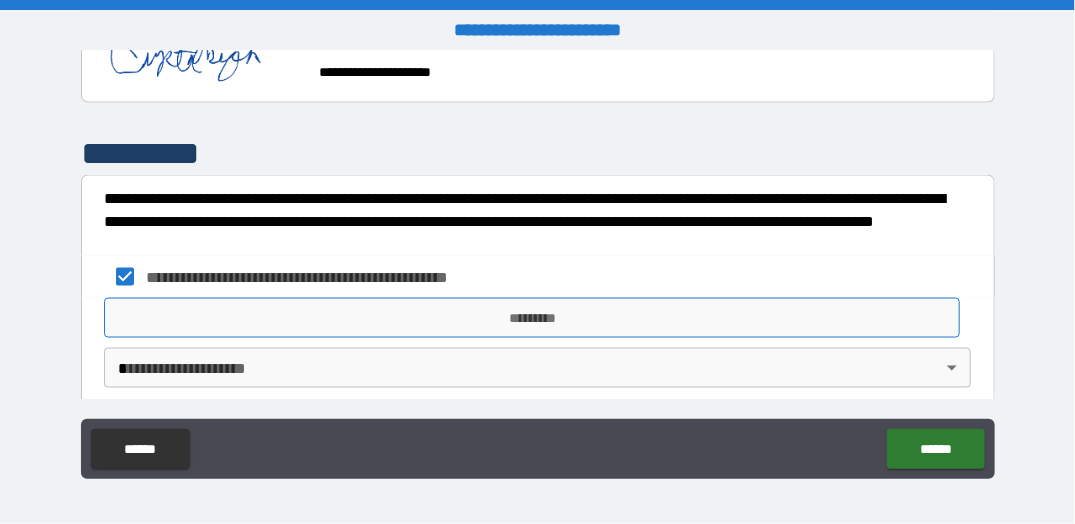 click on "*********" at bounding box center [532, 318] 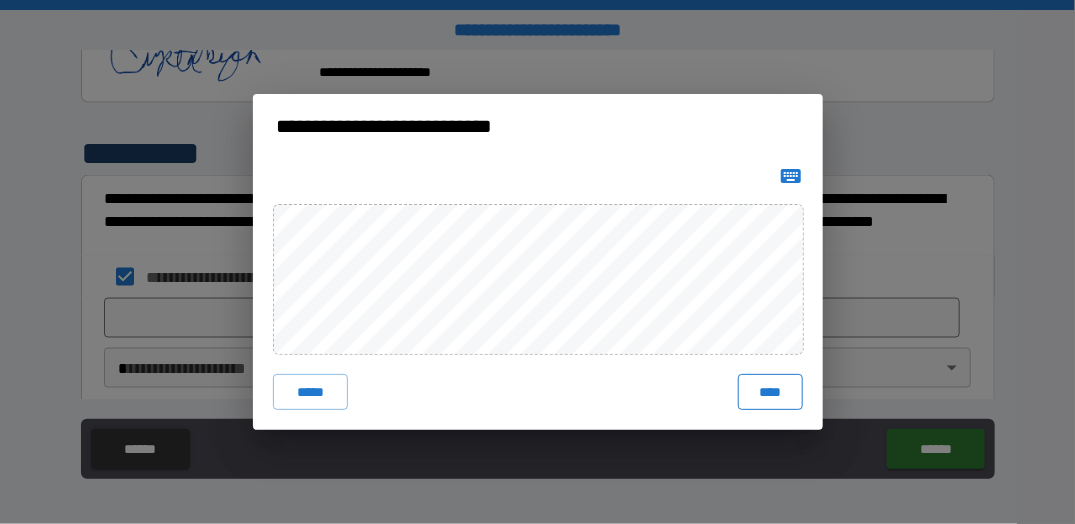 click on "****" at bounding box center [770, 392] 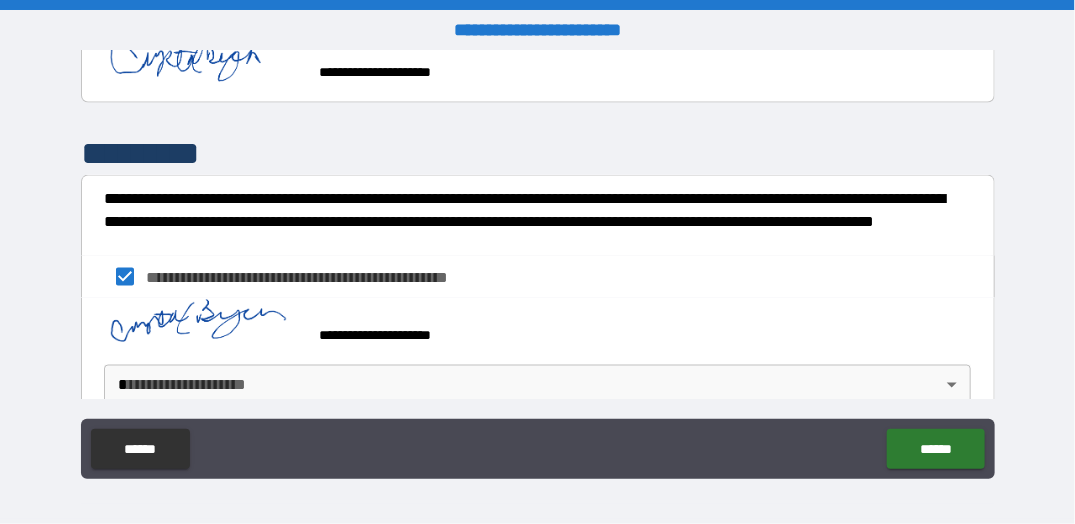click on "**********" at bounding box center [537, 262] 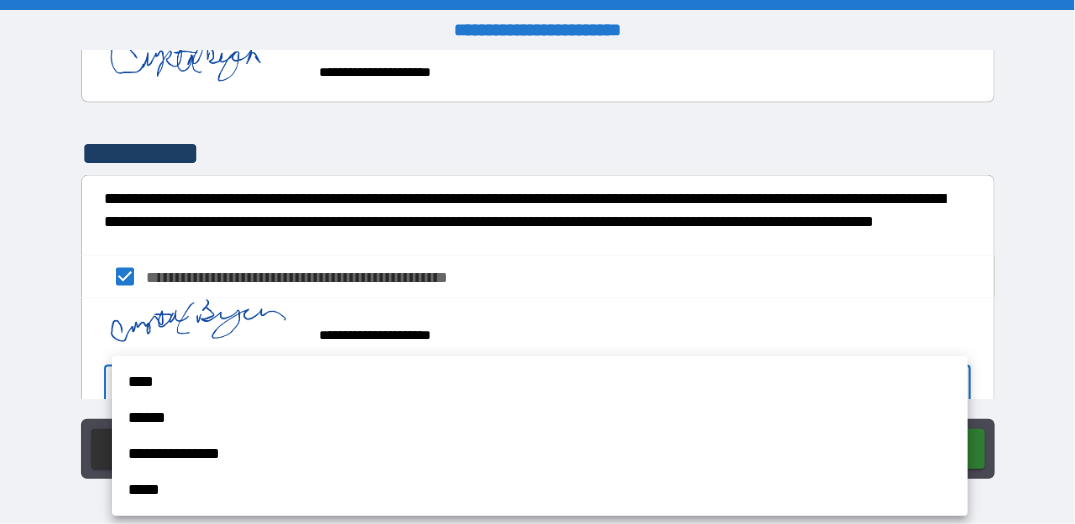 scroll, scrollTop: 954, scrollLeft: 0, axis: vertical 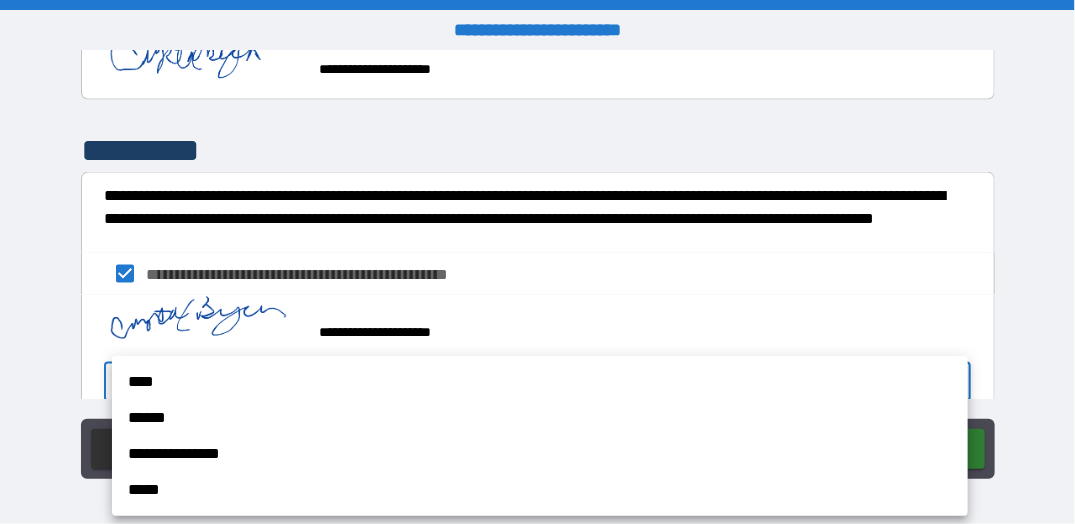 click on "****" at bounding box center (540, 382) 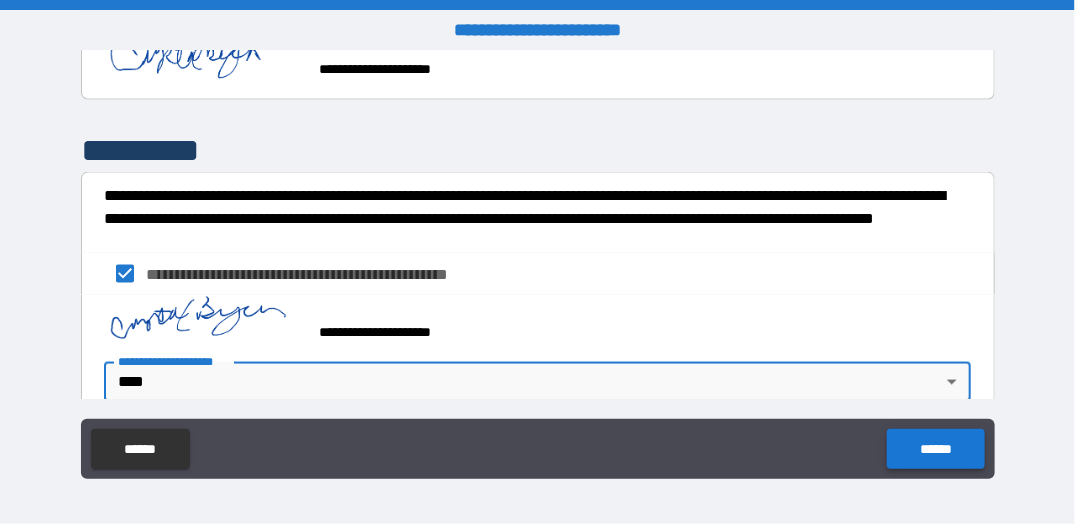 click on "******" at bounding box center (935, 449) 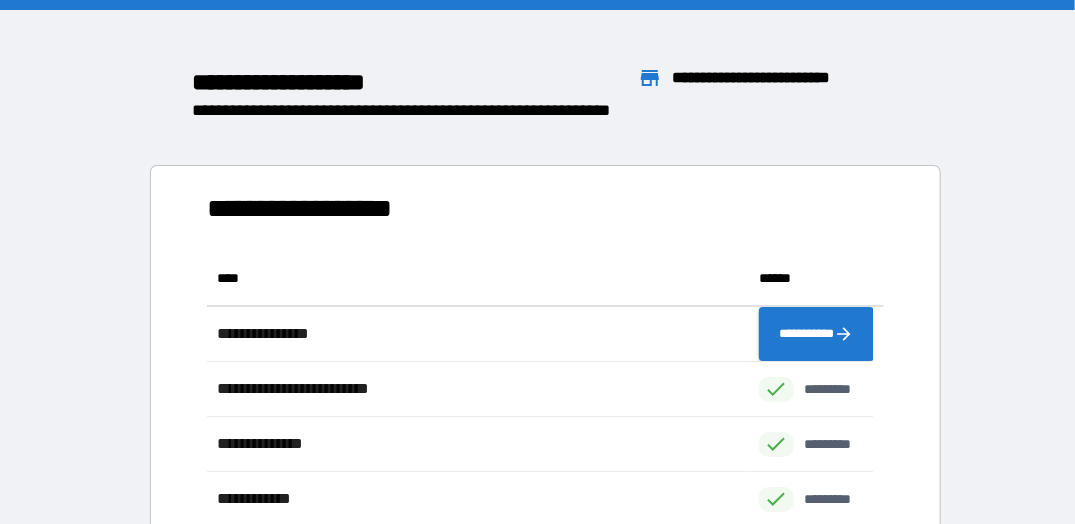 scroll, scrollTop: 16, scrollLeft: 16, axis: both 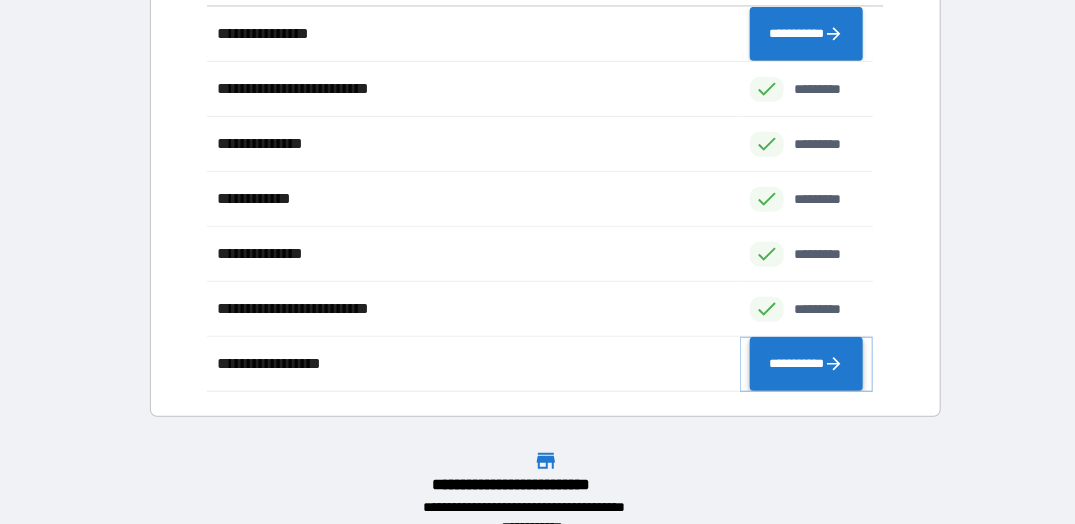 click on "**********" at bounding box center (806, 363) 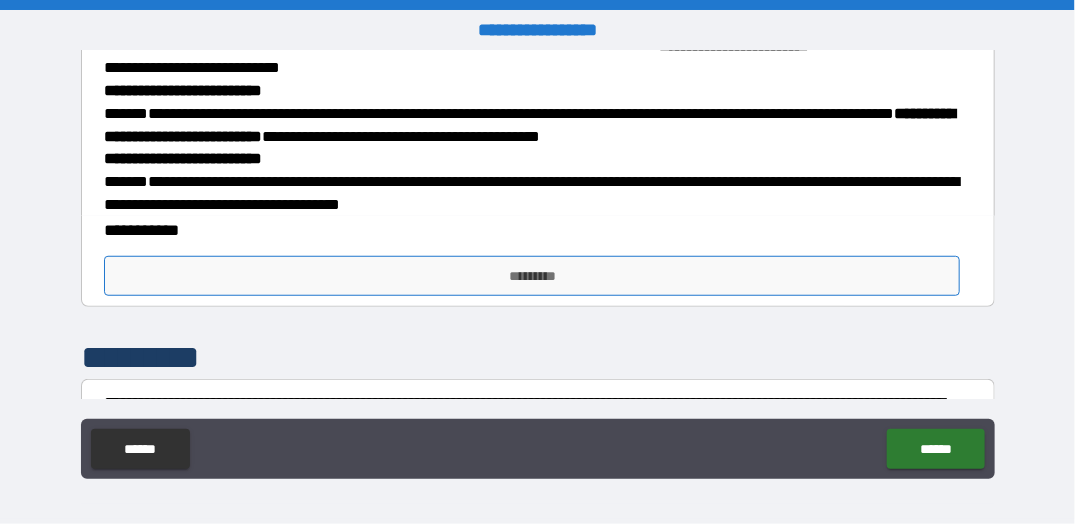 scroll, scrollTop: 400, scrollLeft: 0, axis: vertical 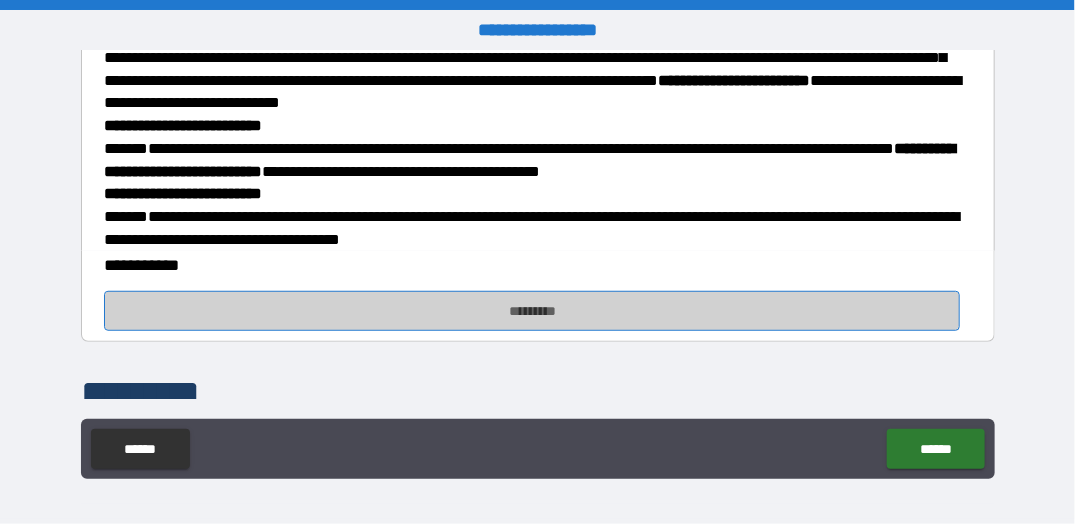 click on "*********" at bounding box center (532, 311) 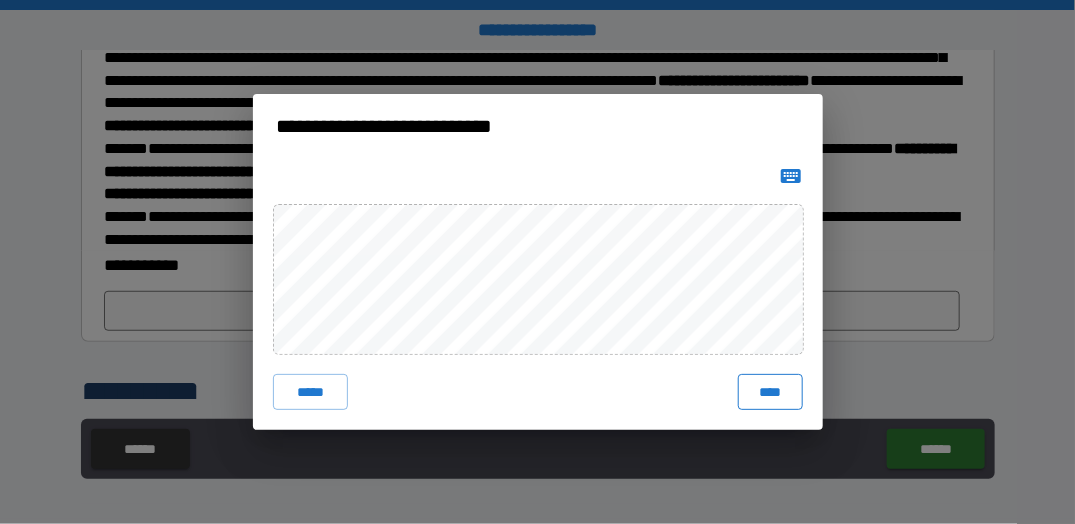 click on "****" at bounding box center (770, 392) 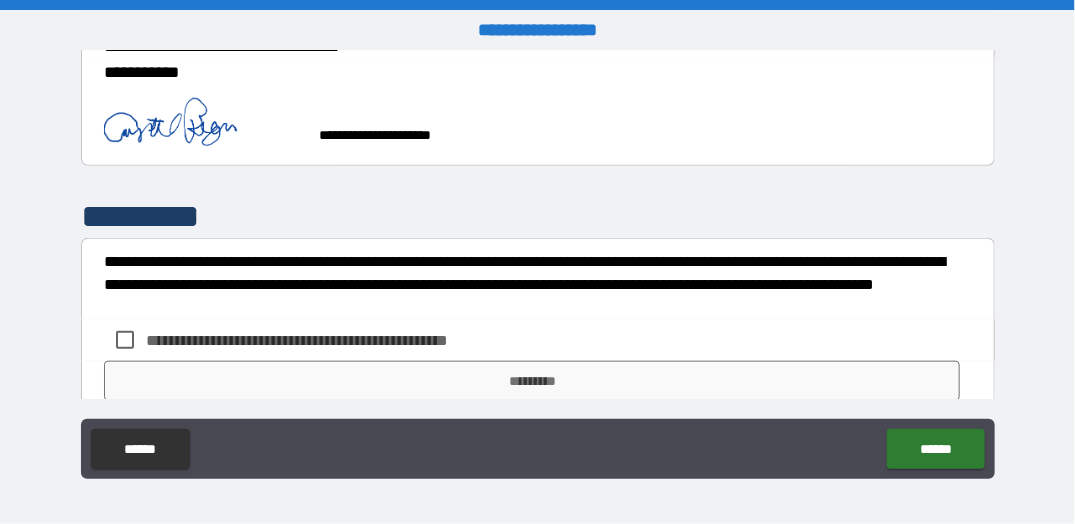 scroll, scrollTop: 600, scrollLeft: 0, axis: vertical 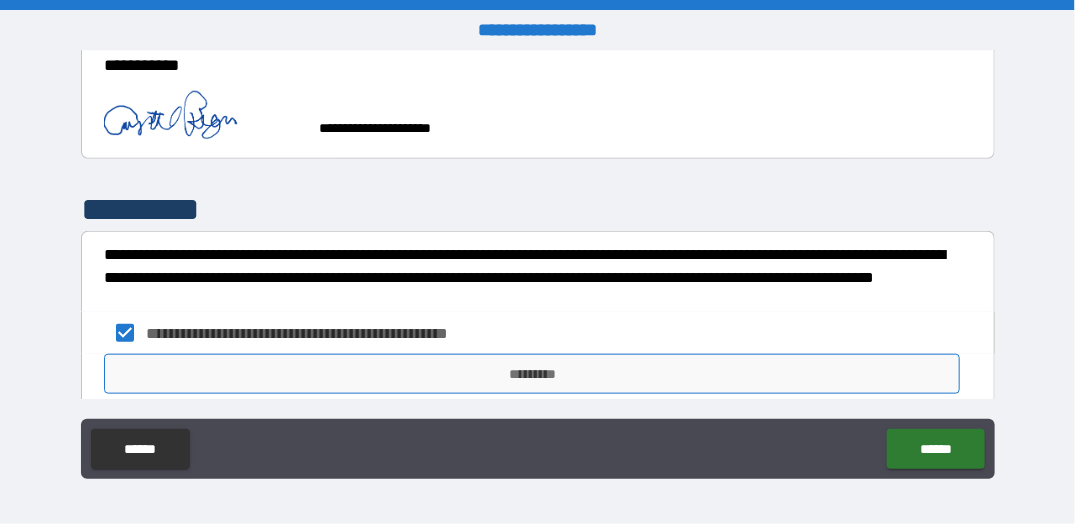click on "*********" at bounding box center [532, 374] 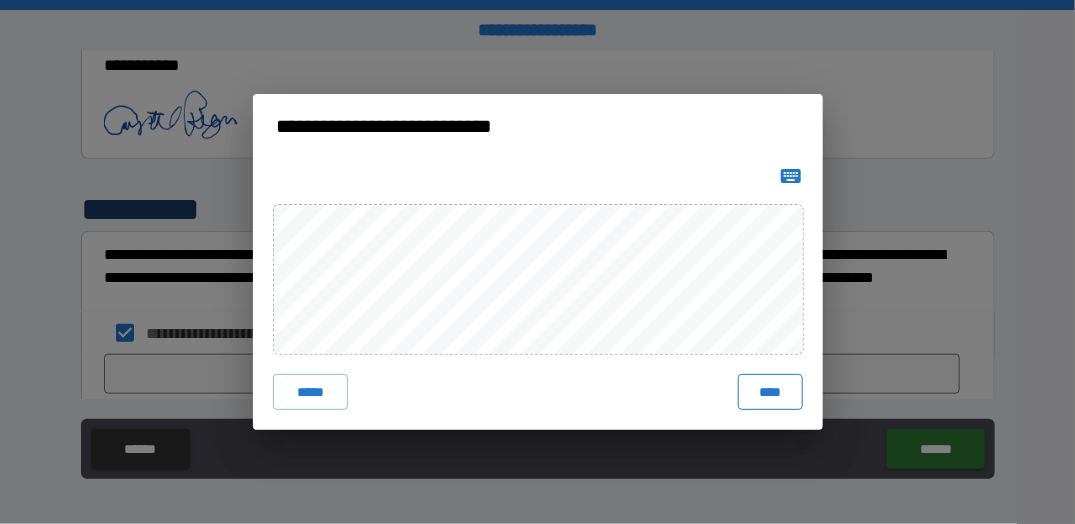 click on "****" at bounding box center [770, 392] 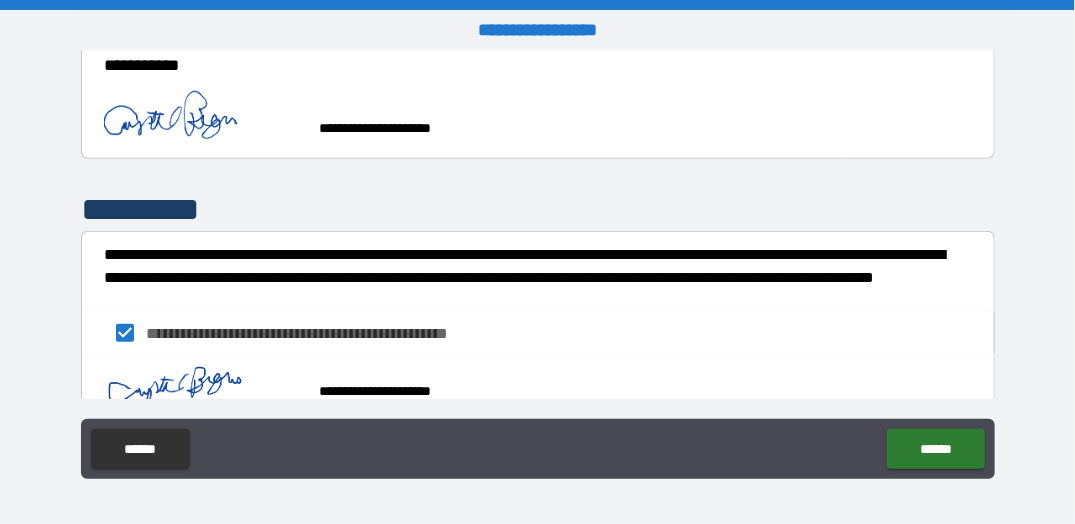 scroll, scrollTop: 689, scrollLeft: 0, axis: vertical 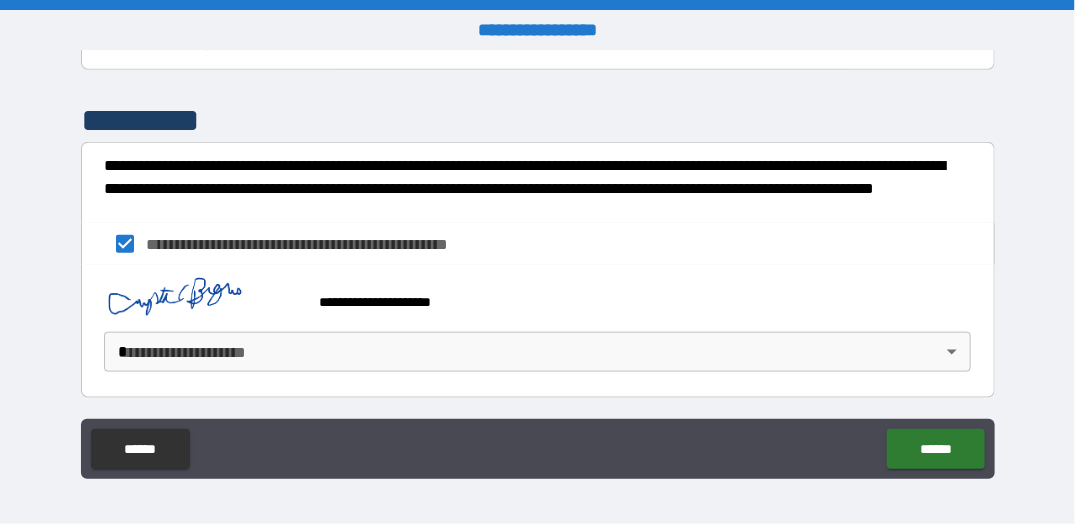 click on "**********" at bounding box center [537, 262] 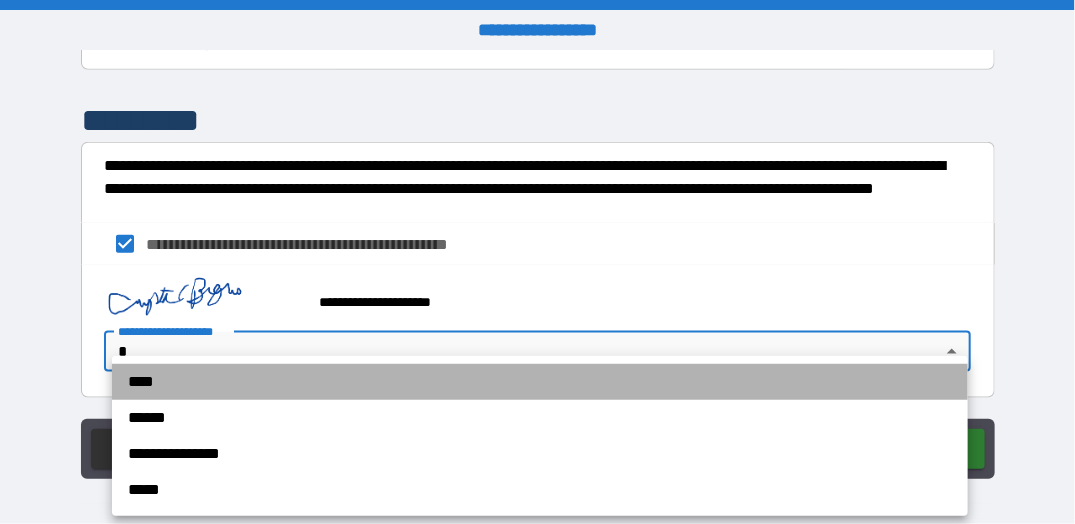 click on "****" at bounding box center (540, 382) 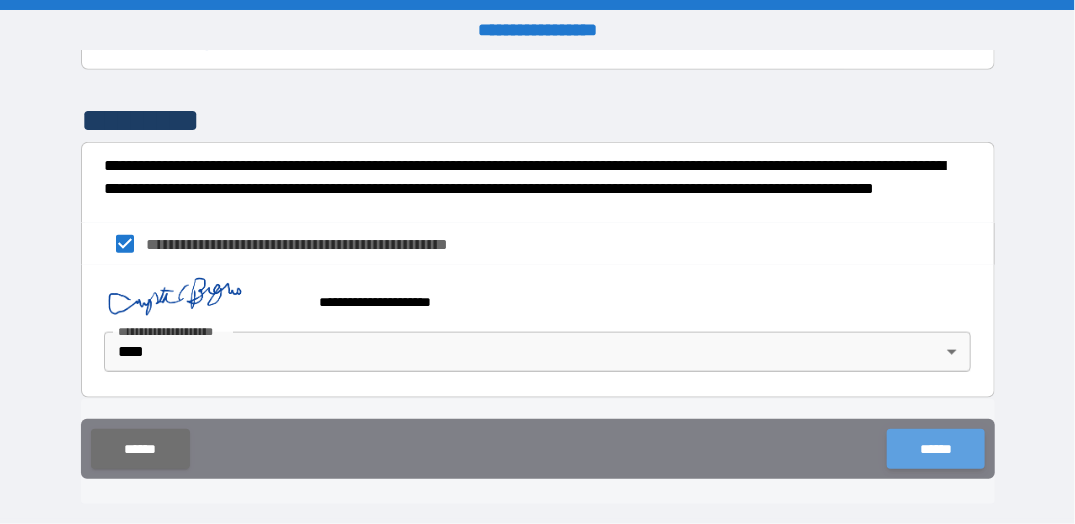 click on "******" at bounding box center (935, 449) 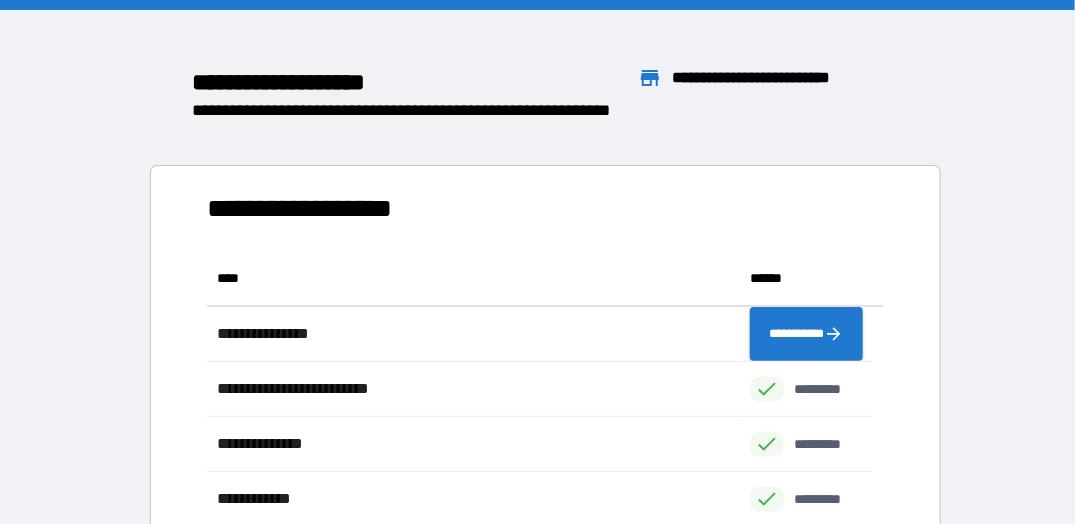 scroll, scrollTop: 16, scrollLeft: 16, axis: both 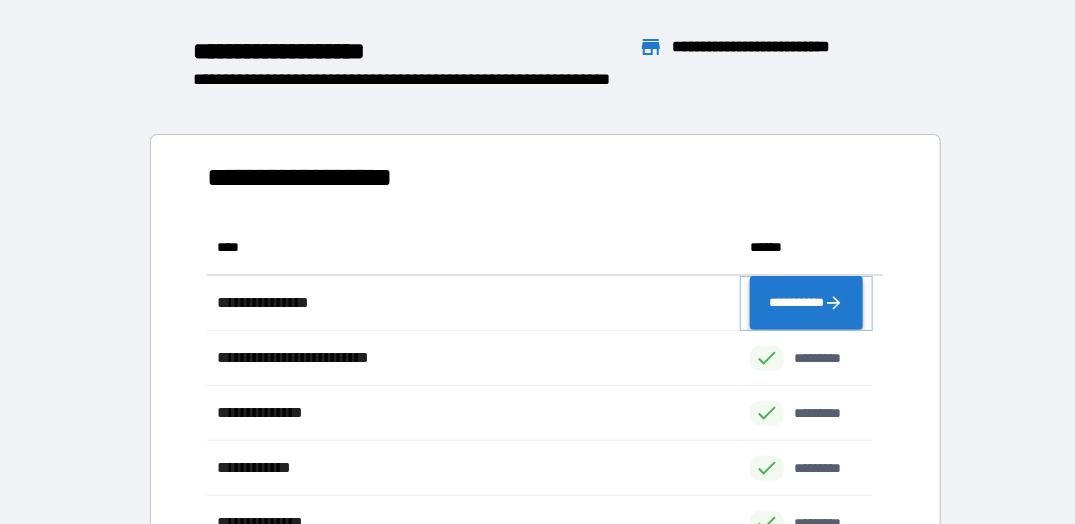 click on "**********" at bounding box center [806, 302] 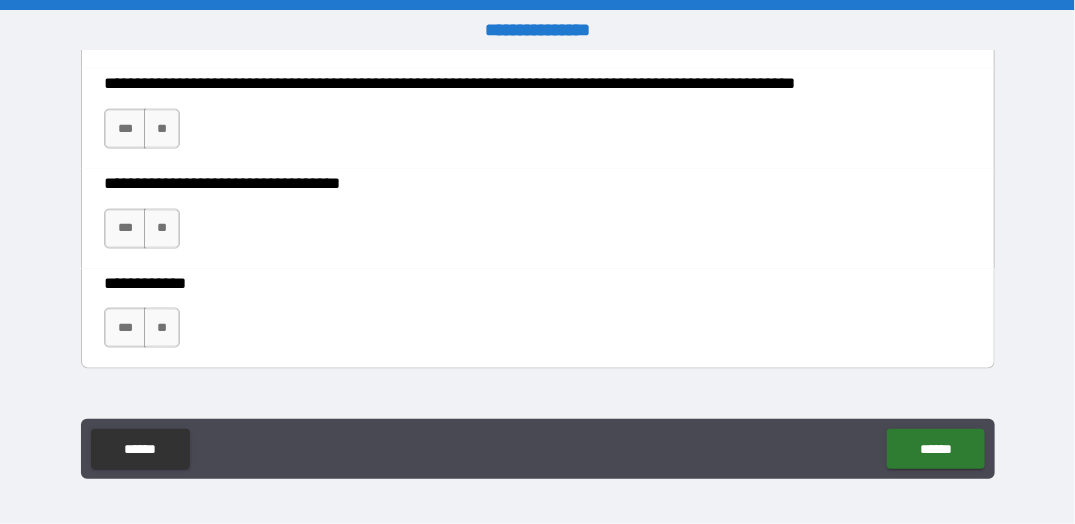 scroll, scrollTop: 900, scrollLeft: 0, axis: vertical 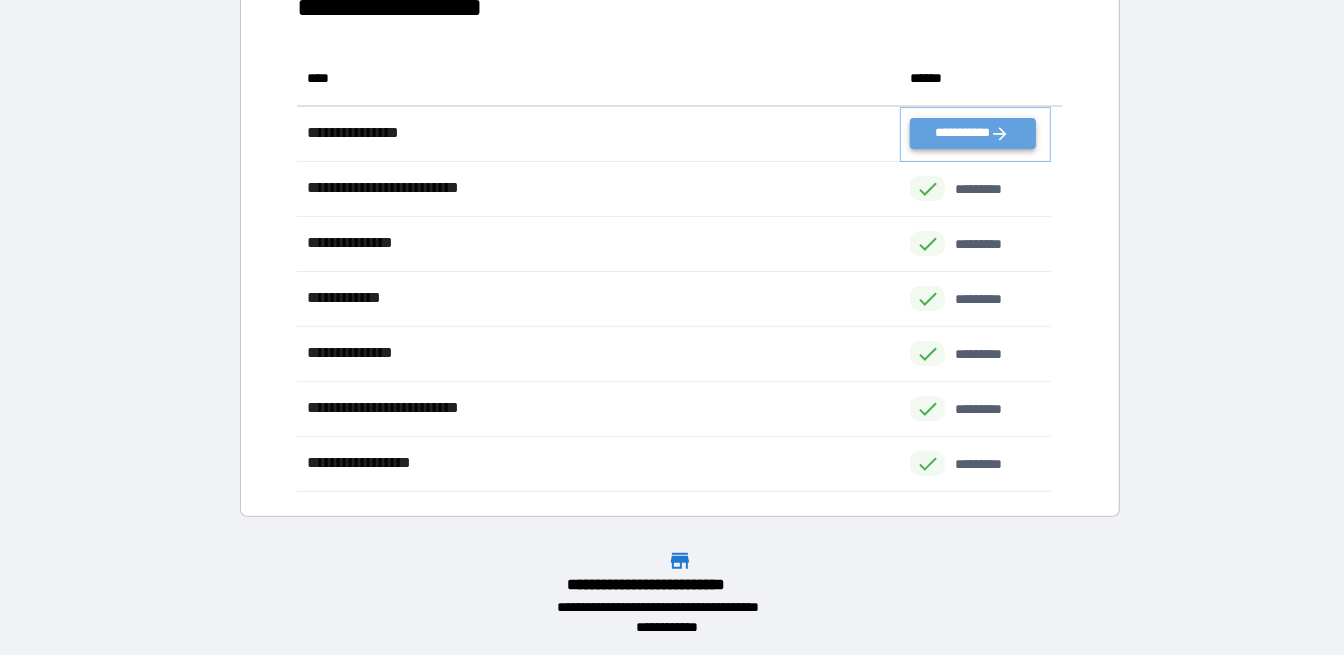 click on "**********" at bounding box center (972, 133) 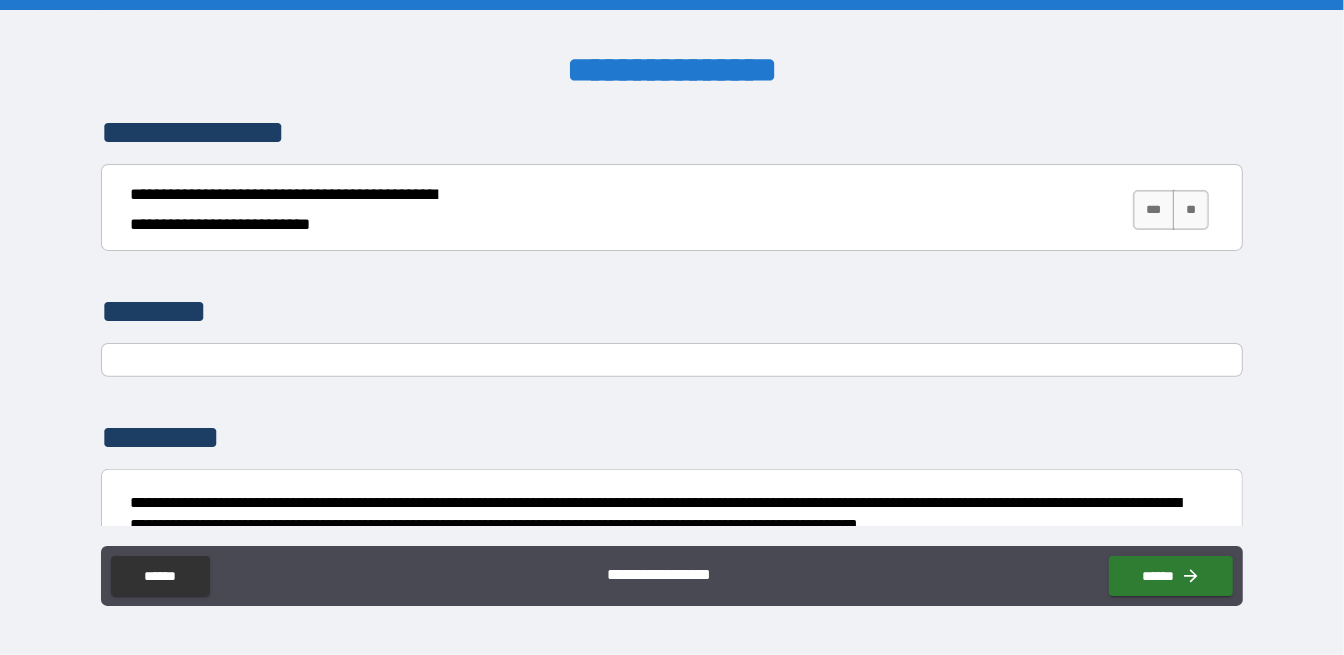scroll, scrollTop: 5377, scrollLeft: 0, axis: vertical 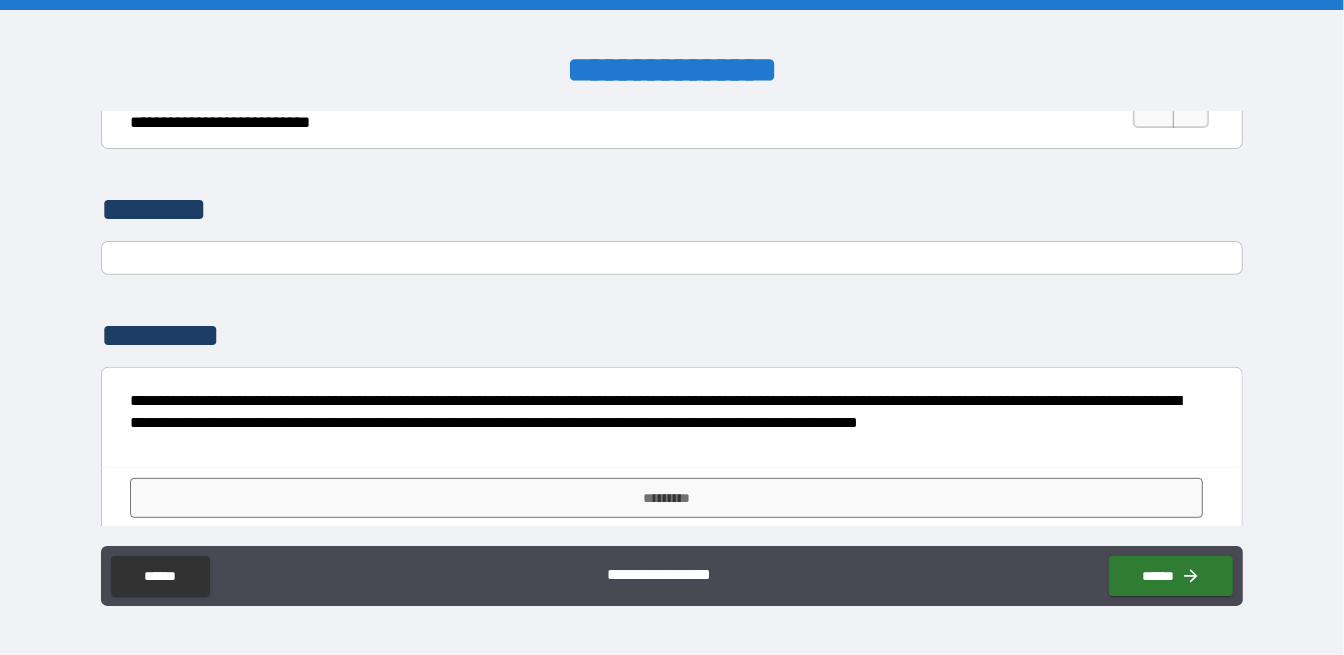 click at bounding box center (672, 260) 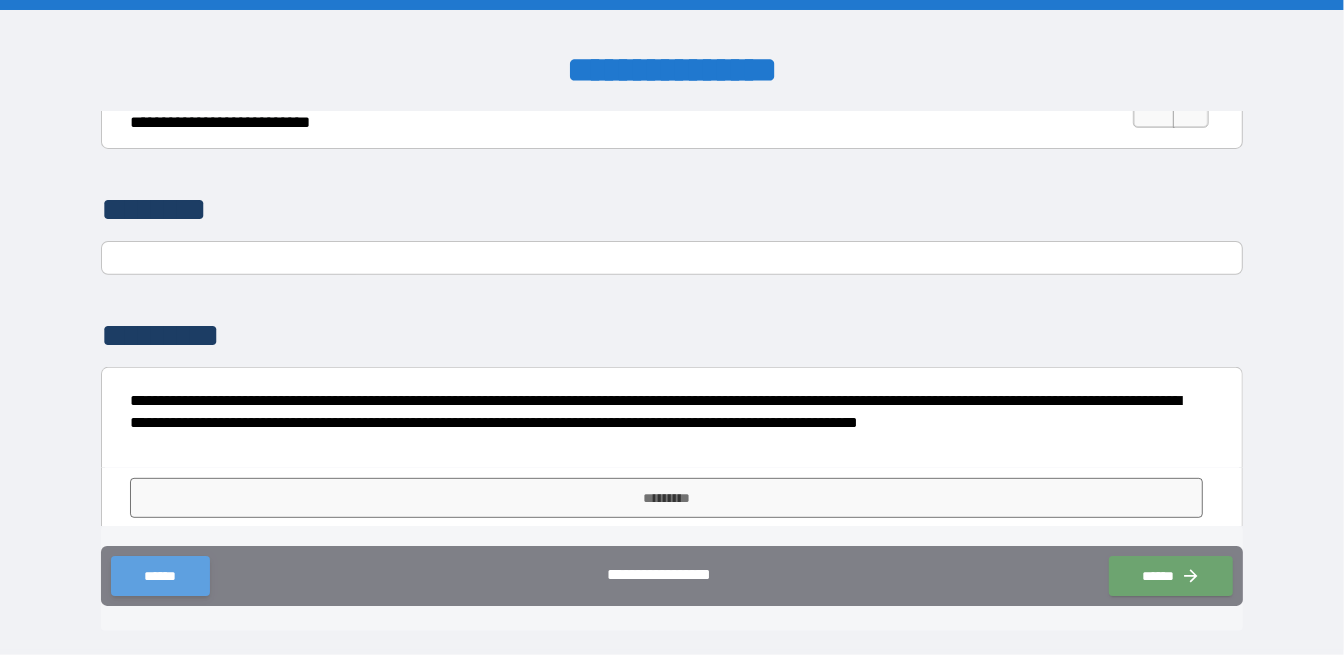 click on "******" at bounding box center (160, 576) 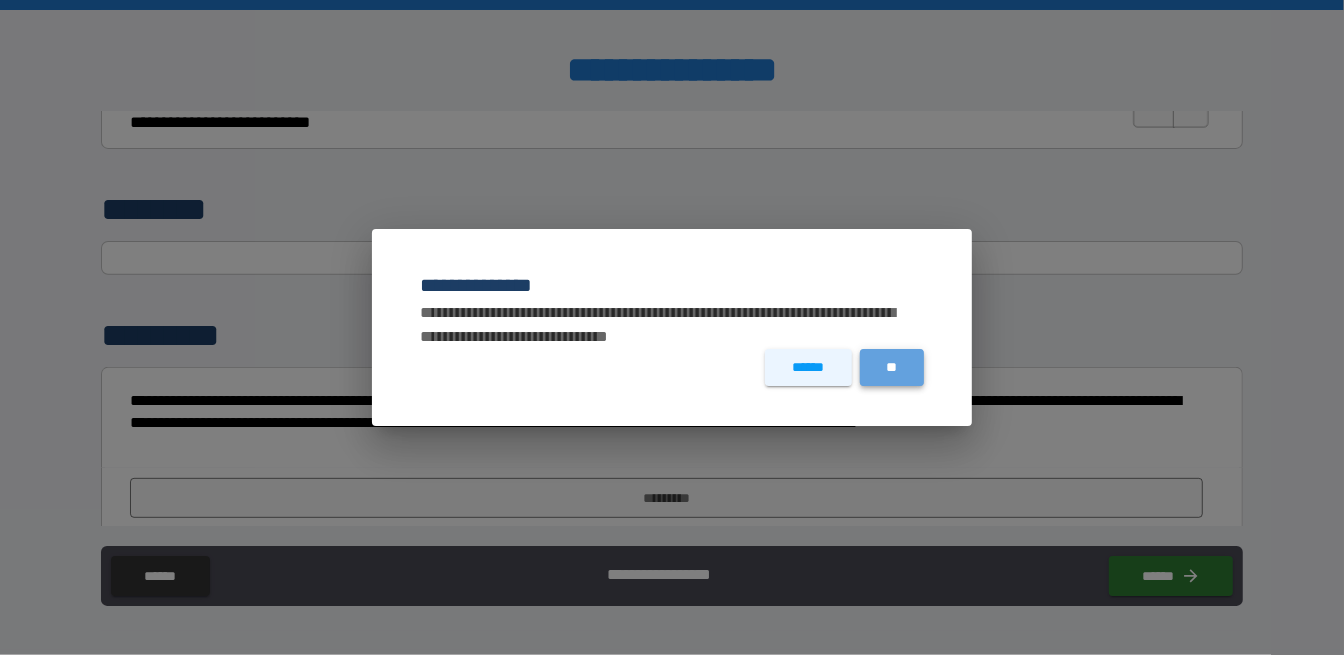 click on "**" at bounding box center (892, 367) 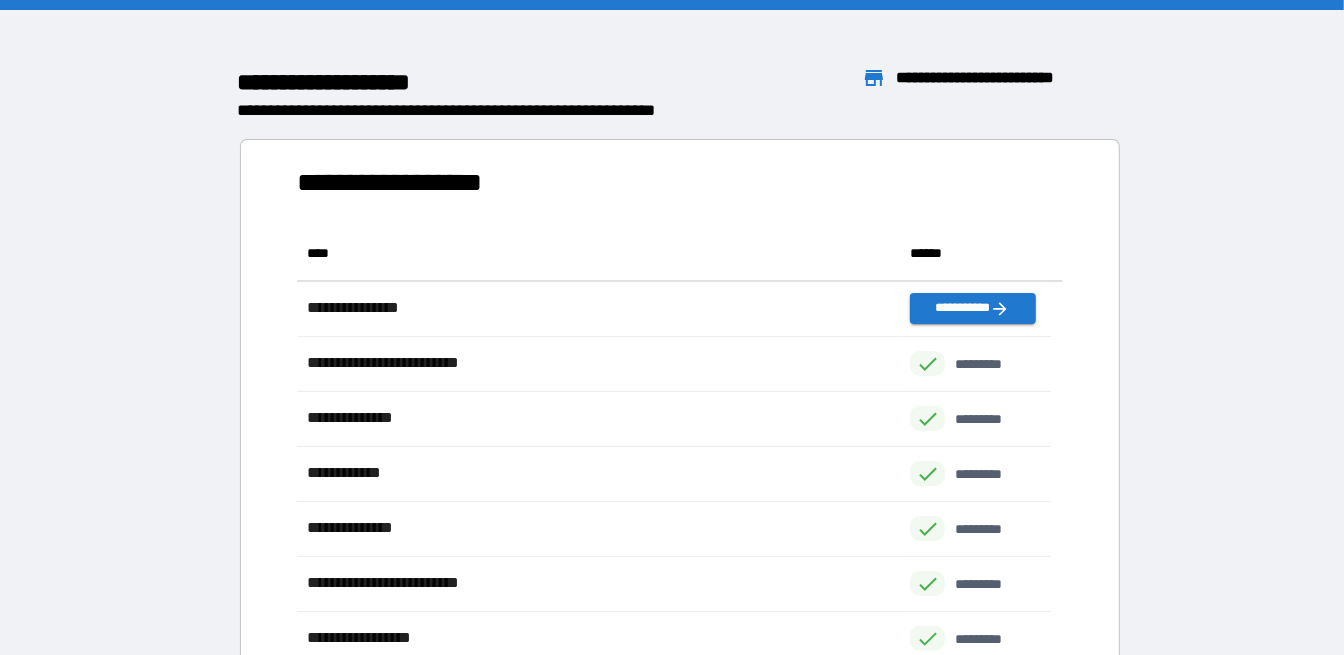scroll, scrollTop: 19, scrollLeft: 19, axis: both 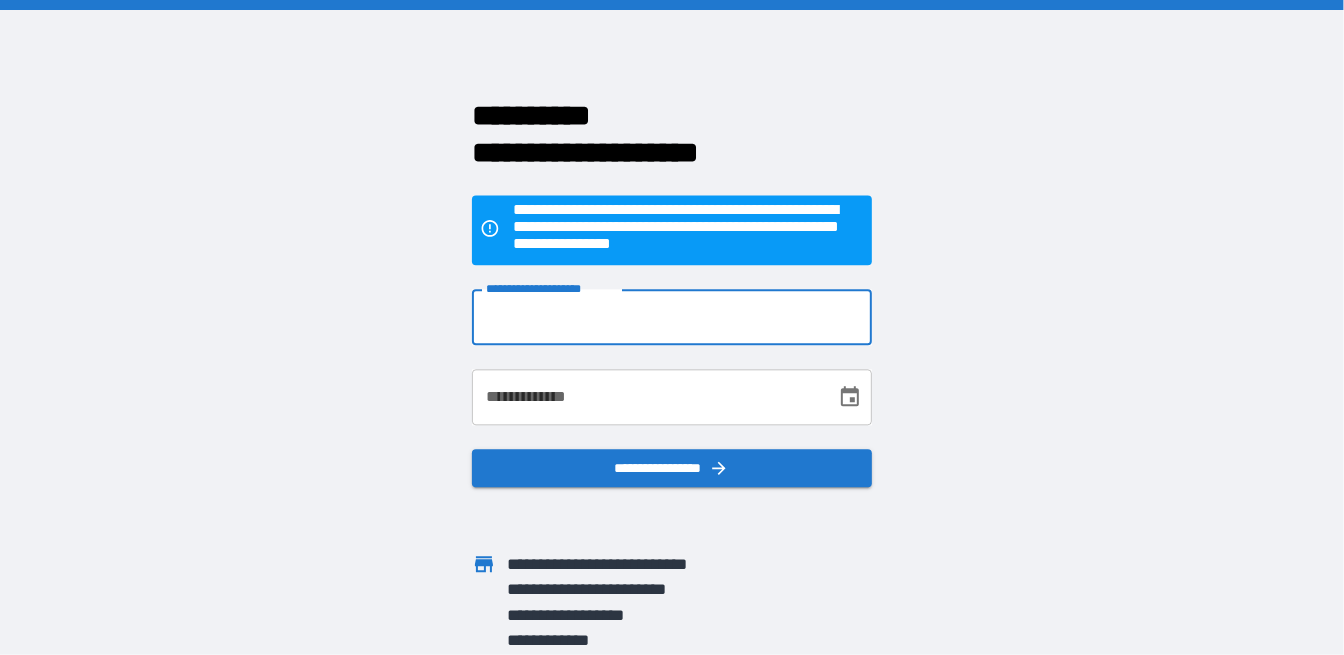 click on "**********" at bounding box center (672, 318) 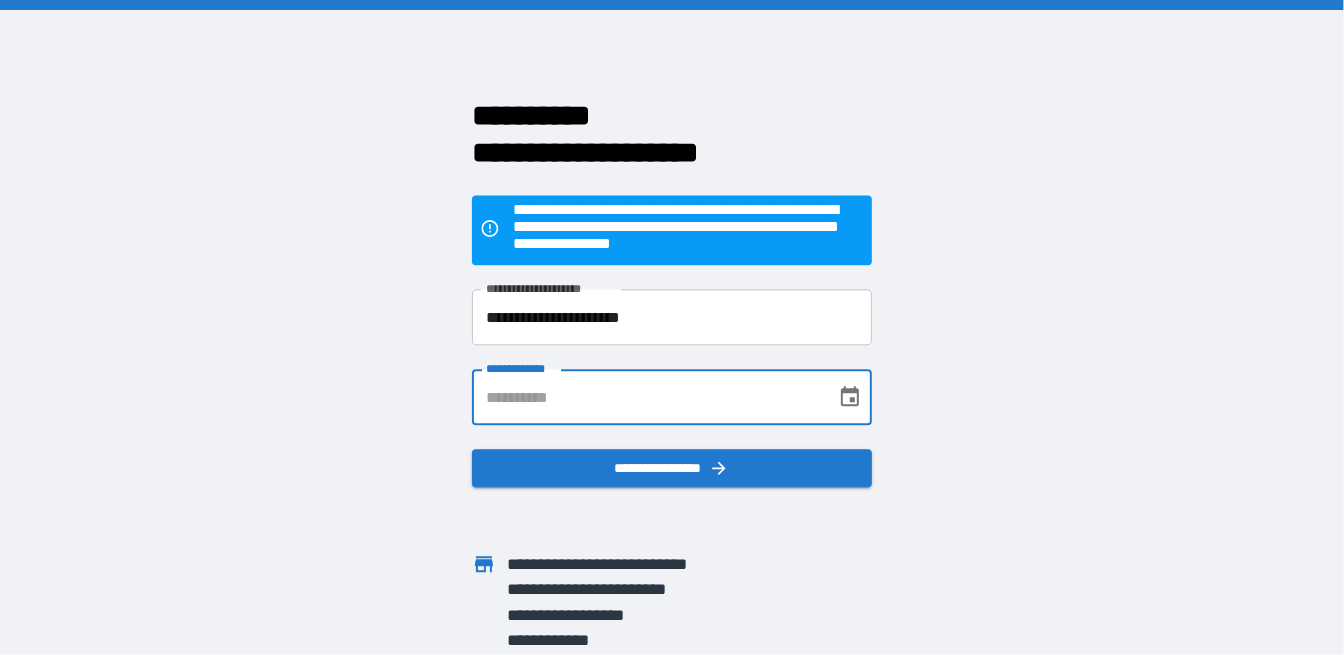 click on "**********" at bounding box center [647, 398] 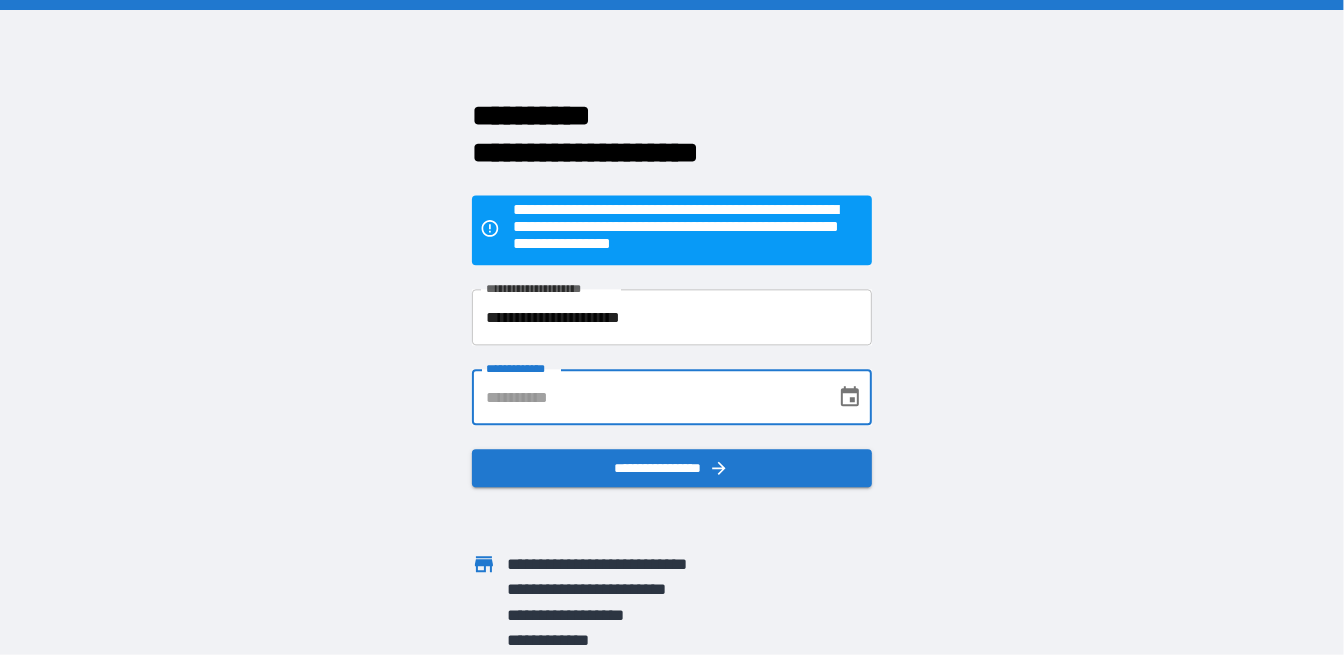 type on "**********" 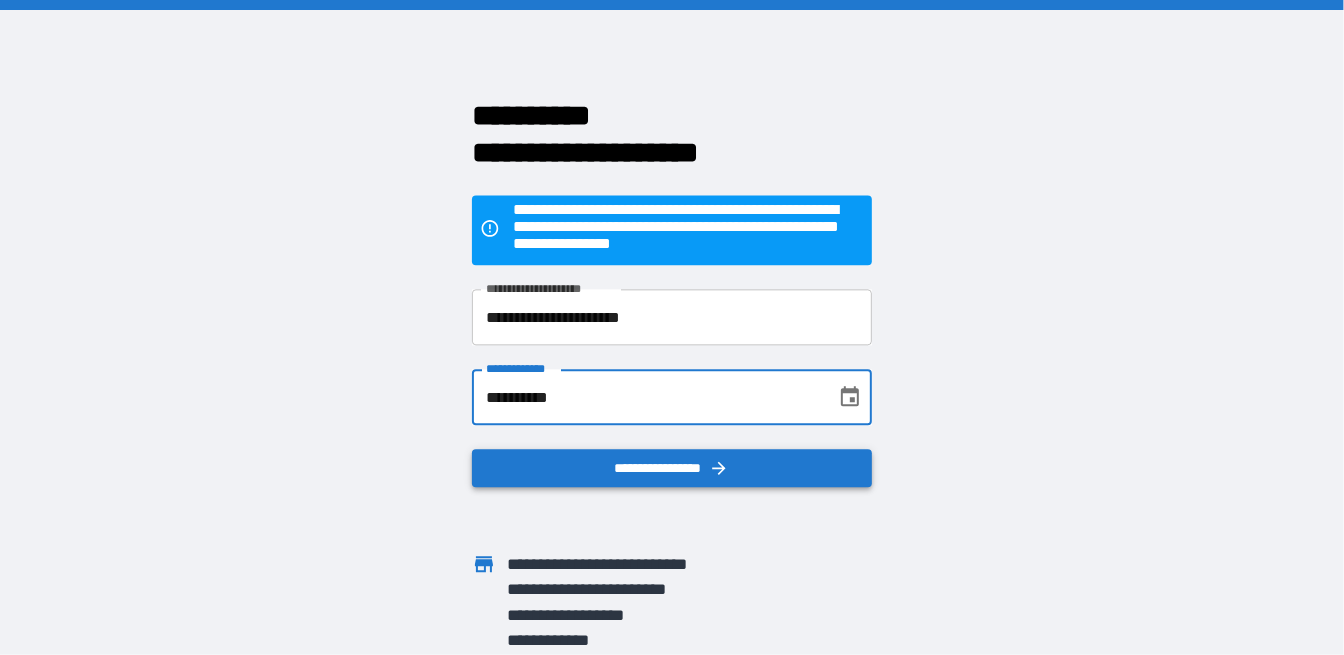 click on "**********" at bounding box center [672, 468] 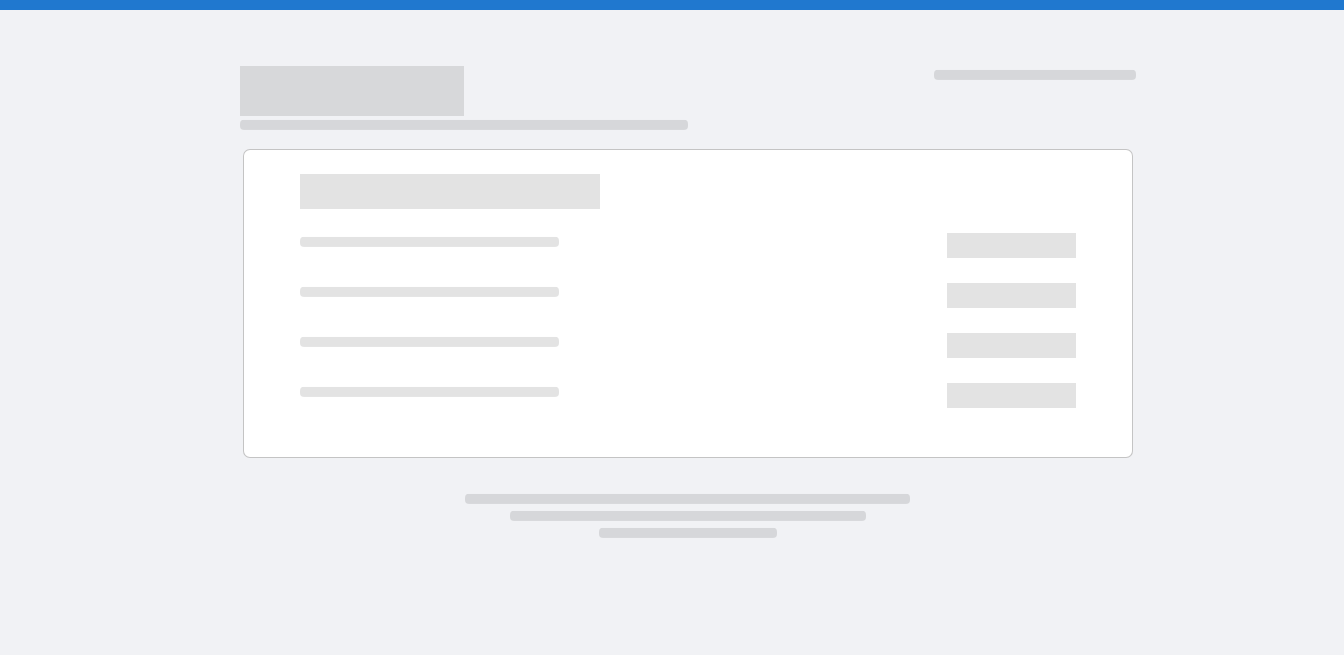 scroll, scrollTop: 0, scrollLeft: 0, axis: both 